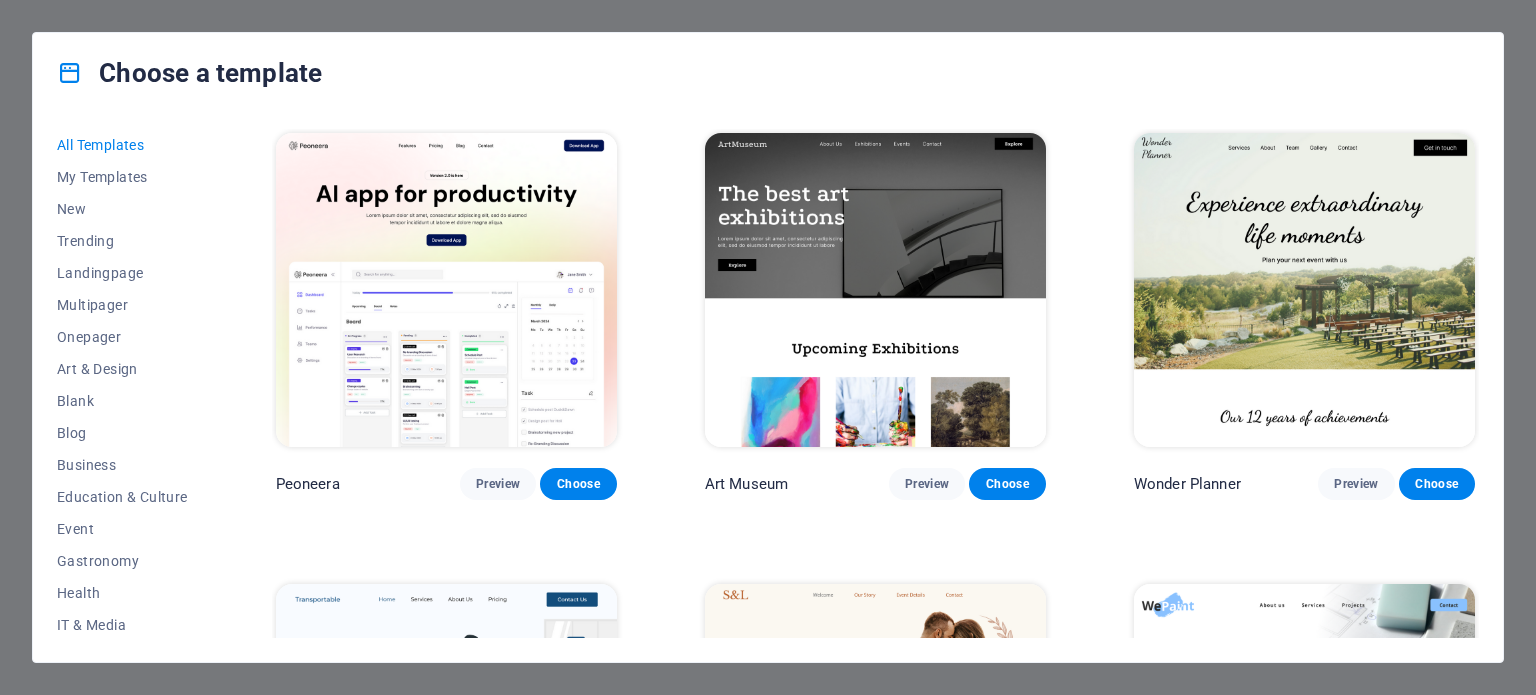 scroll, scrollTop: 0, scrollLeft: 0, axis: both 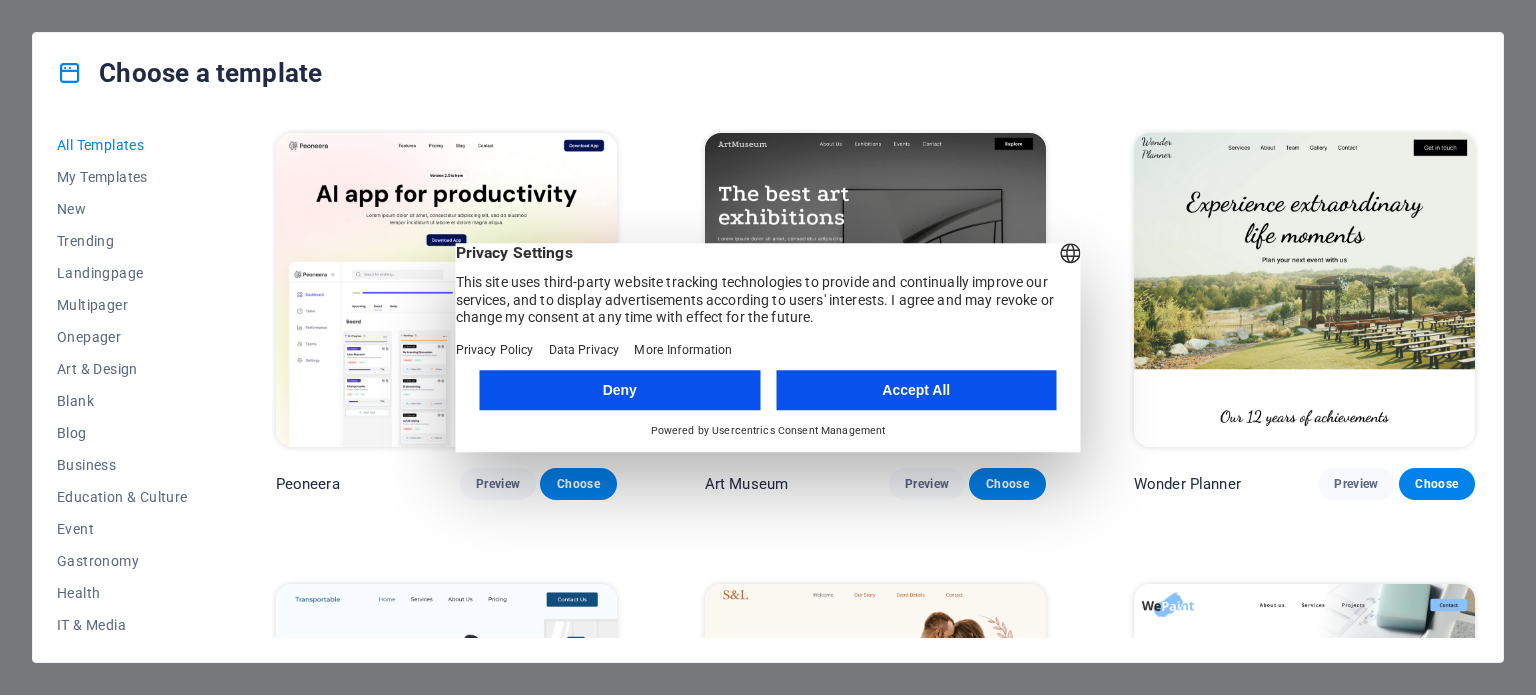 click on "Accept All" at bounding box center [916, 390] 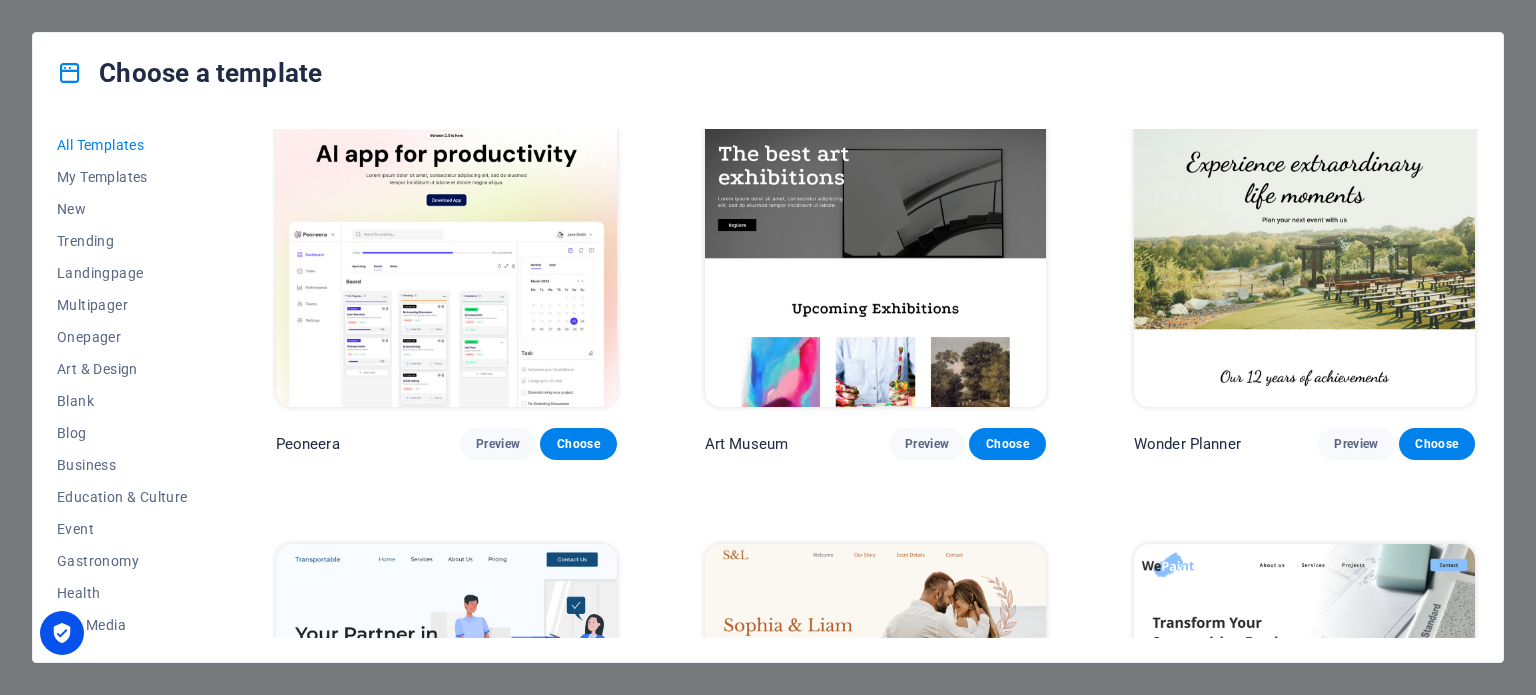 scroll, scrollTop: 0, scrollLeft: 0, axis: both 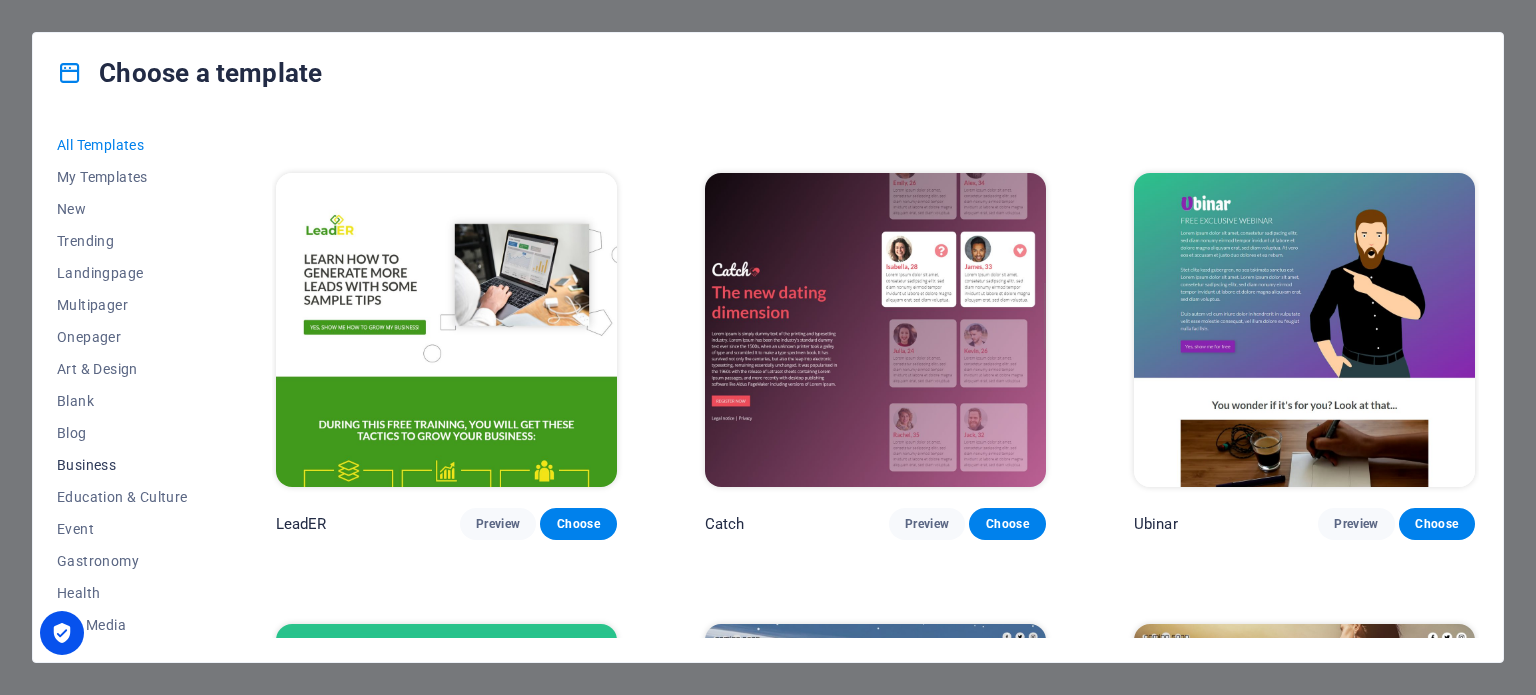 click on "Business" at bounding box center [122, 465] 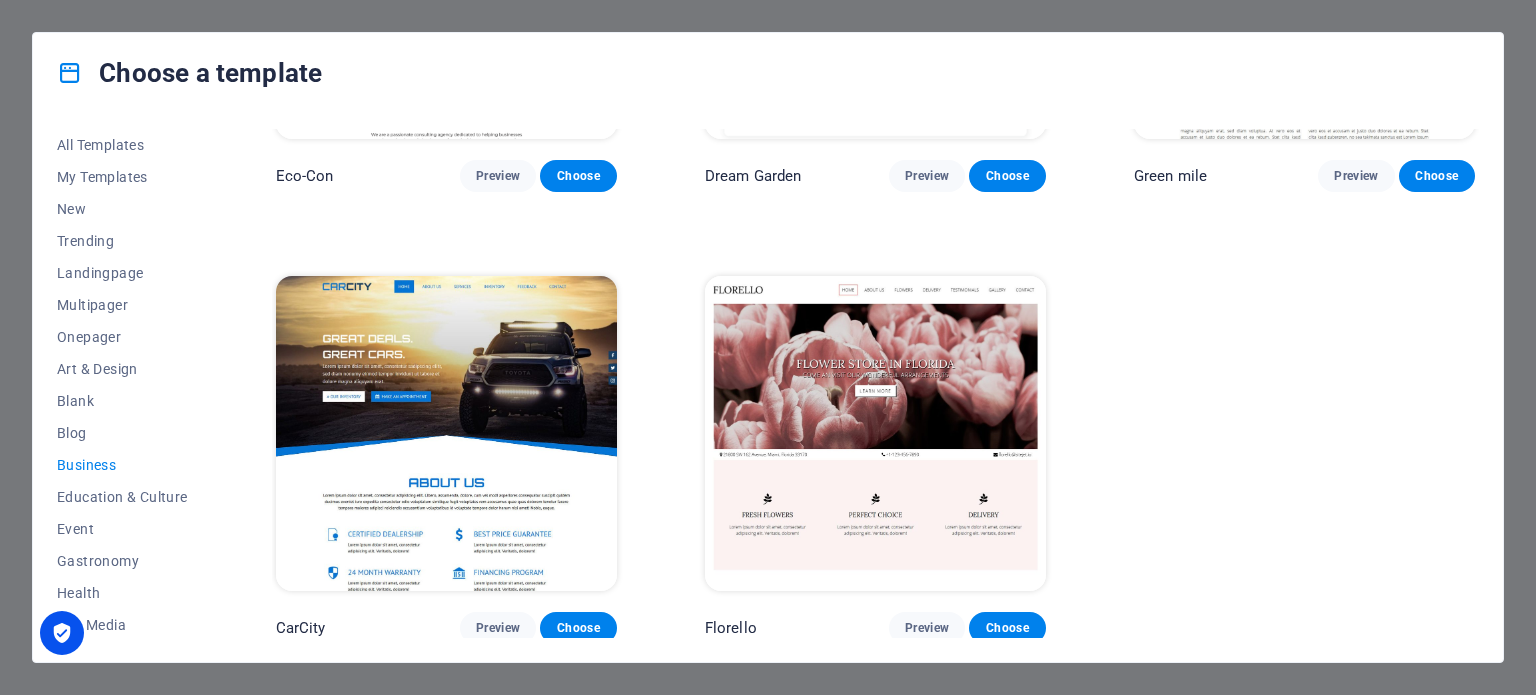 click on "Business" at bounding box center (122, 465) 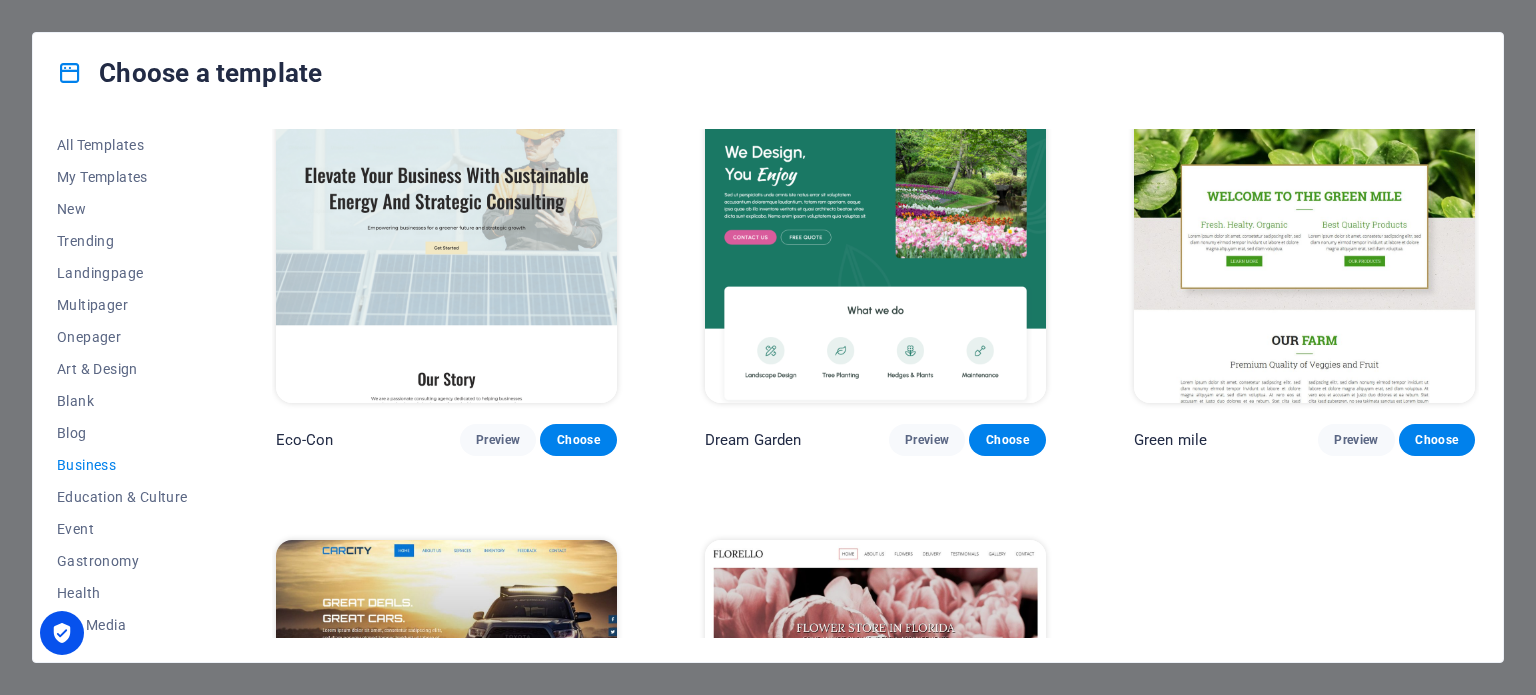 scroll, scrollTop: 0, scrollLeft: 0, axis: both 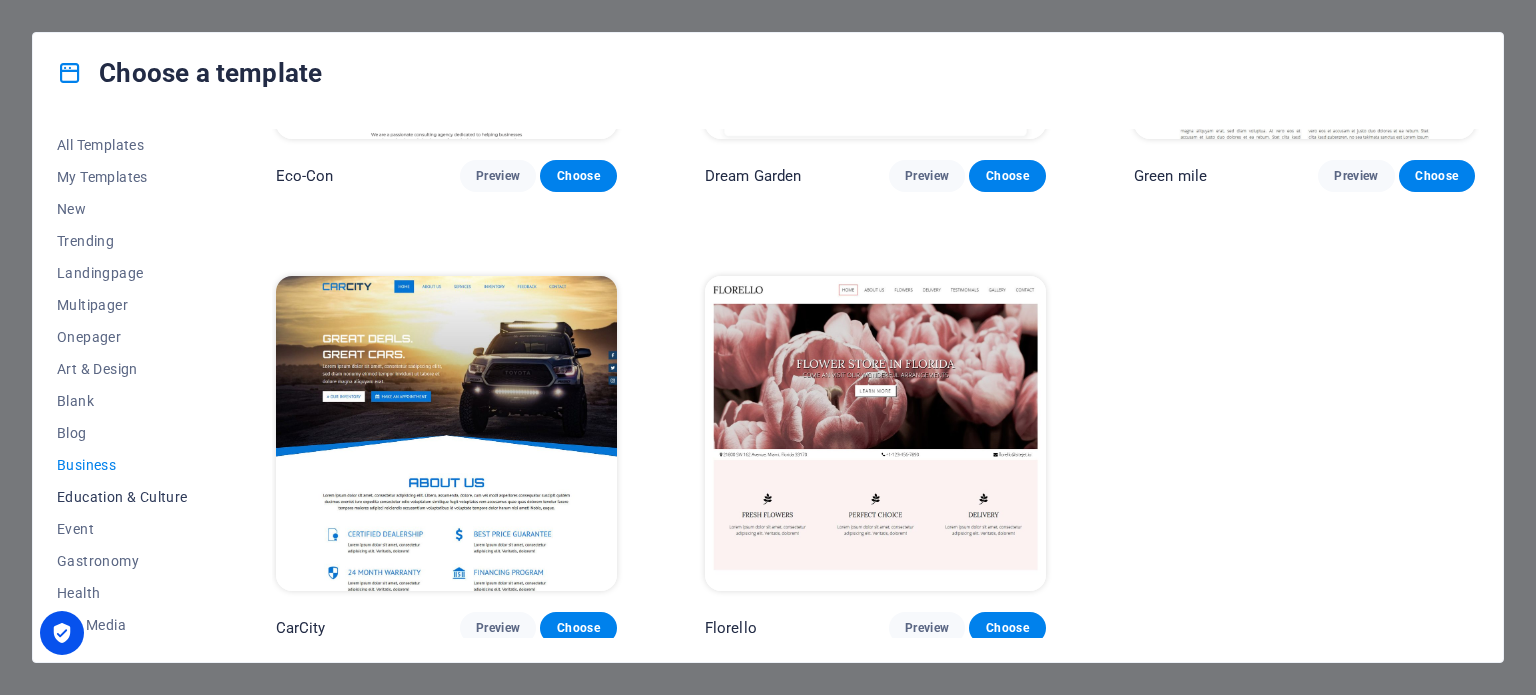 click on "Education & Culture" at bounding box center [122, 497] 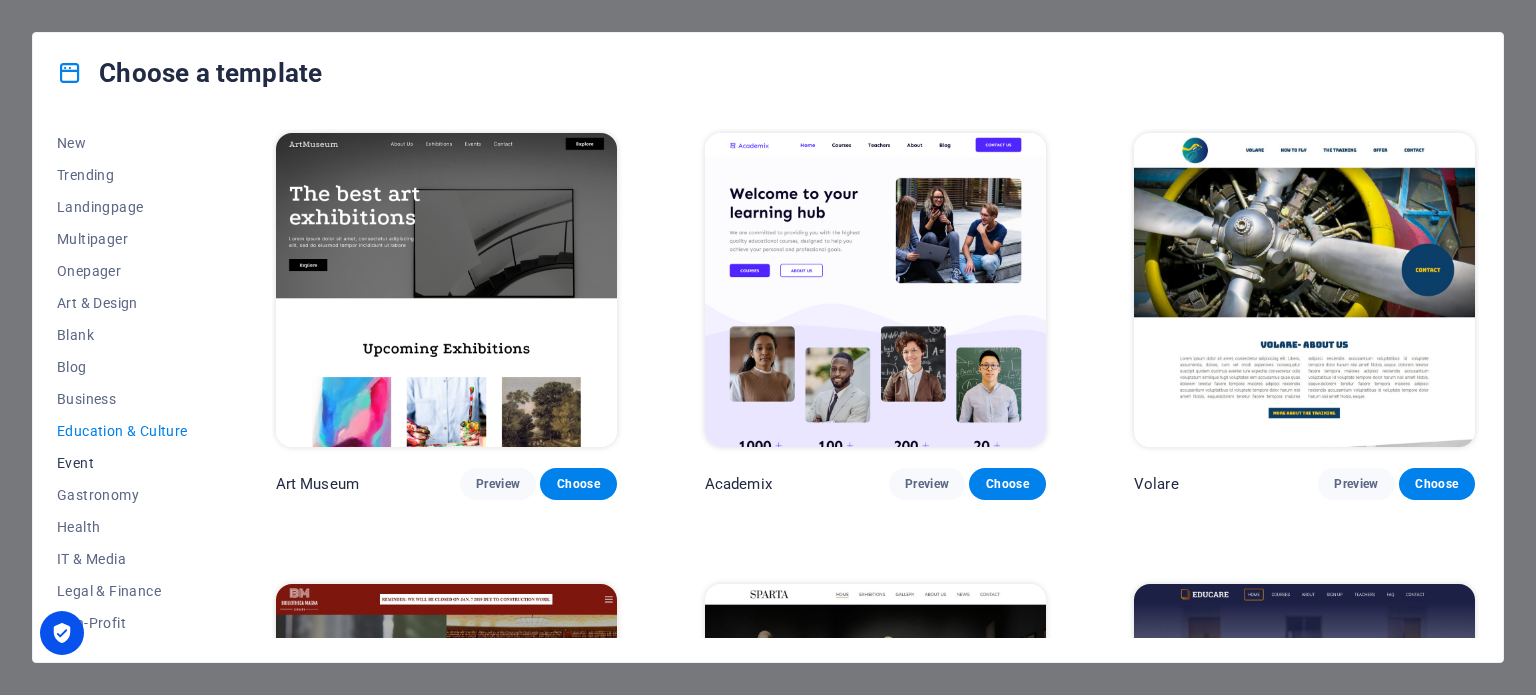scroll, scrollTop: 100, scrollLeft: 0, axis: vertical 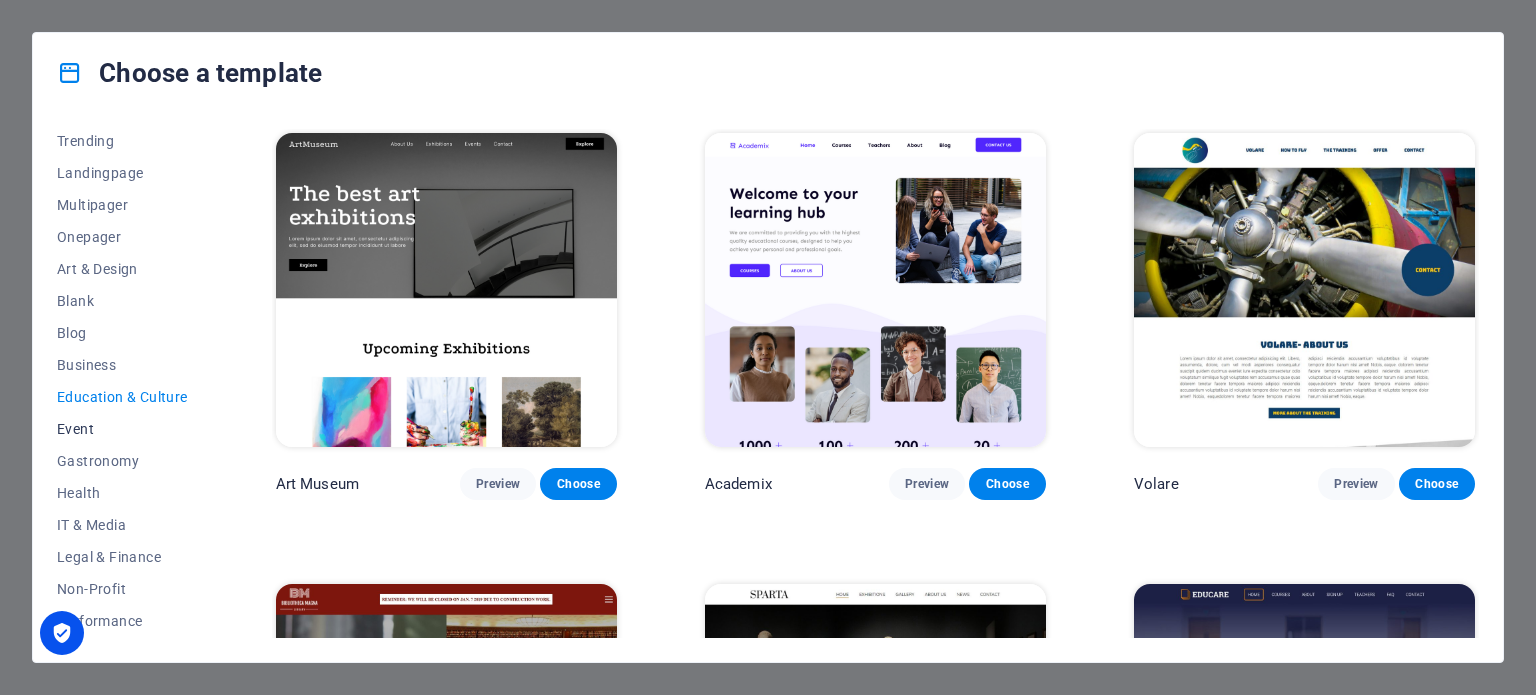 click on "Event" at bounding box center [122, 429] 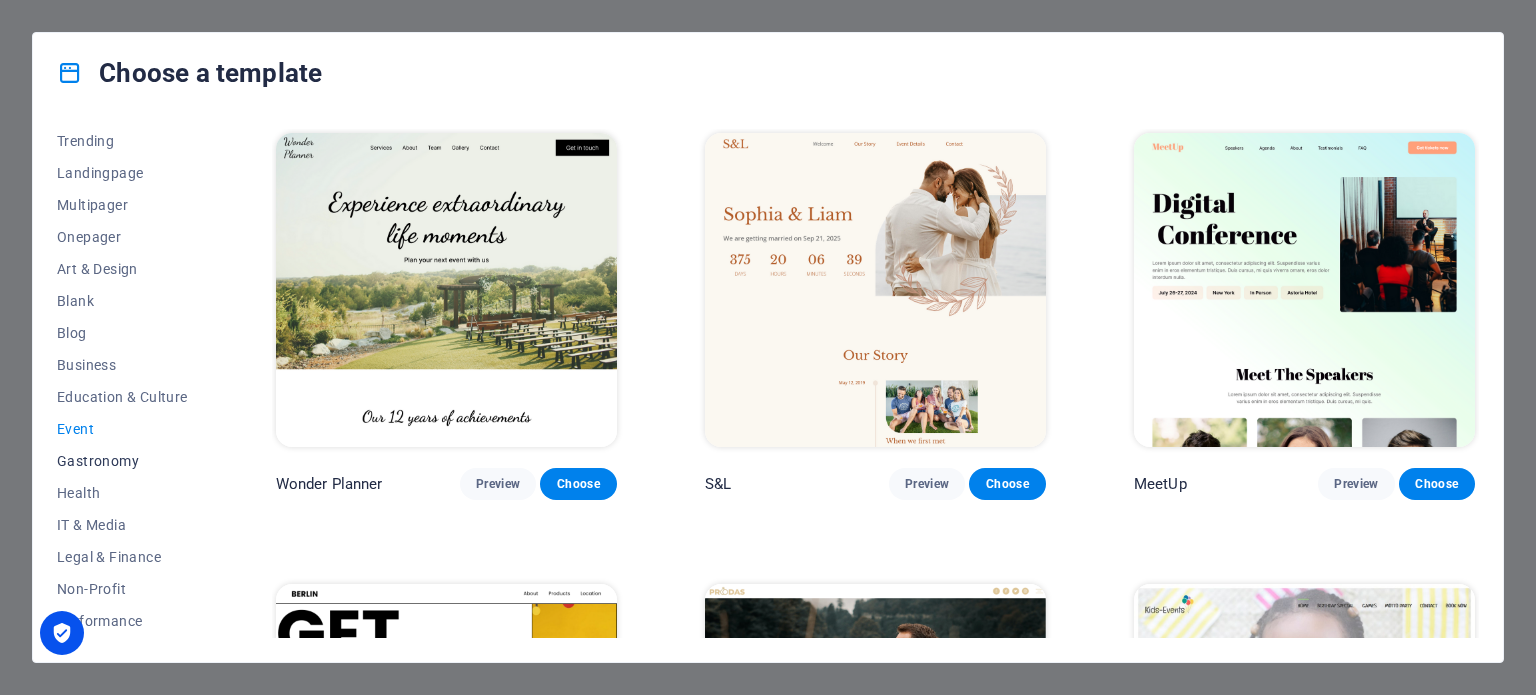 click on "Gastronomy" at bounding box center [122, 461] 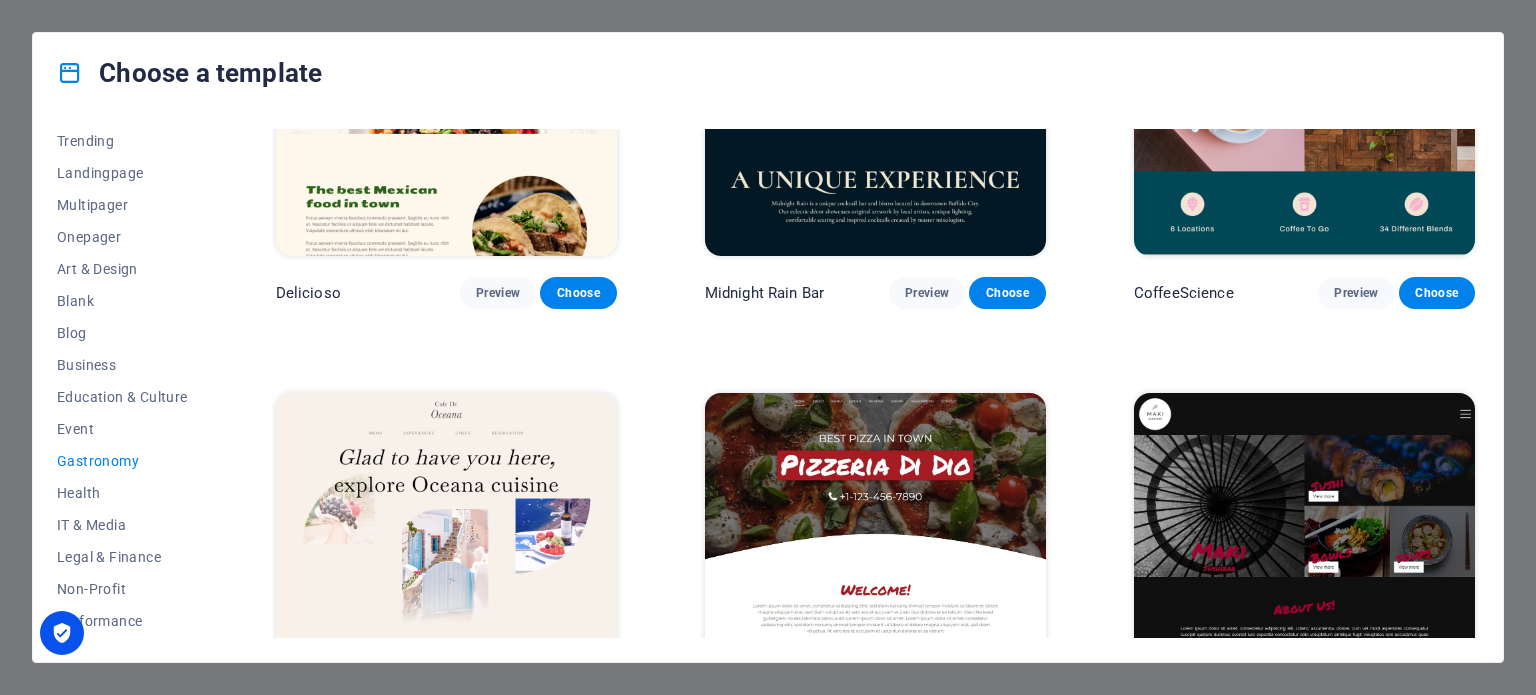 scroll, scrollTop: 200, scrollLeft: 0, axis: vertical 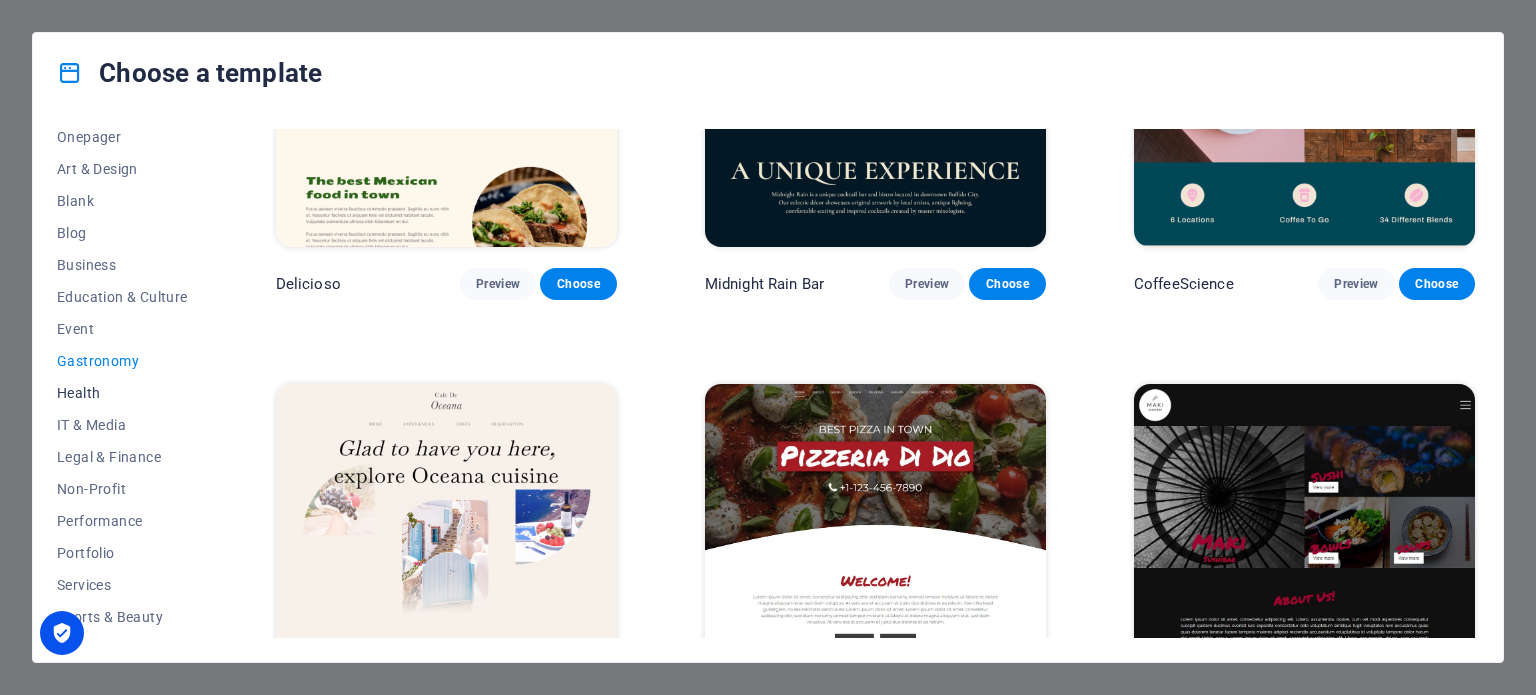 click on "Health" at bounding box center [122, 393] 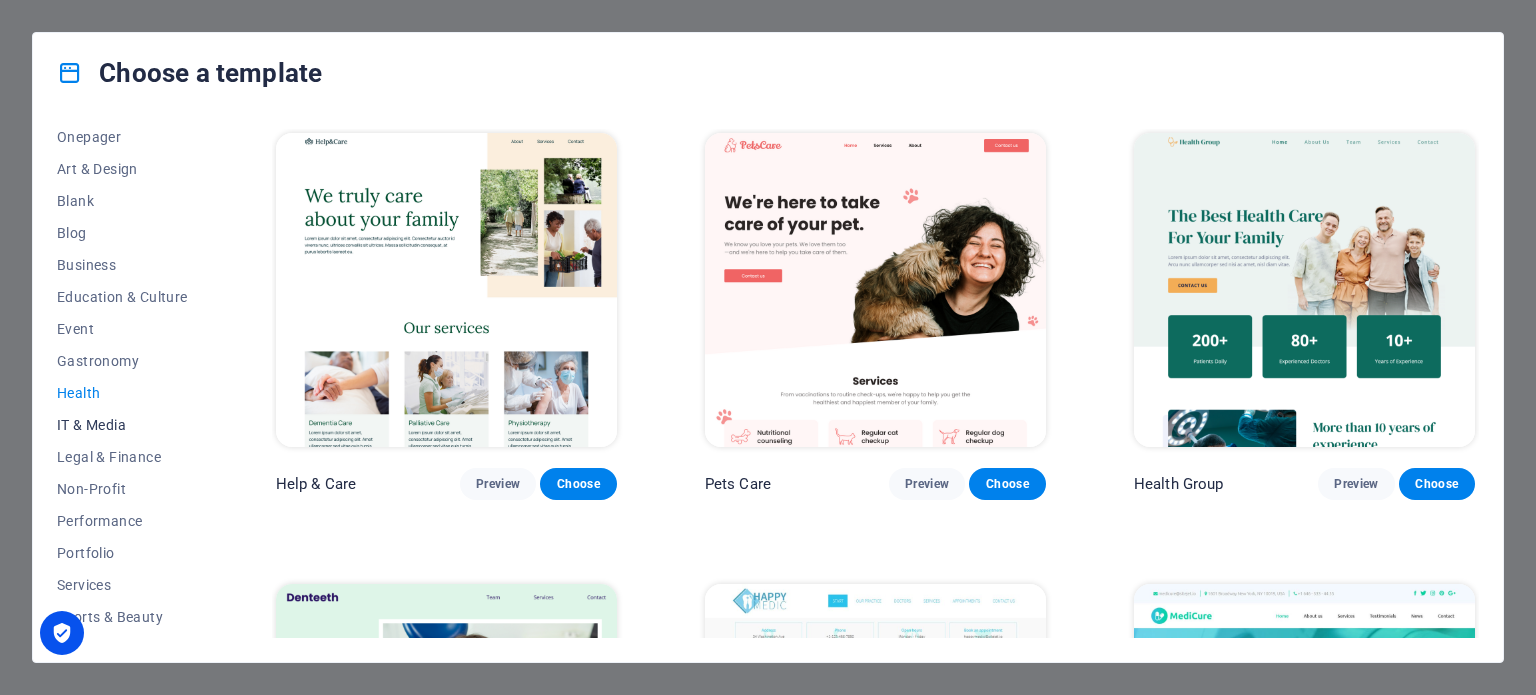 click on "IT & Media" at bounding box center [122, 425] 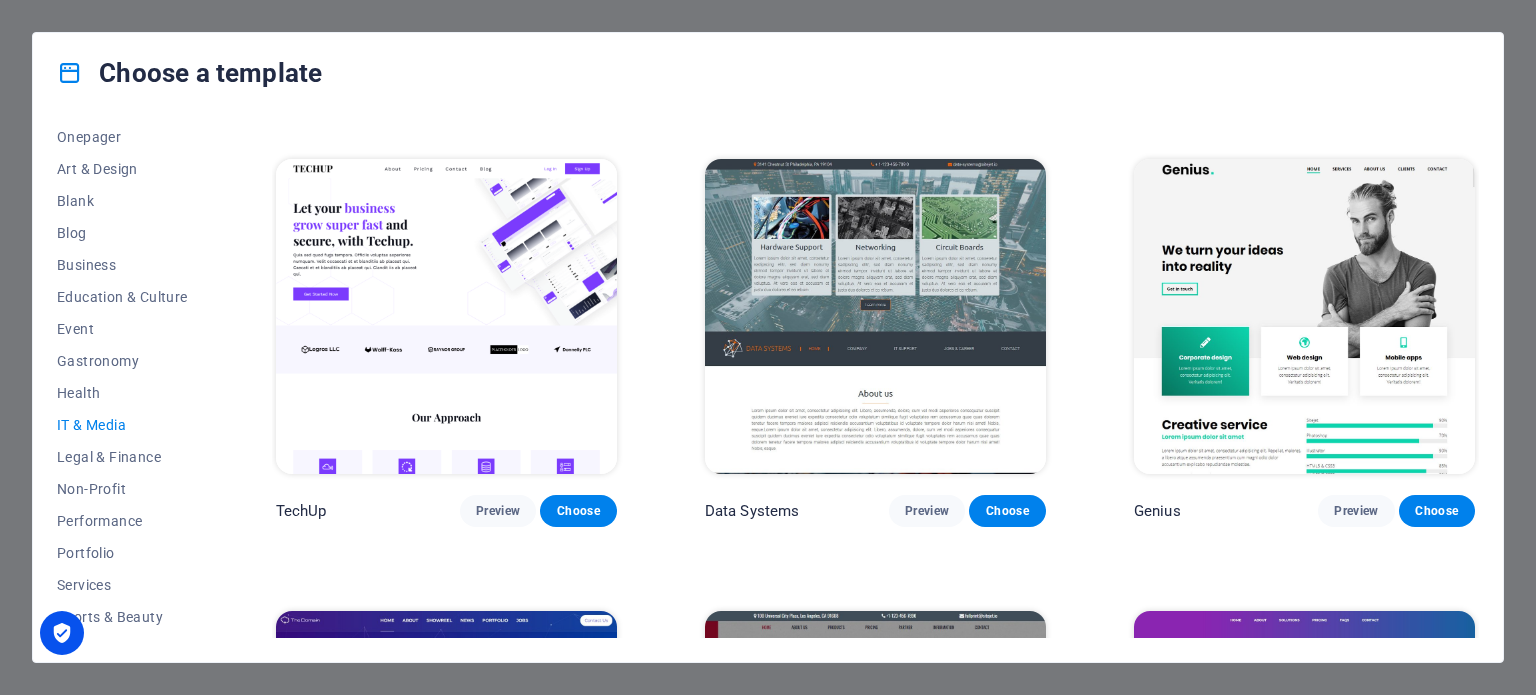 scroll, scrollTop: 400, scrollLeft: 0, axis: vertical 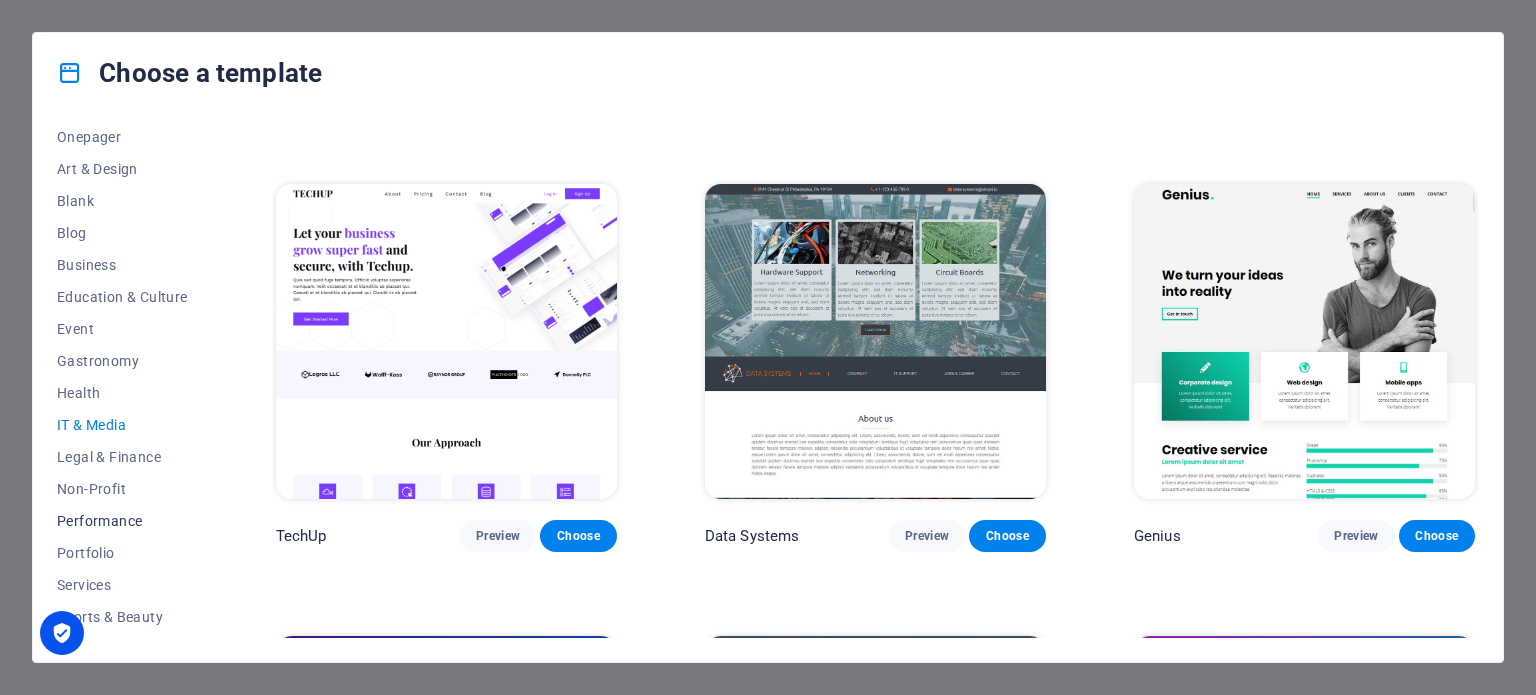 click on "Performance" at bounding box center (122, 521) 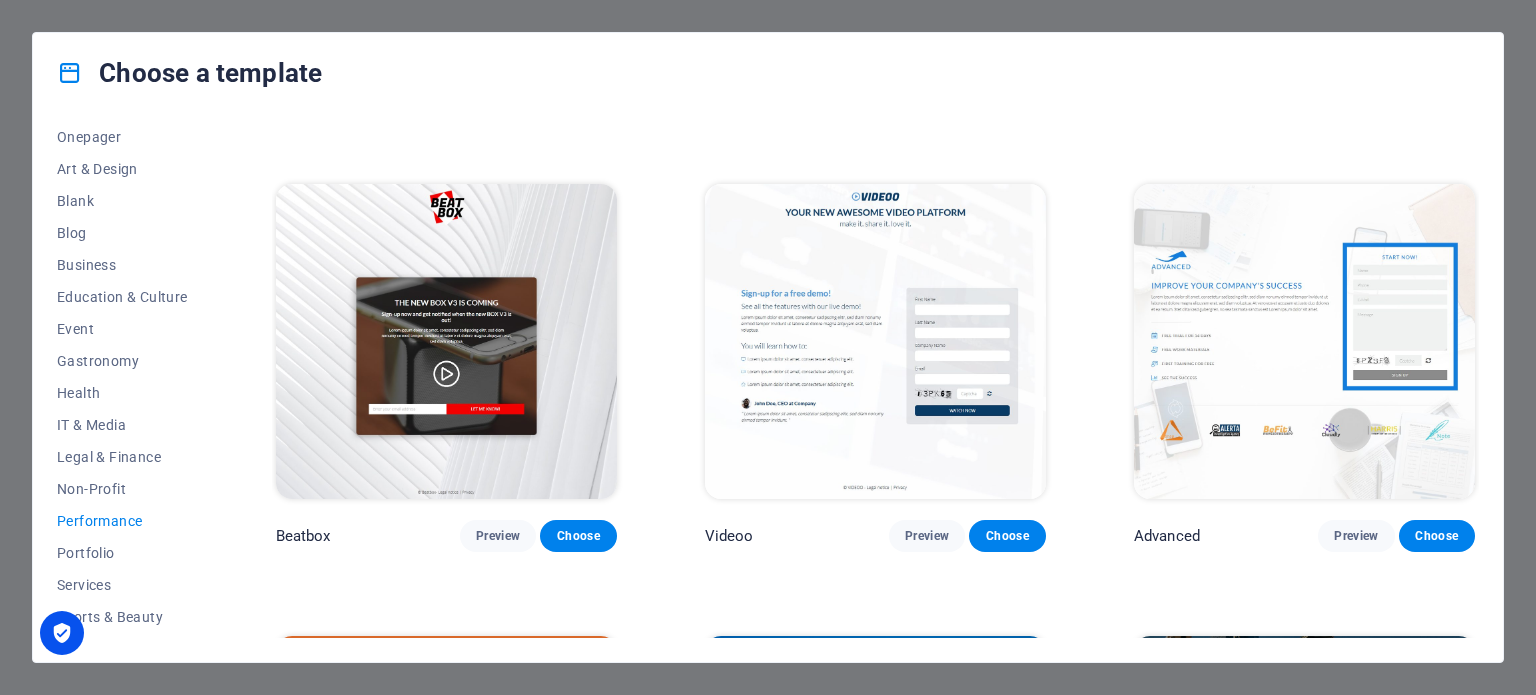 scroll, scrollTop: 400, scrollLeft: 0, axis: vertical 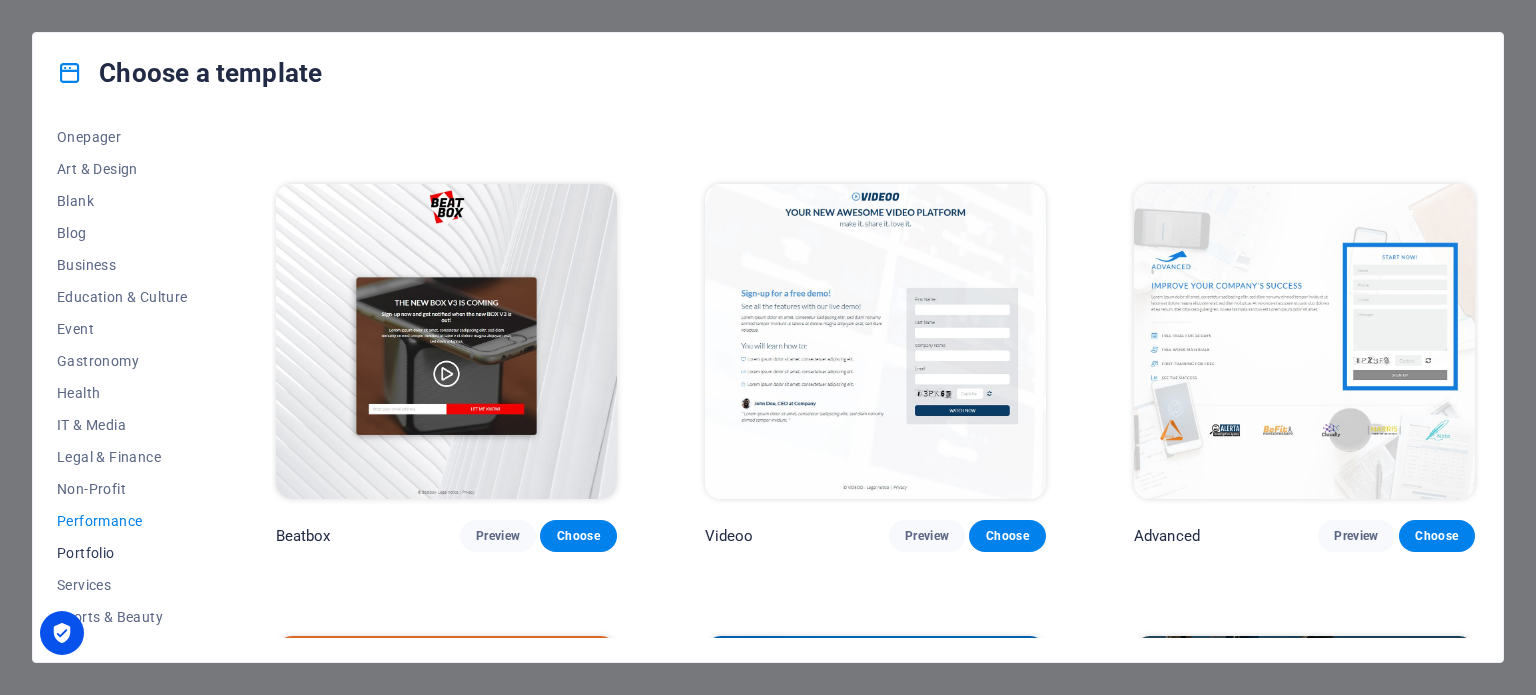 click on "Portfolio" at bounding box center (122, 553) 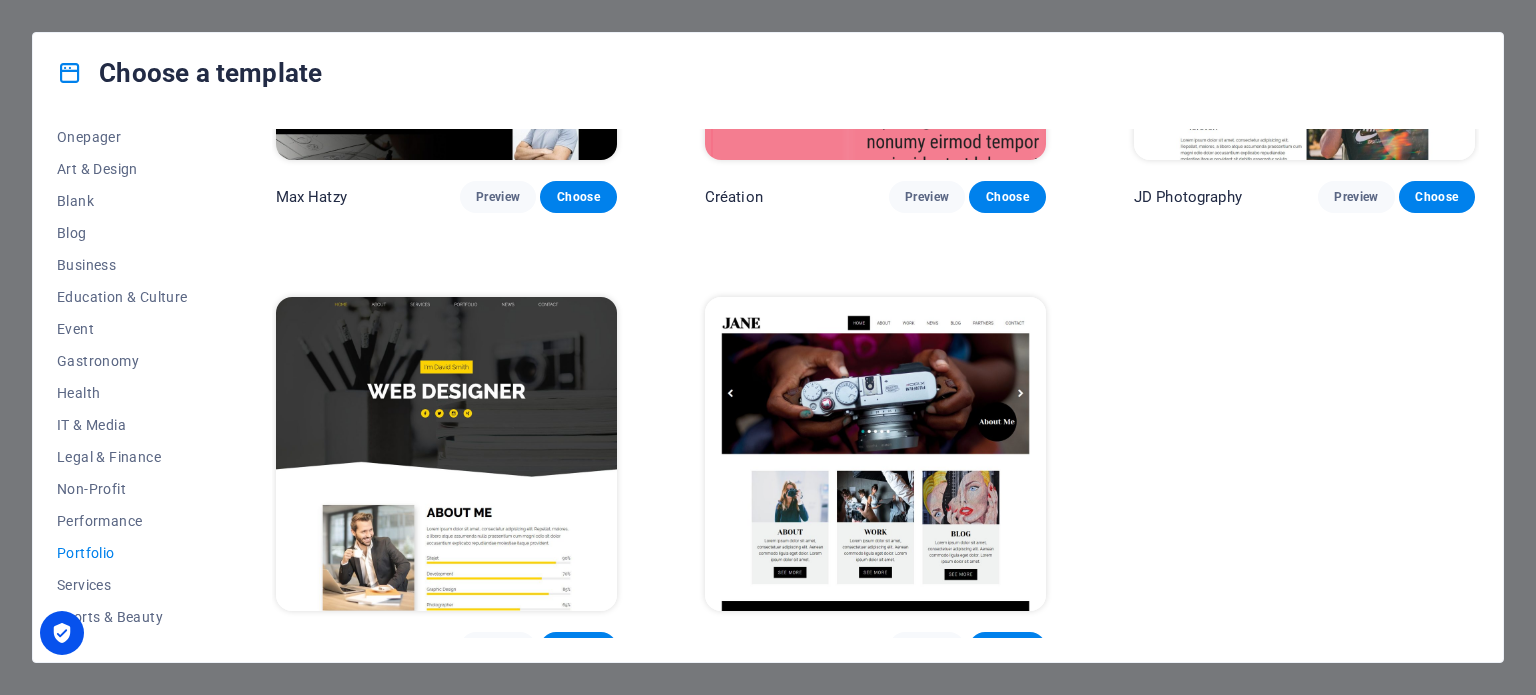 scroll, scrollTop: 758, scrollLeft: 0, axis: vertical 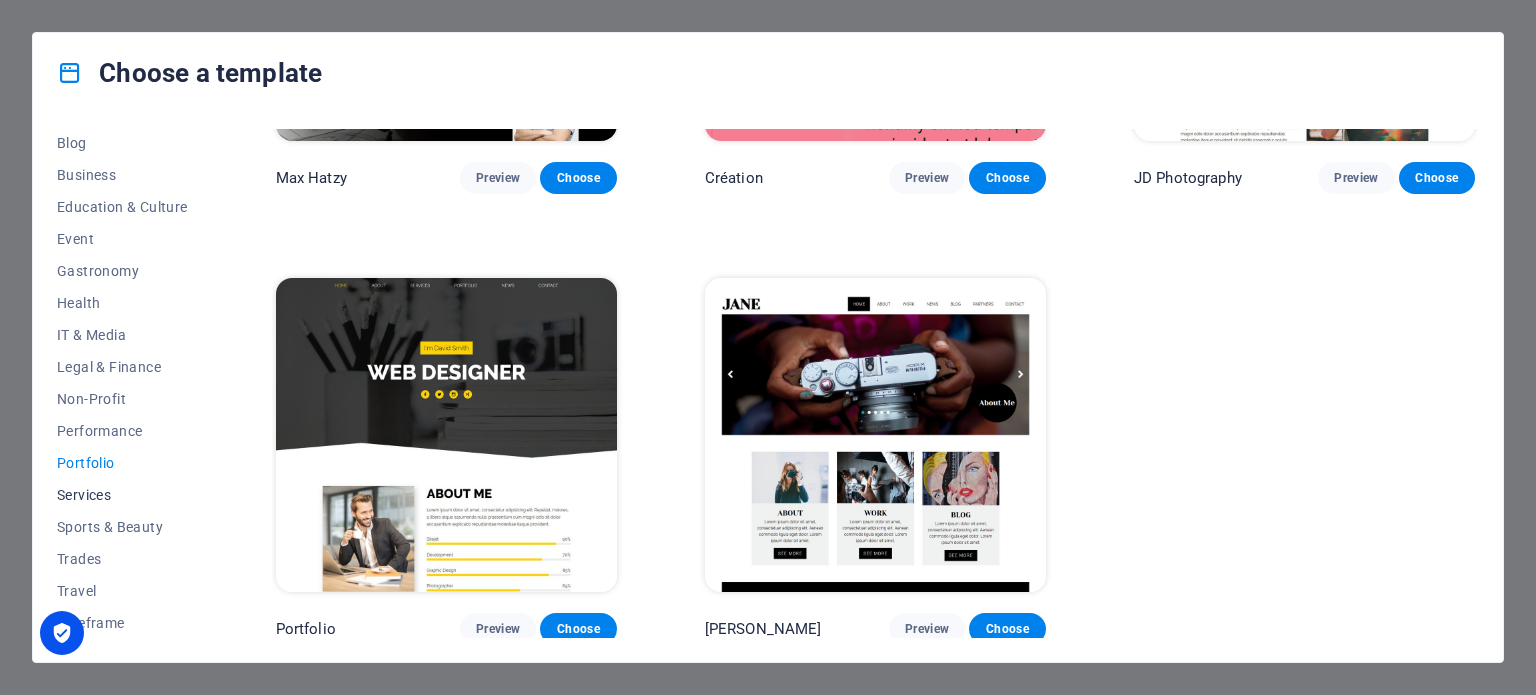 click on "Services" at bounding box center (122, 495) 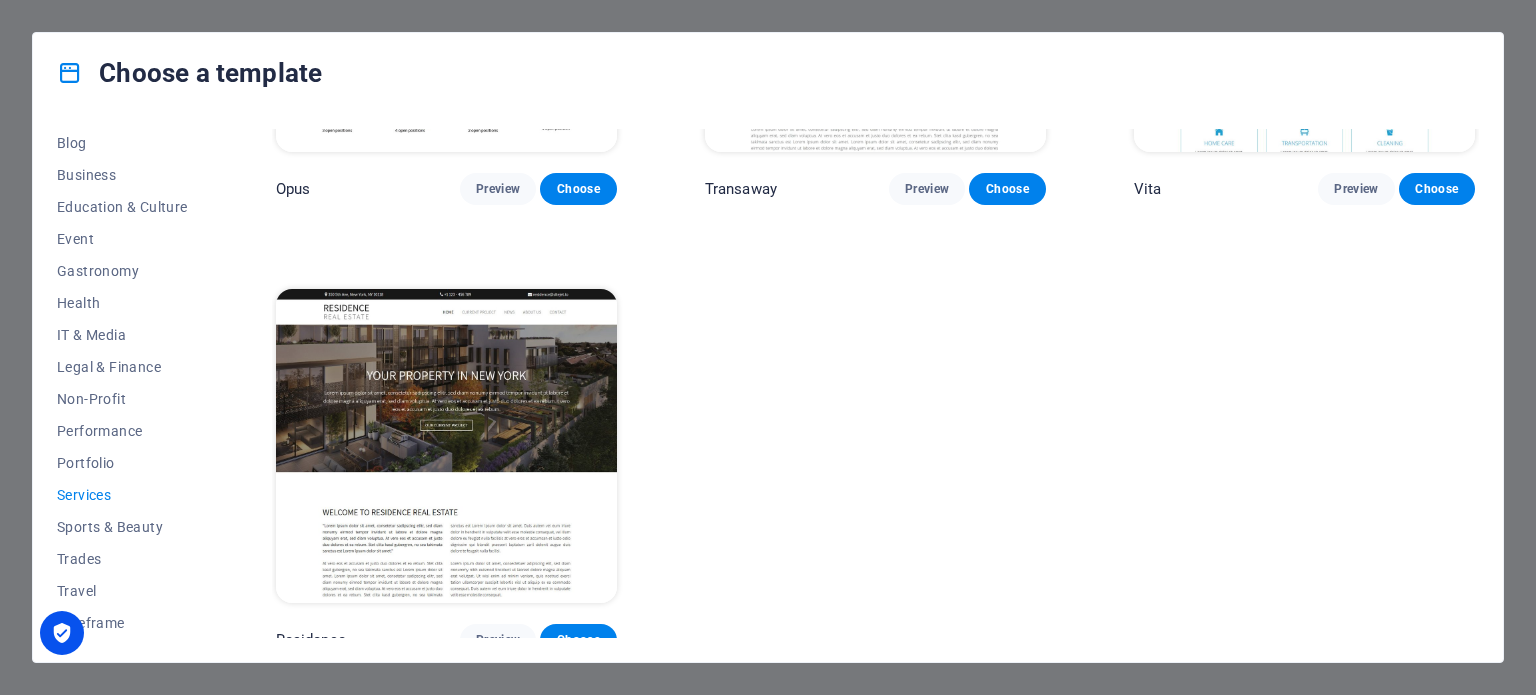 scroll, scrollTop: 2556, scrollLeft: 0, axis: vertical 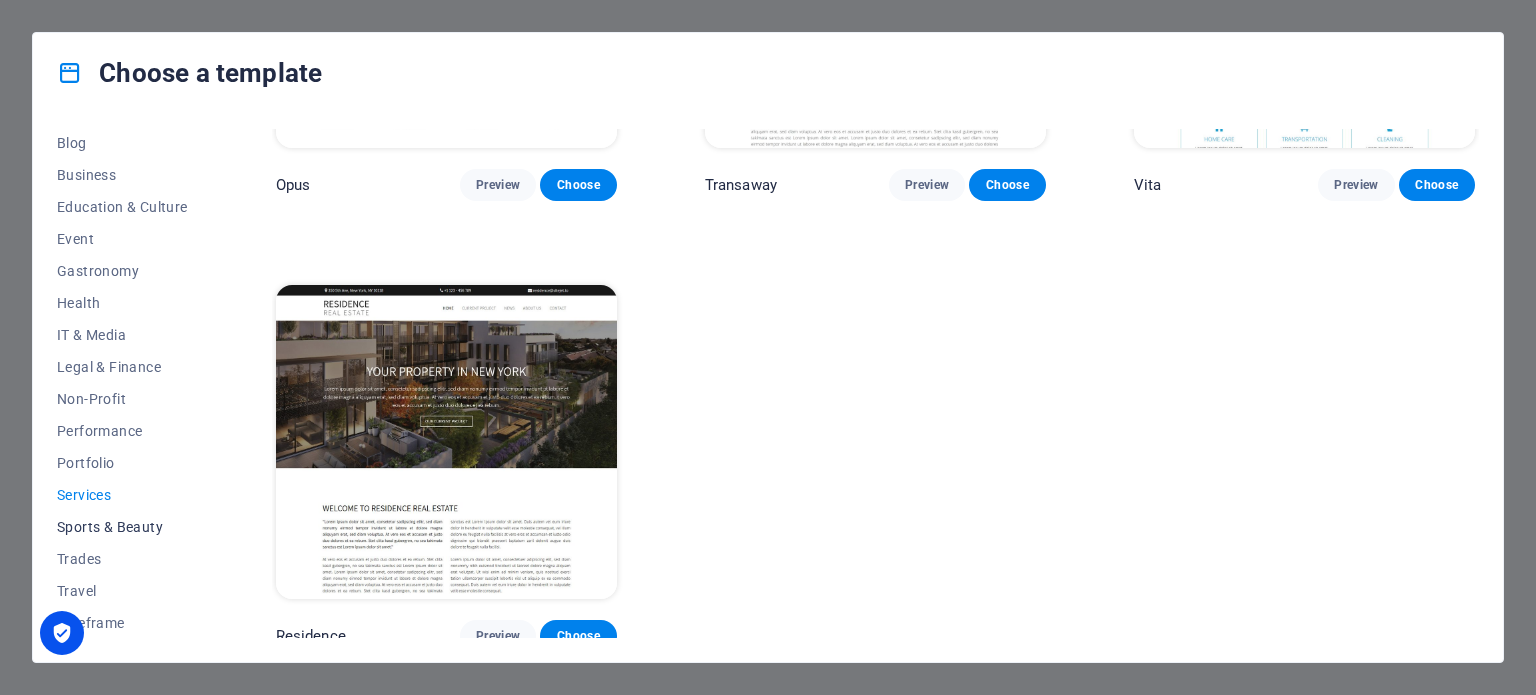 click on "Sports & Beauty" at bounding box center (122, 527) 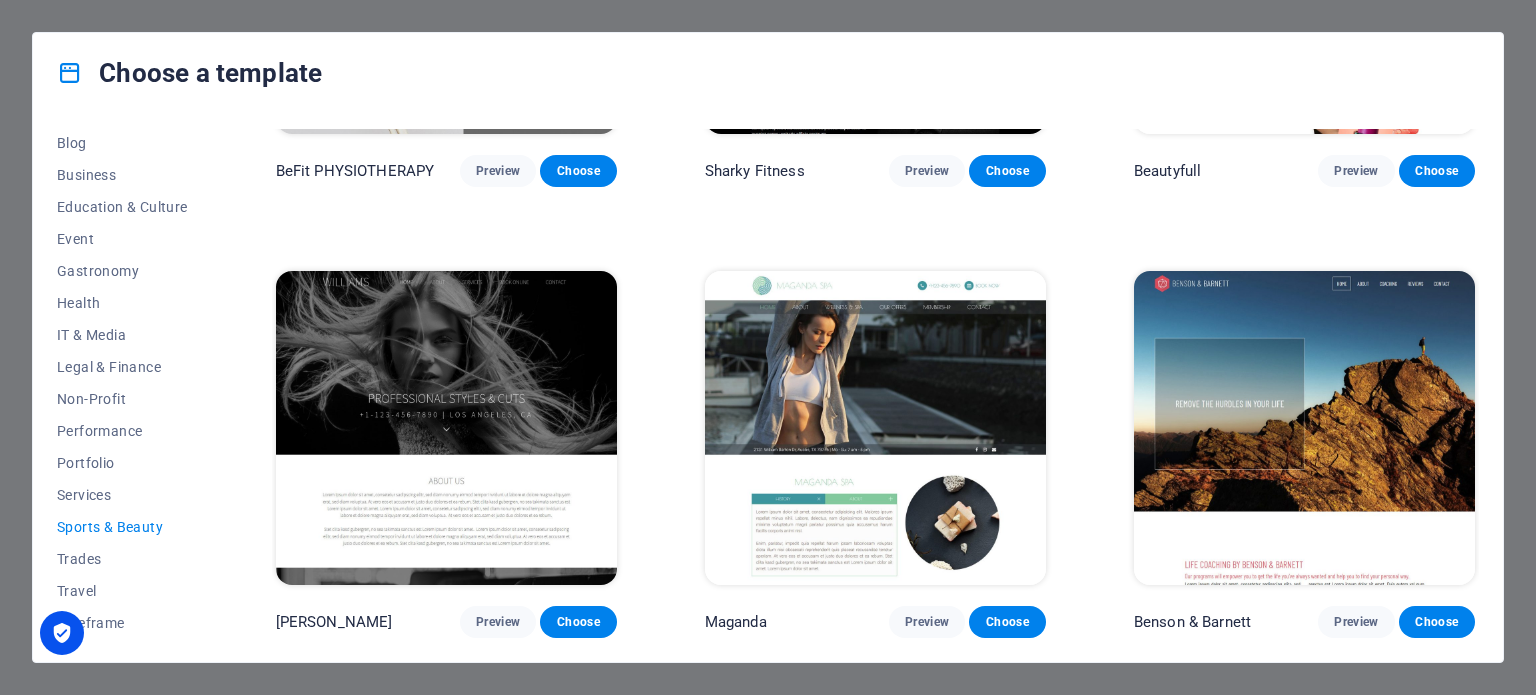 scroll, scrollTop: 1657, scrollLeft: 0, axis: vertical 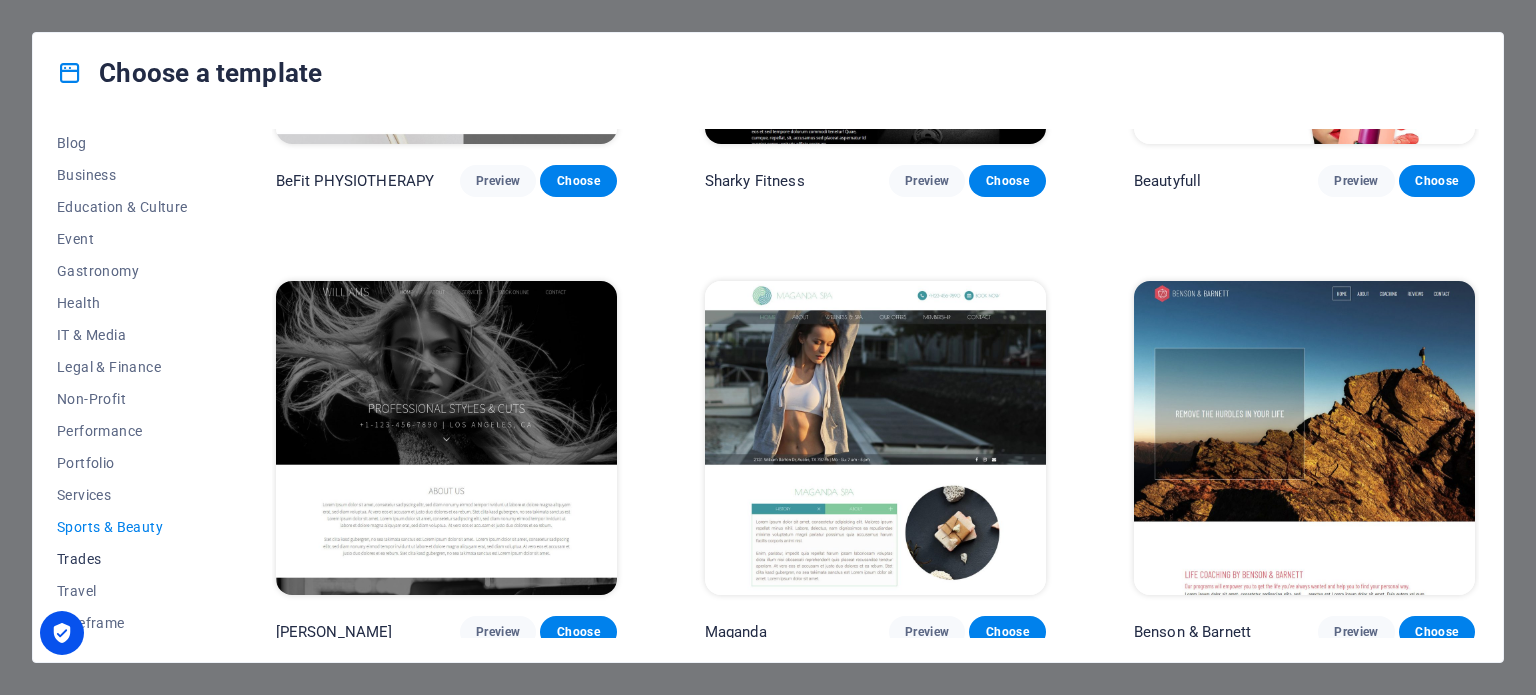 click on "Trades" at bounding box center (122, 559) 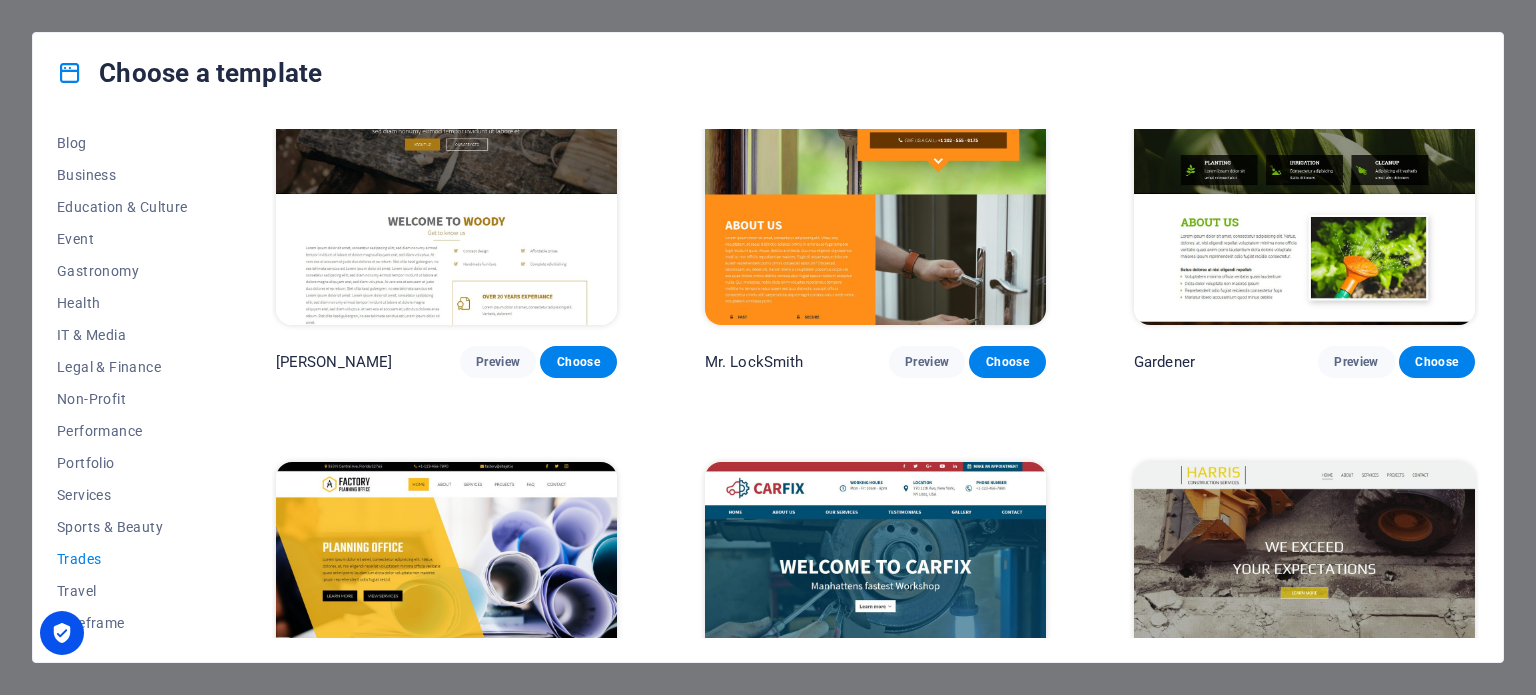 scroll, scrollTop: 600, scrollLeft: 0, axis: vertical 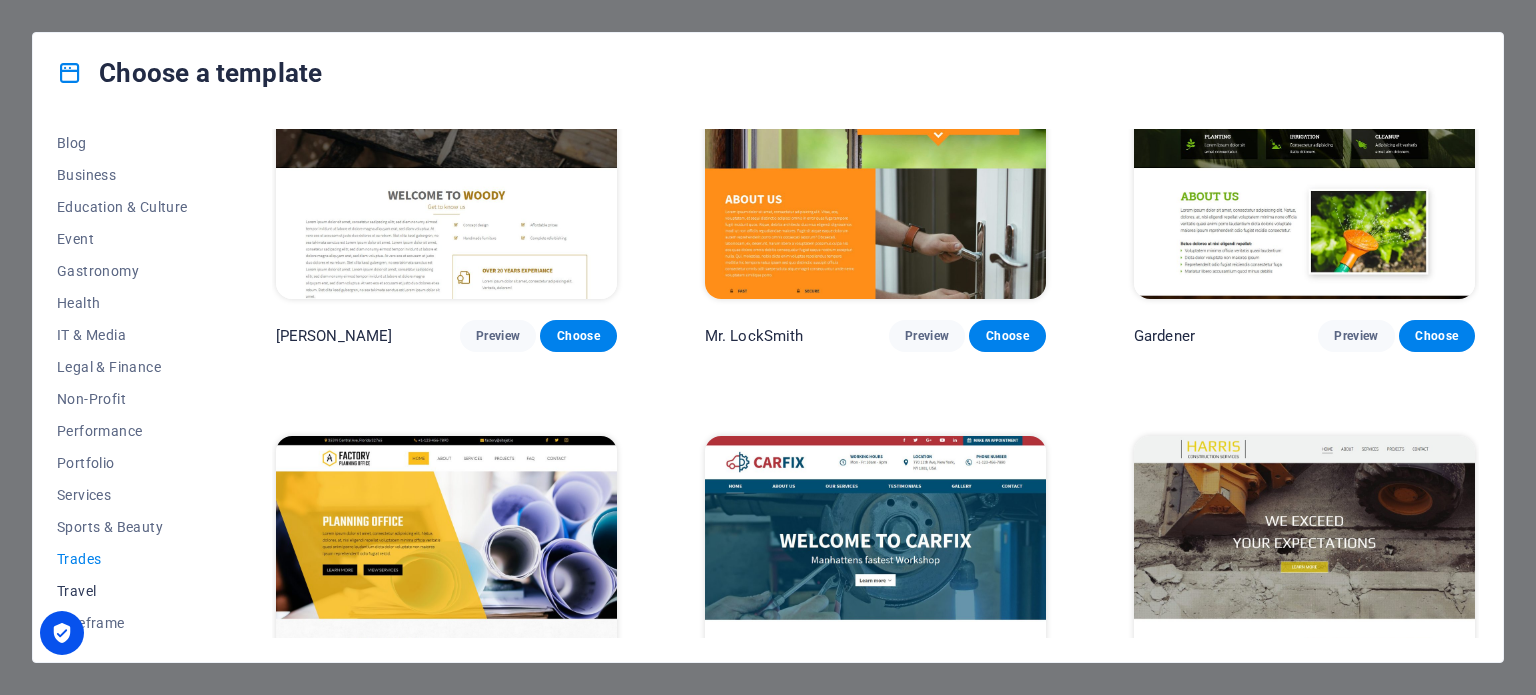 click on "Travel" at bounding box center (122, 591) 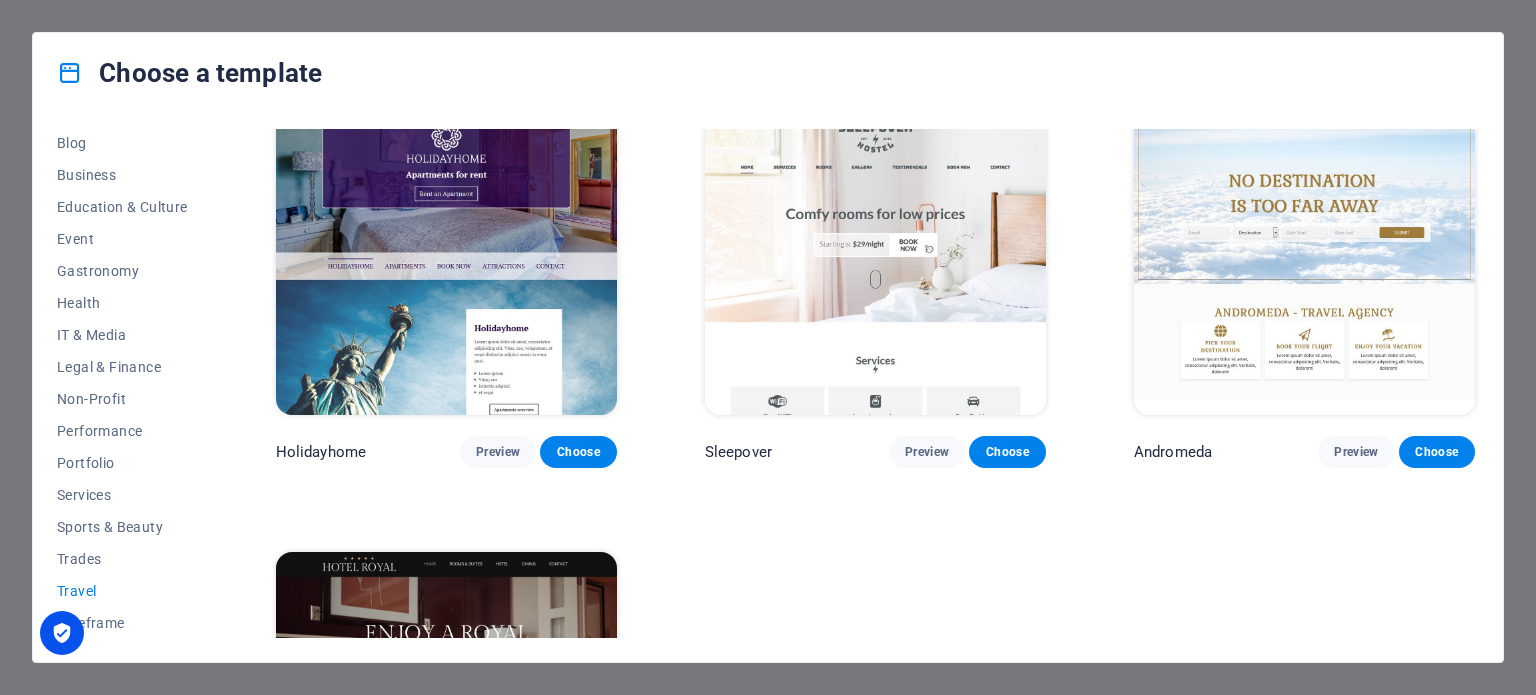 scroll, scrollTop: 500, scrollLeft: 0, axis: vertical 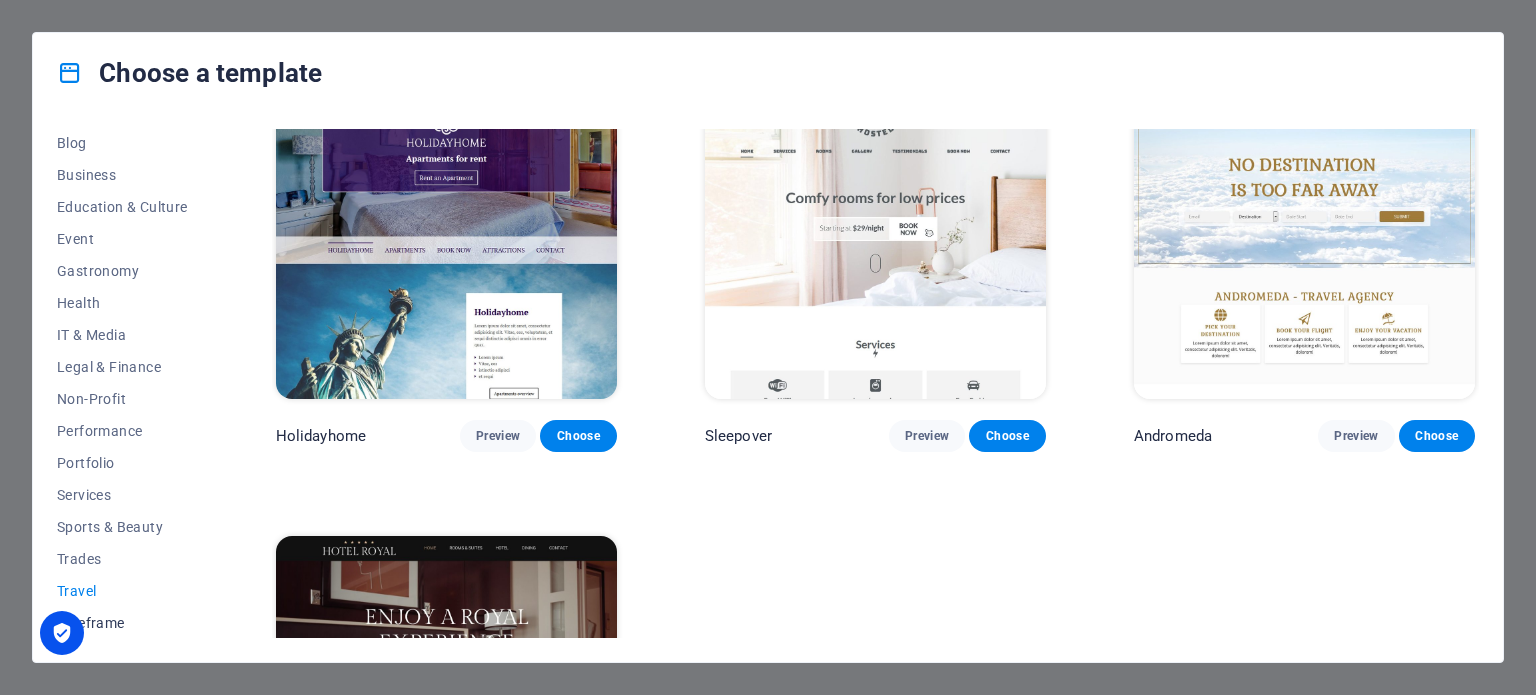 click on "Wireframe" at bounding box center [122, 623] 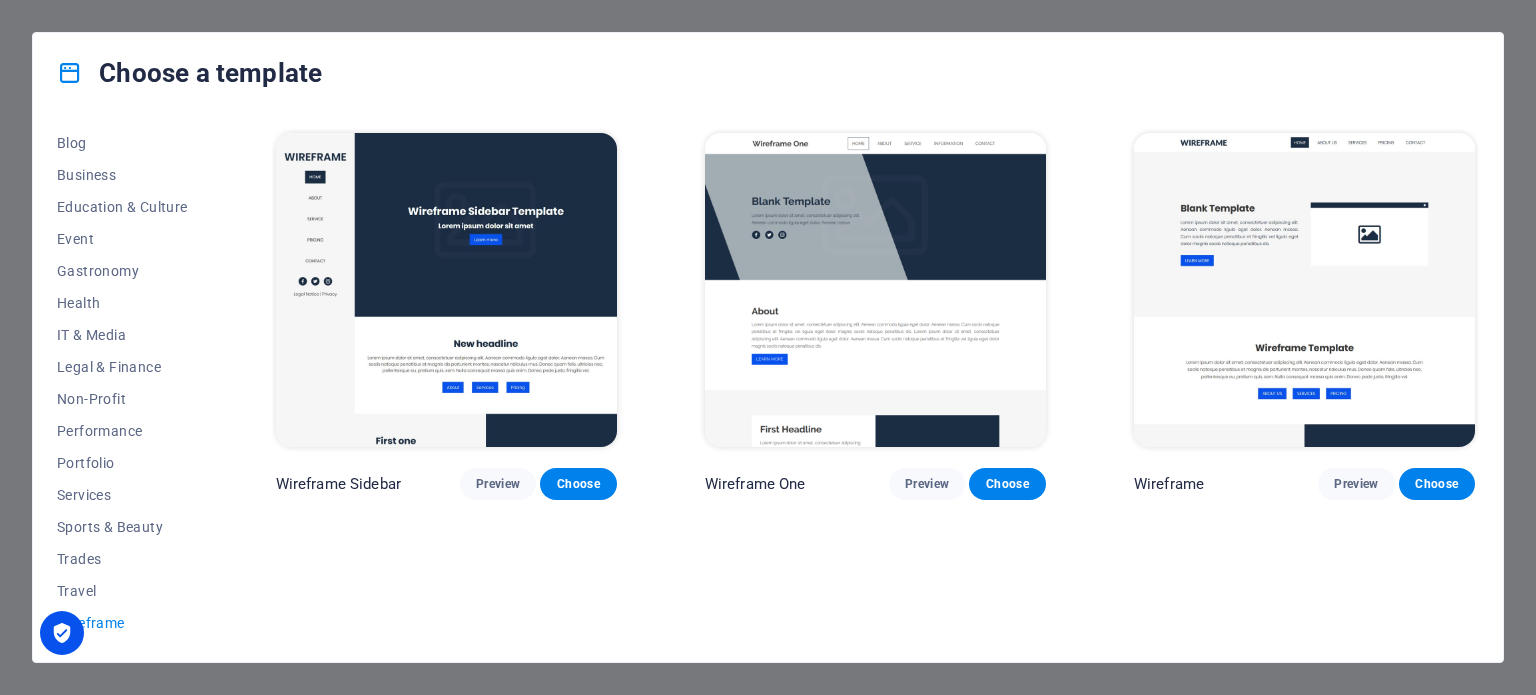 scroll, scrollTop: 0, scrollLeft: 0, axis: both 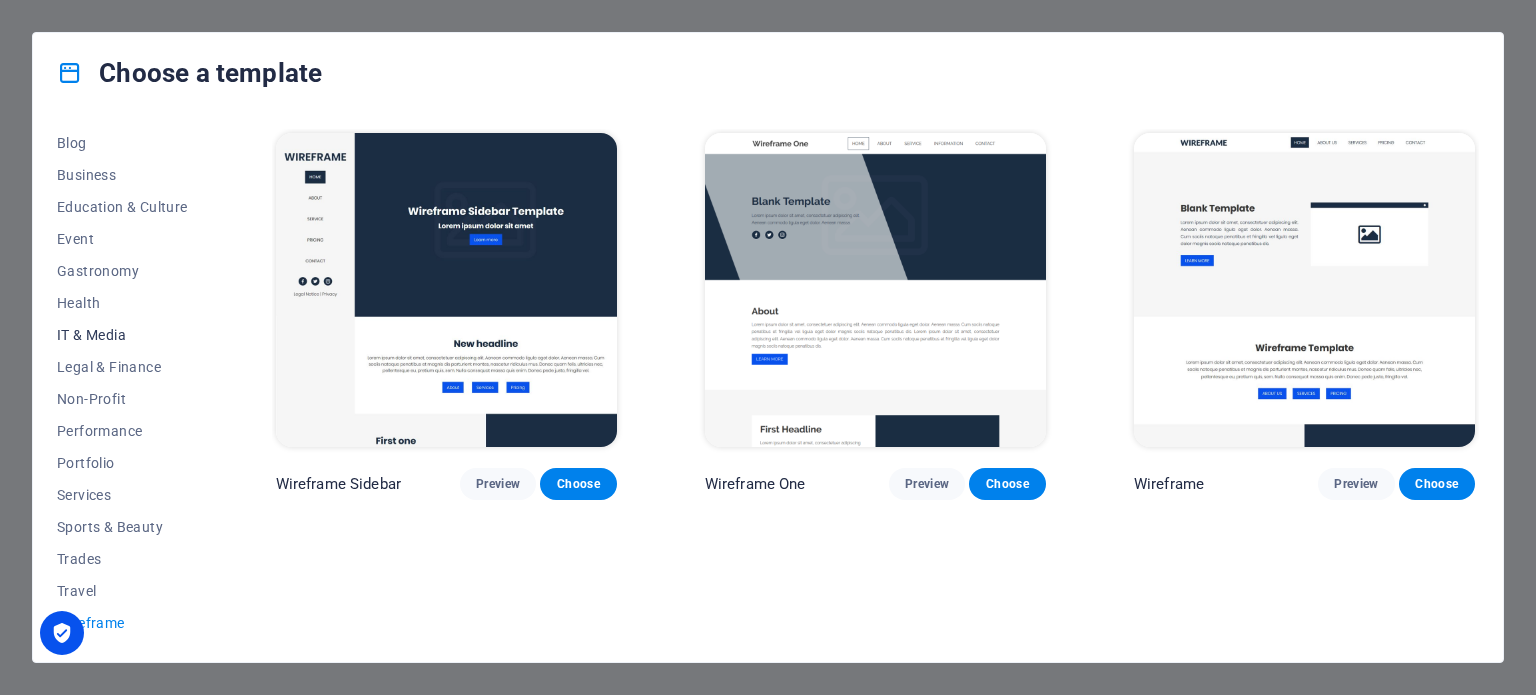 click on "IT & Media" at bounding box center [122, 335] 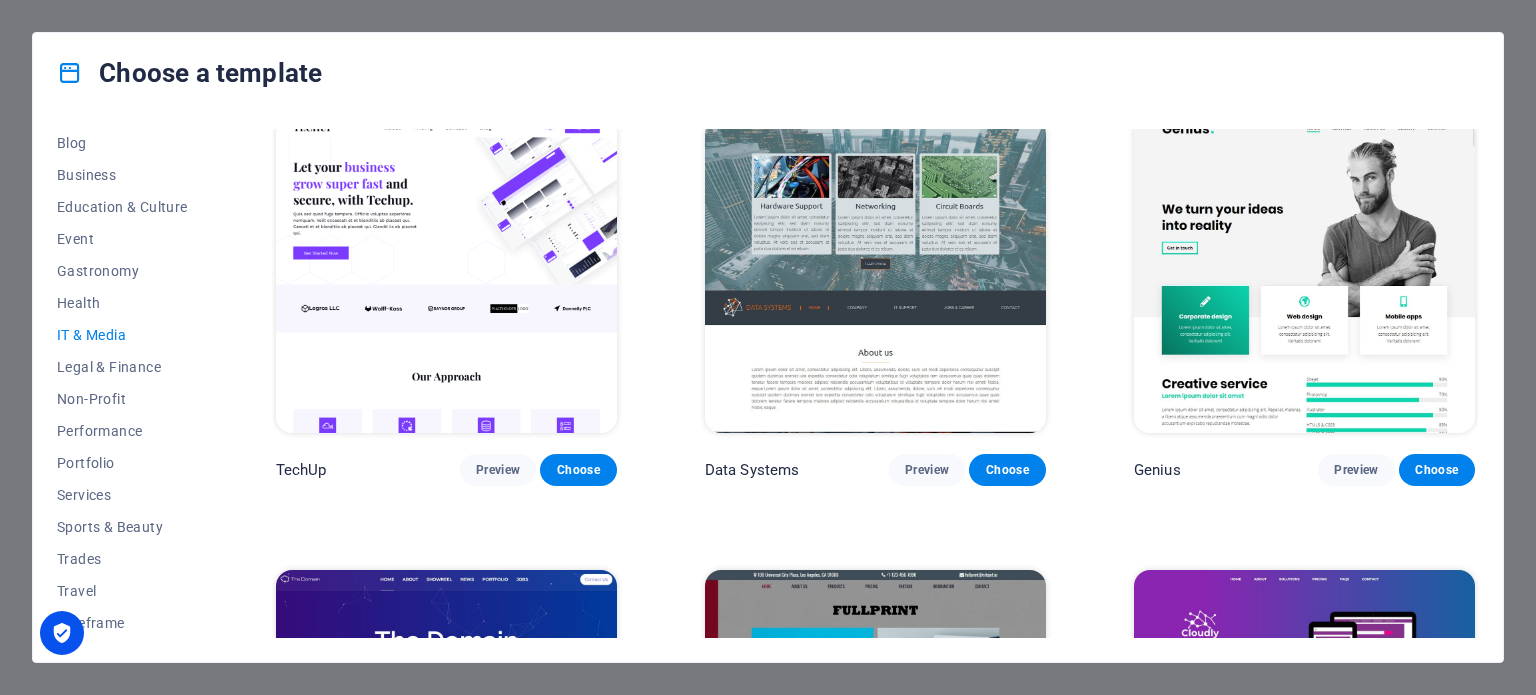 scroll, scrollTop: 500, scrollLeft: 0, axis: vertical 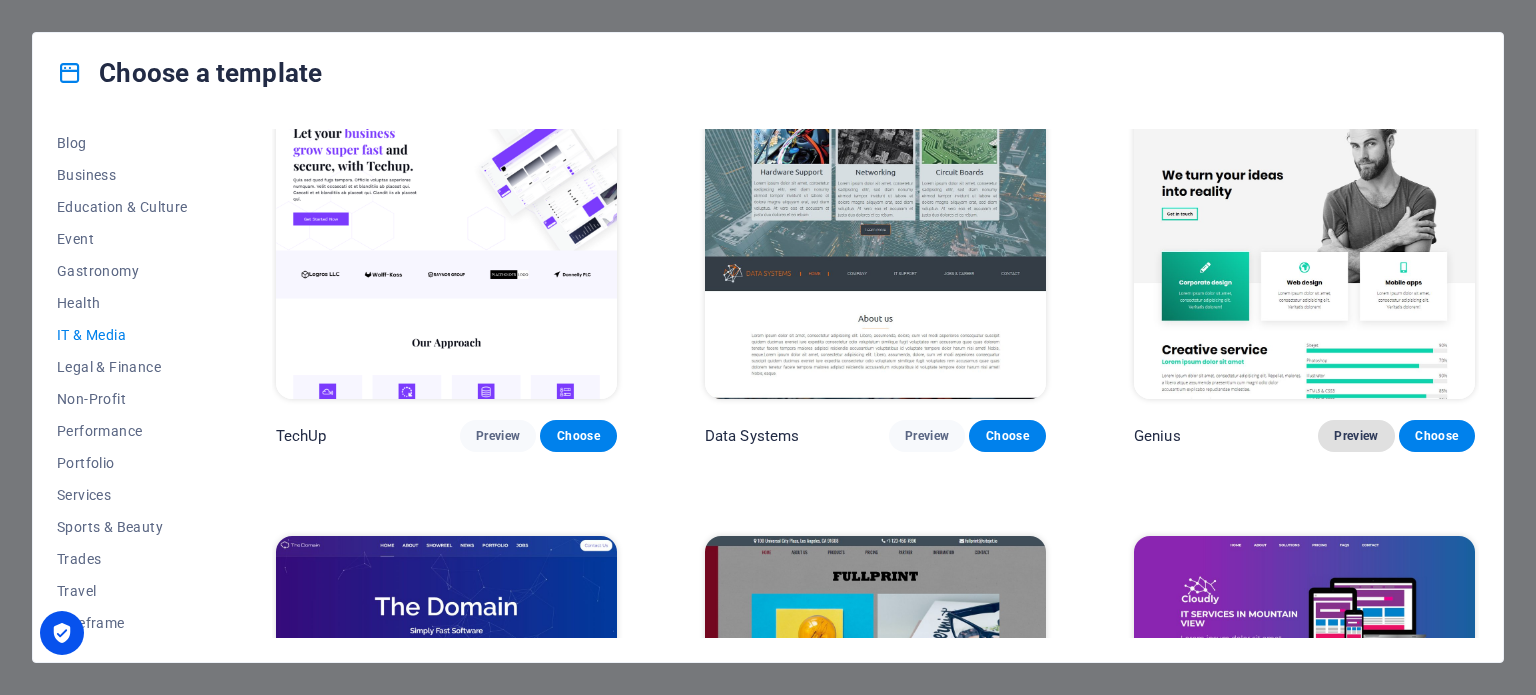 click on "Preview" at bounding box center [1356, 436] 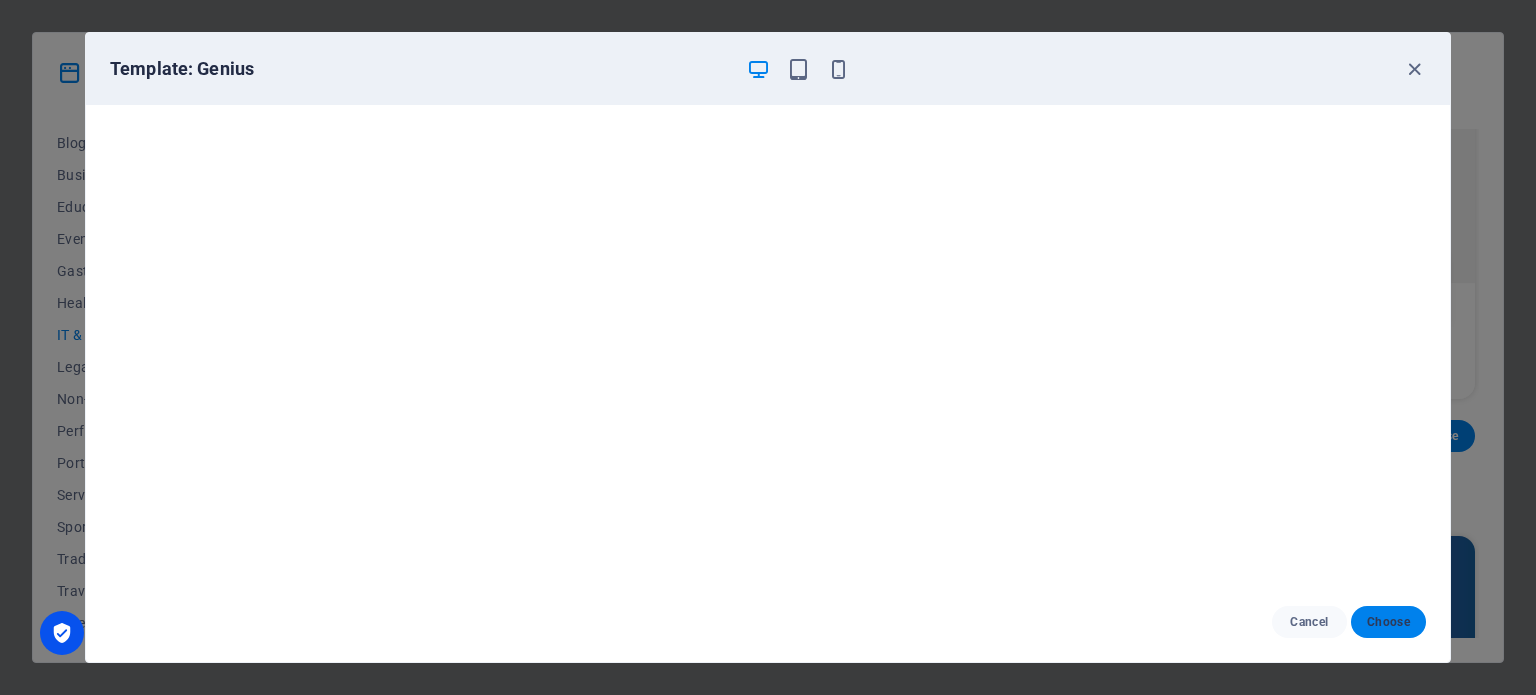 click on "Choose" at bounding box center [1388, 622] 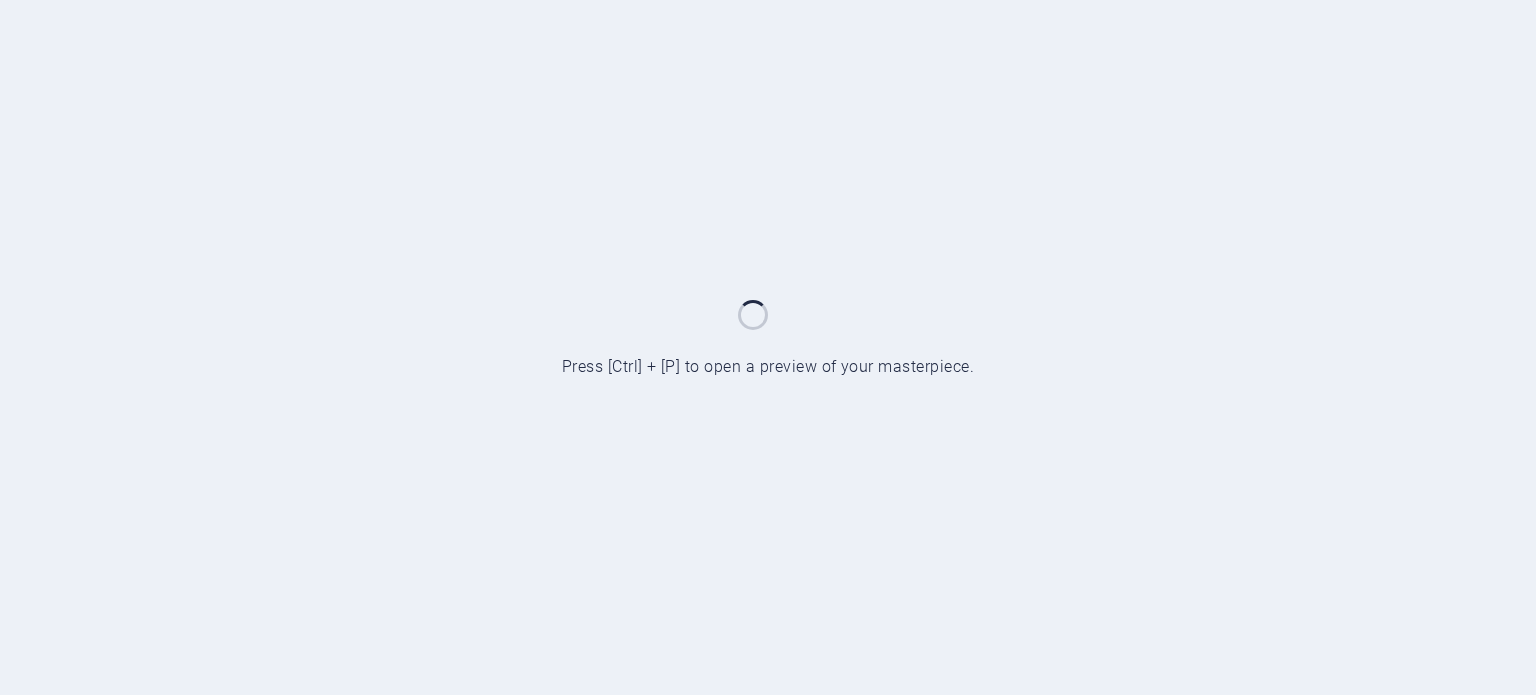 scroll, scrollTop: 0, scrollLeft: 0, axis: both 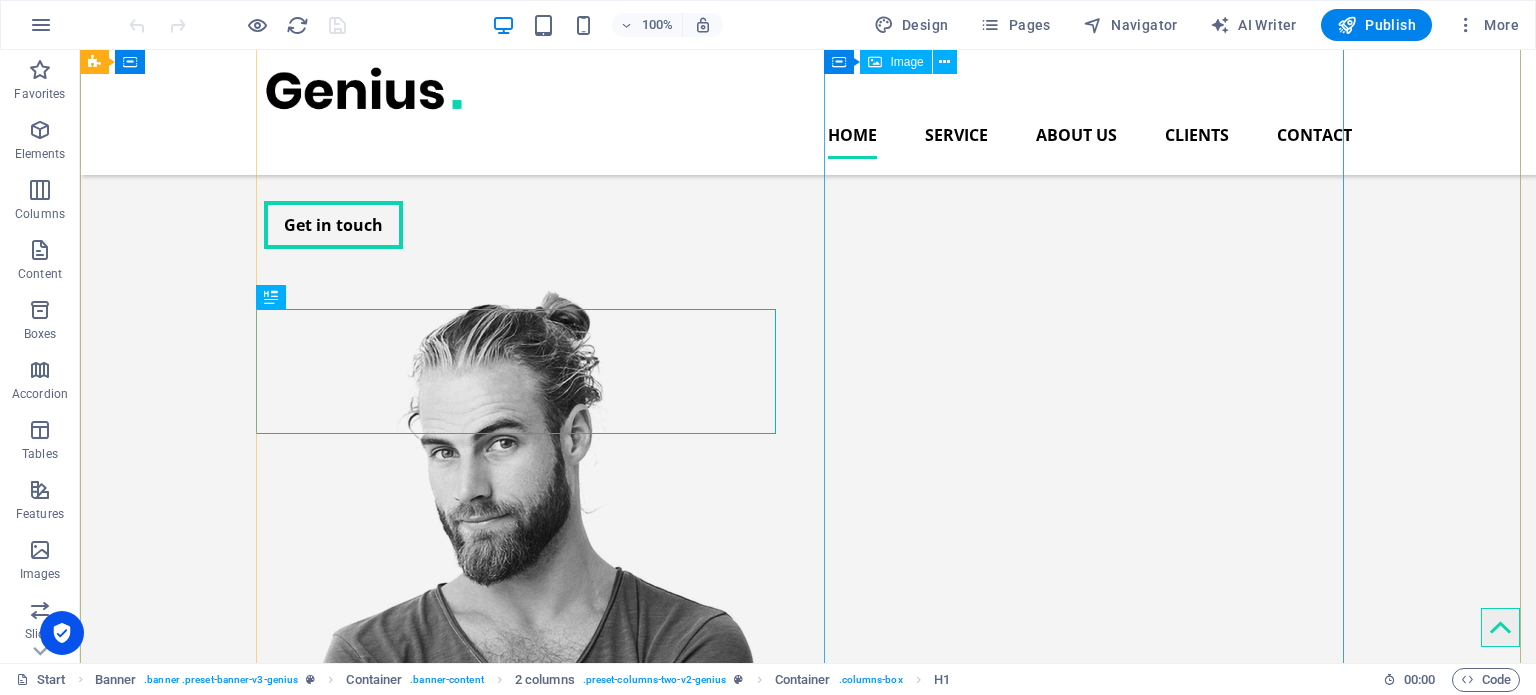 click at bounding box center [524, 669] 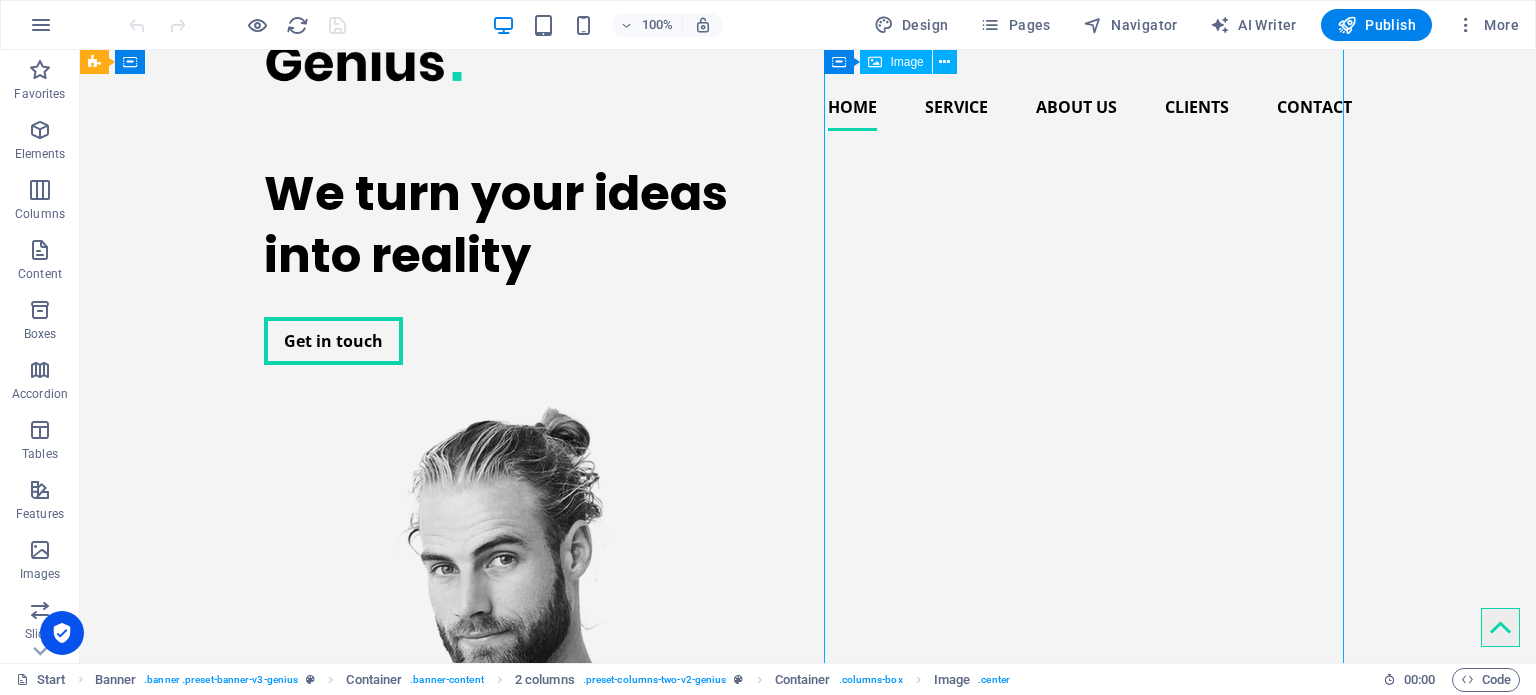 scroll, scrollTop: 0, scrollLeft: 0, axis: both 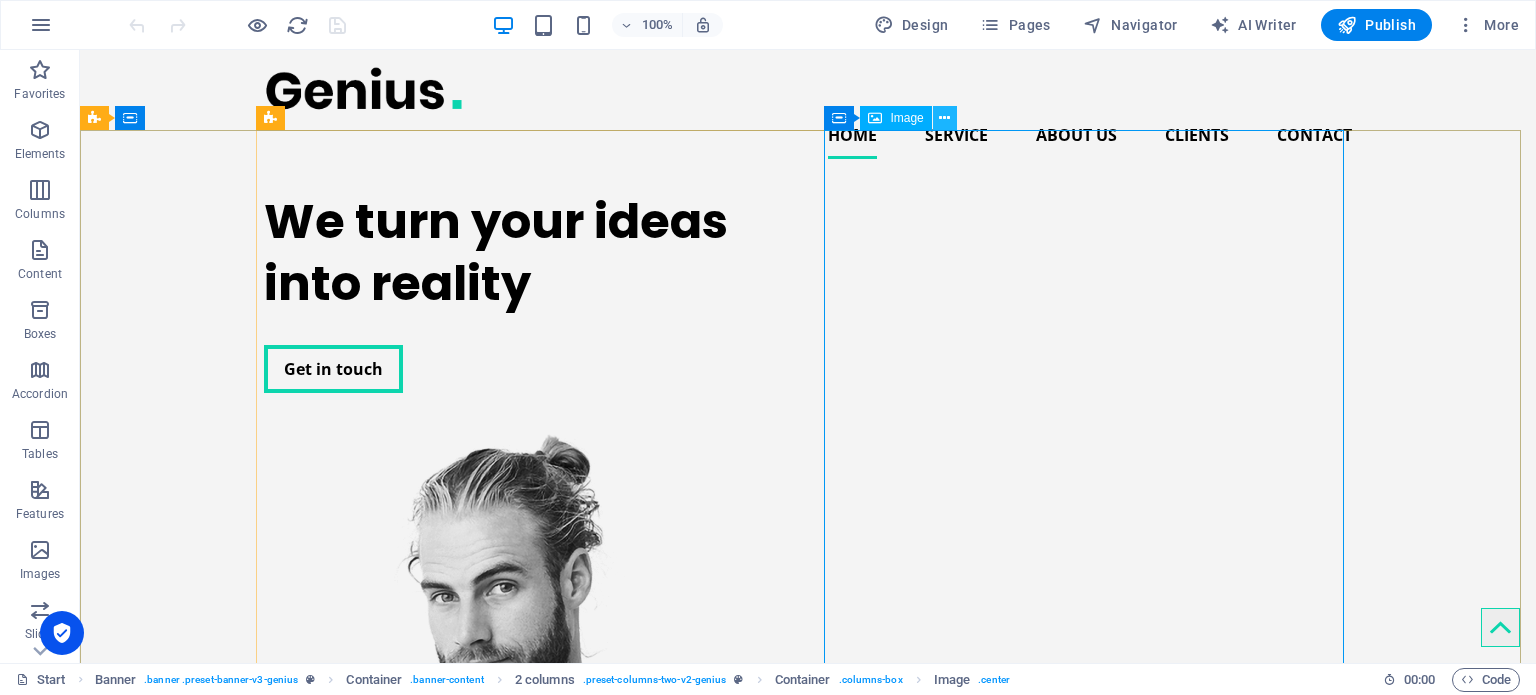 click at bounding box center (945, 118) 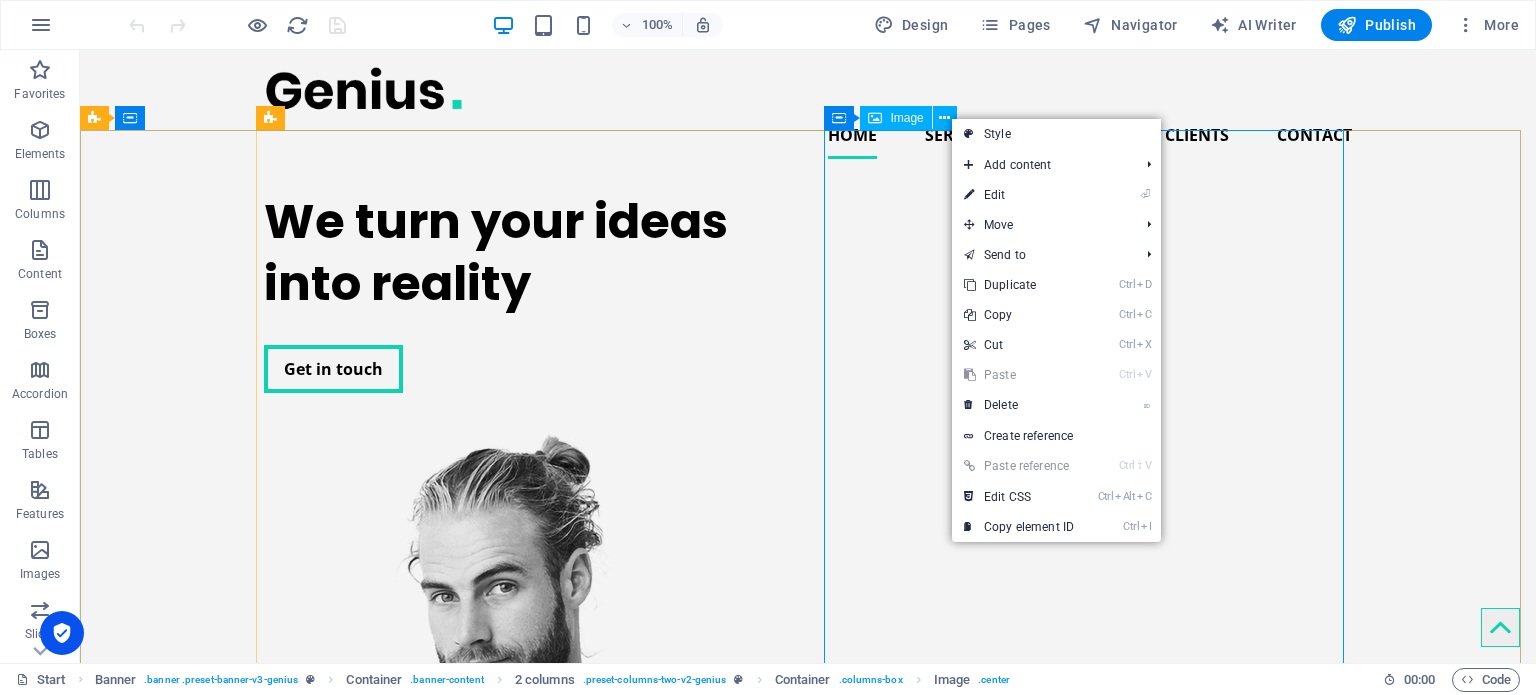 click on "Image" at bounding box center [895, 118] 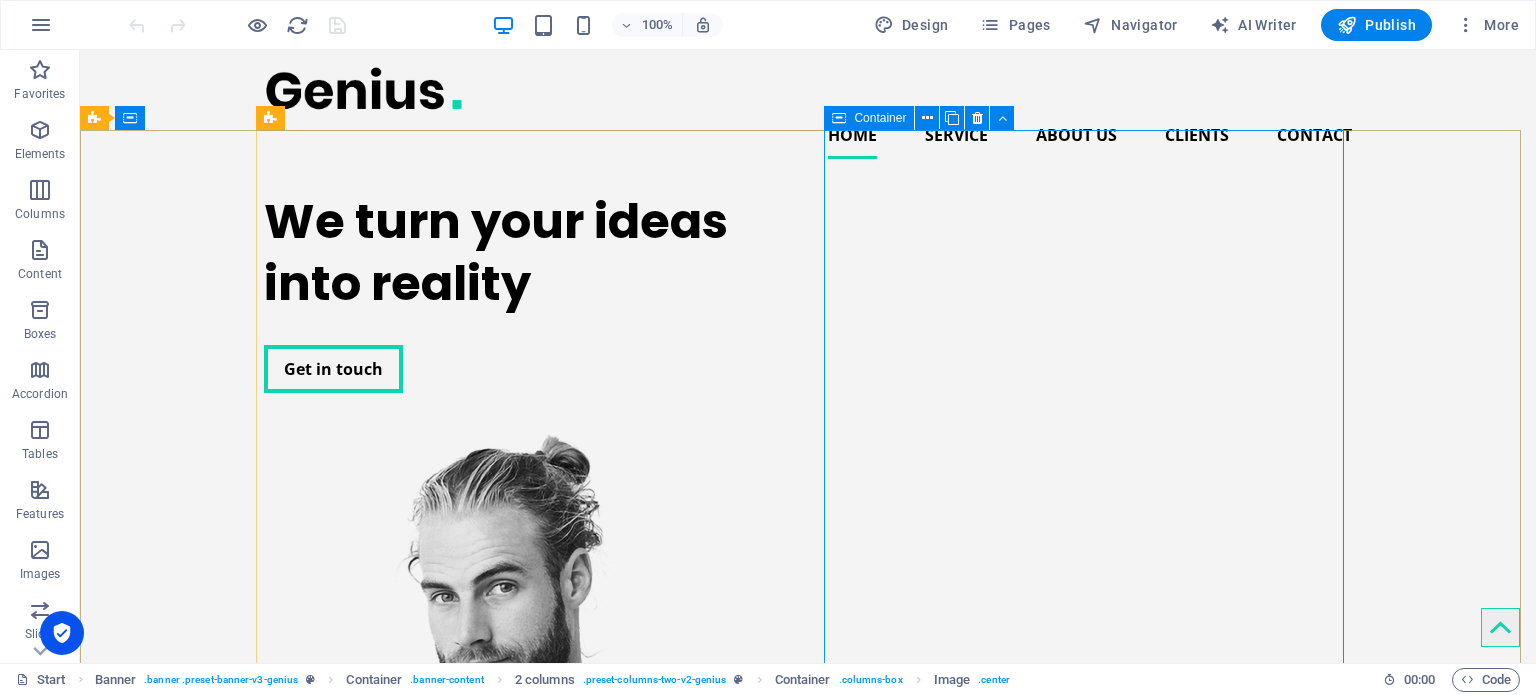 click at bounding box center [839, 118] 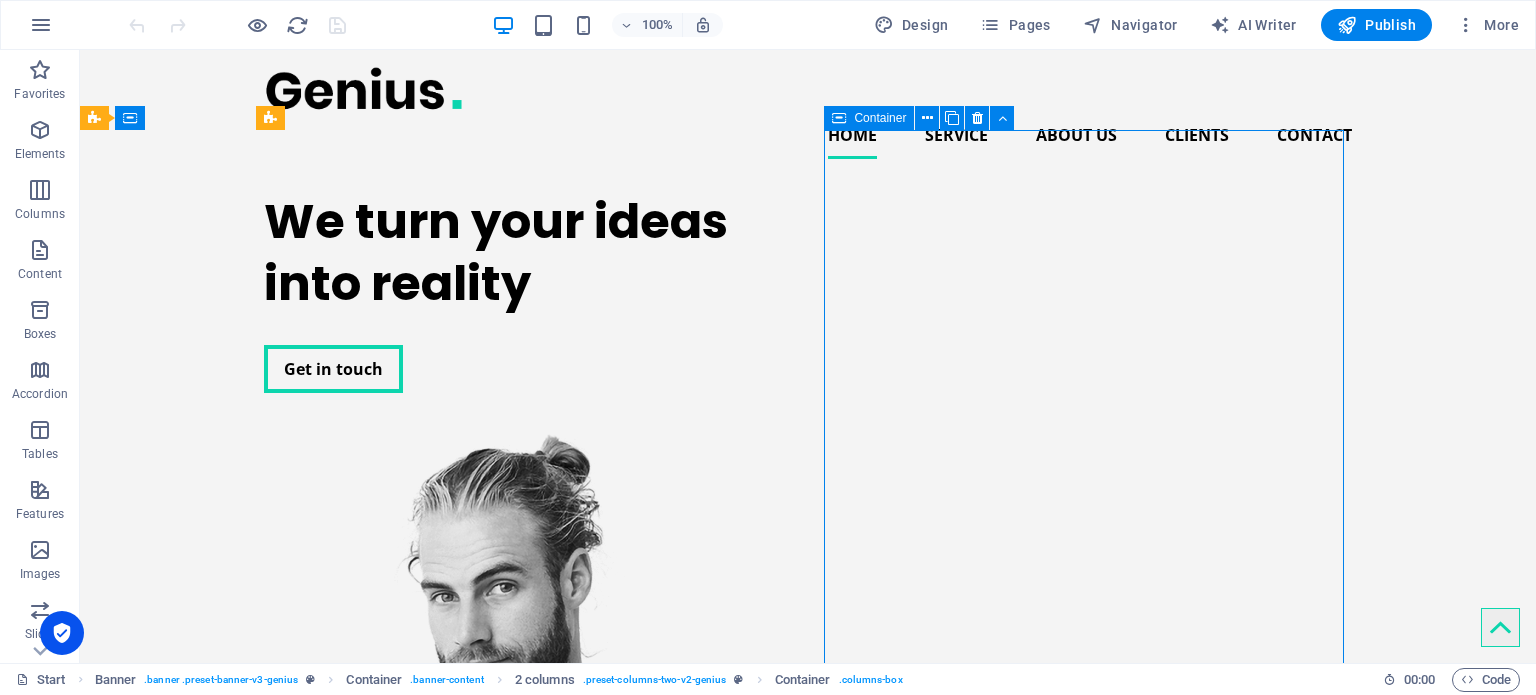click on "Container" at bounding box center [880, 118] 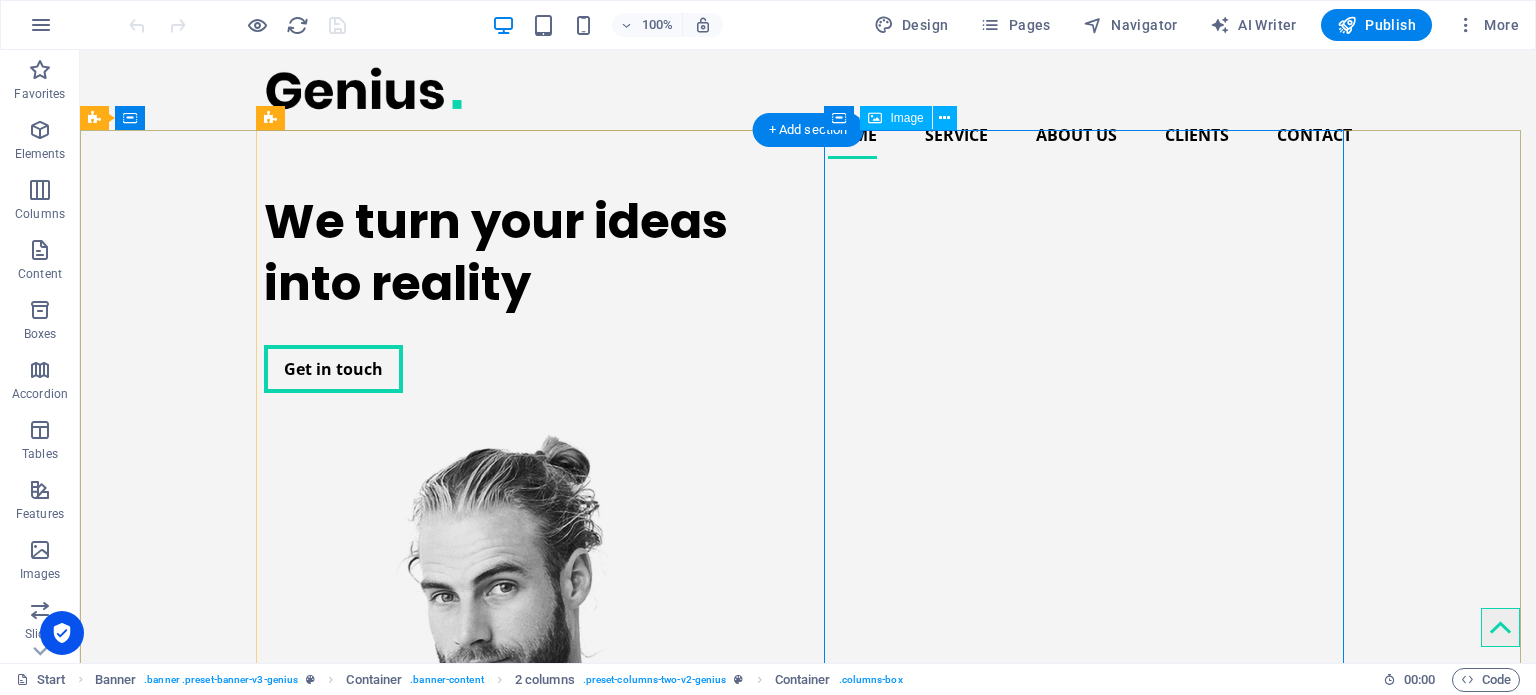 click at bounding box center [524, 813] 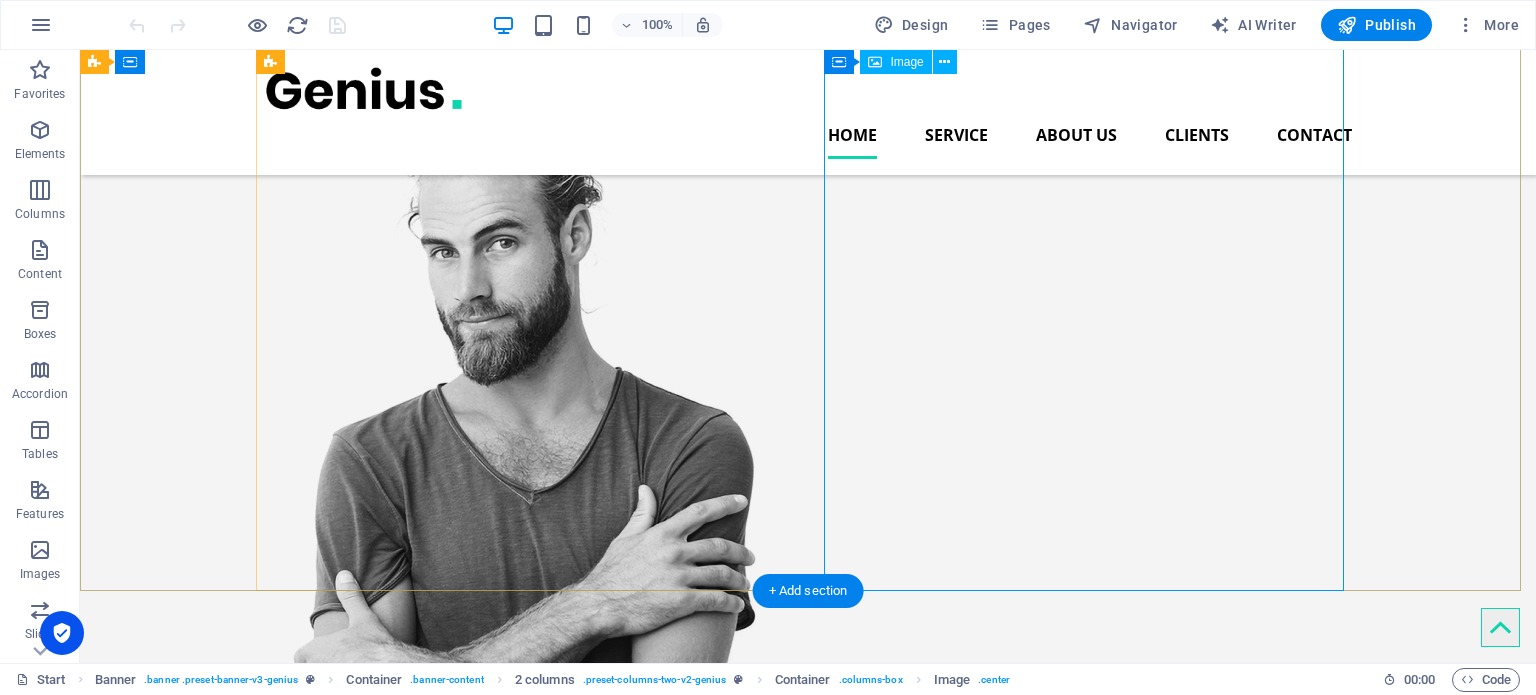 scroll, scrollTop: 0, scrollLeft: 0, axis: both 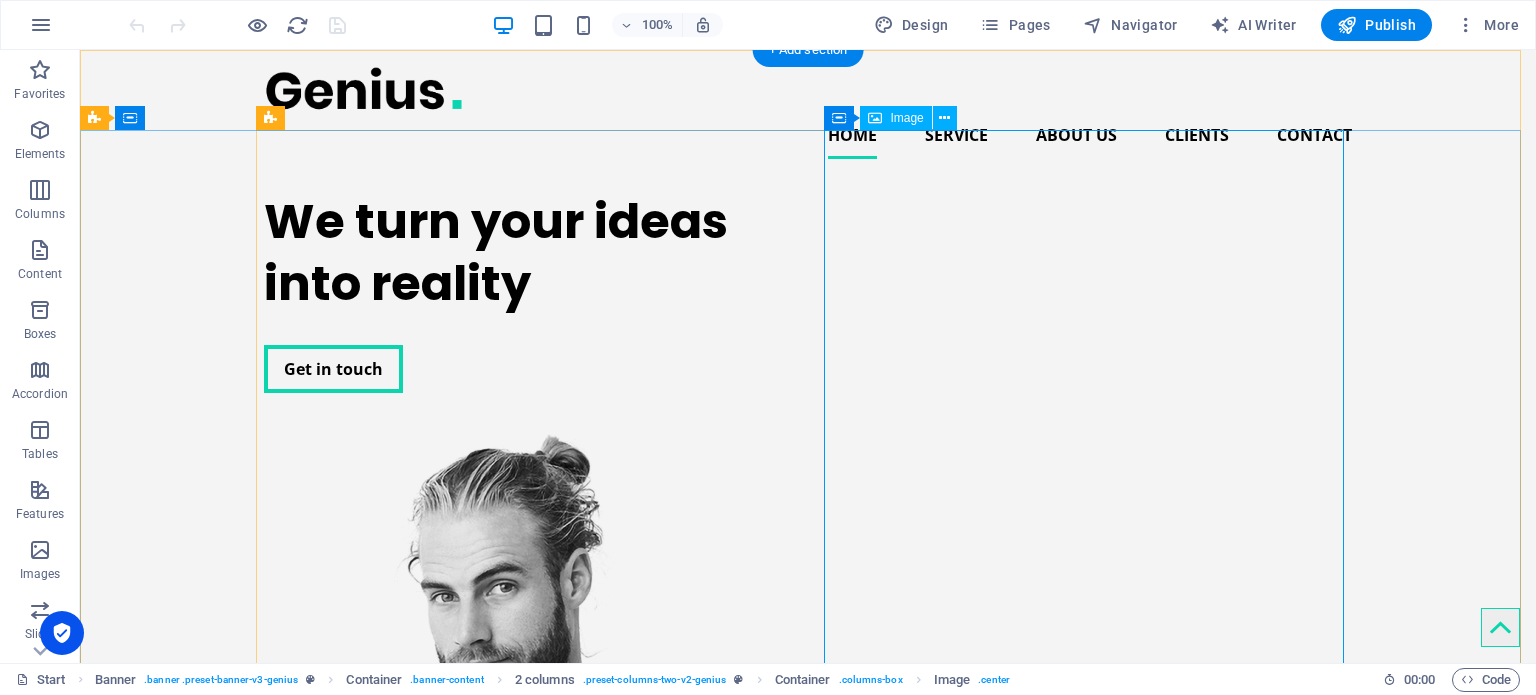 click at bounding box center (524, 813) 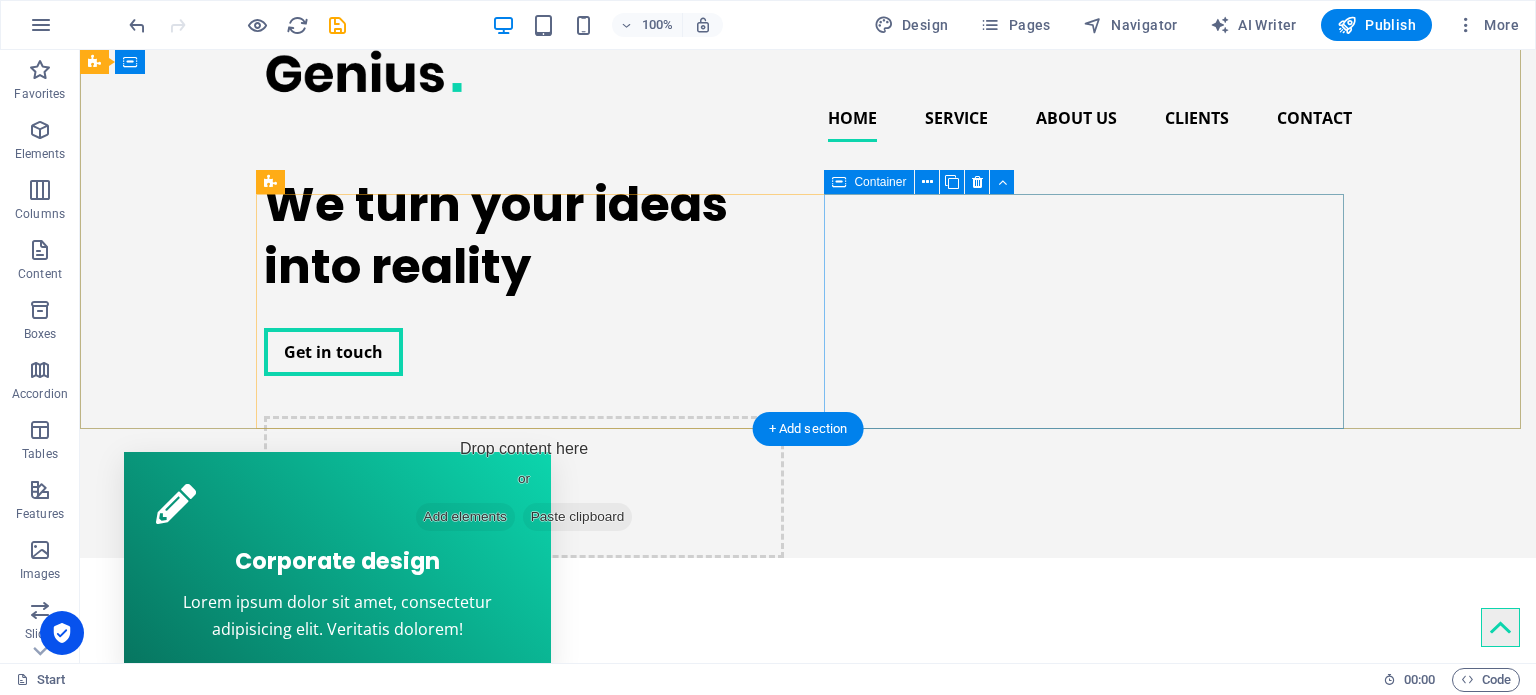 scroll, scrollTop: 0, scrollLeft: 0, axis: both 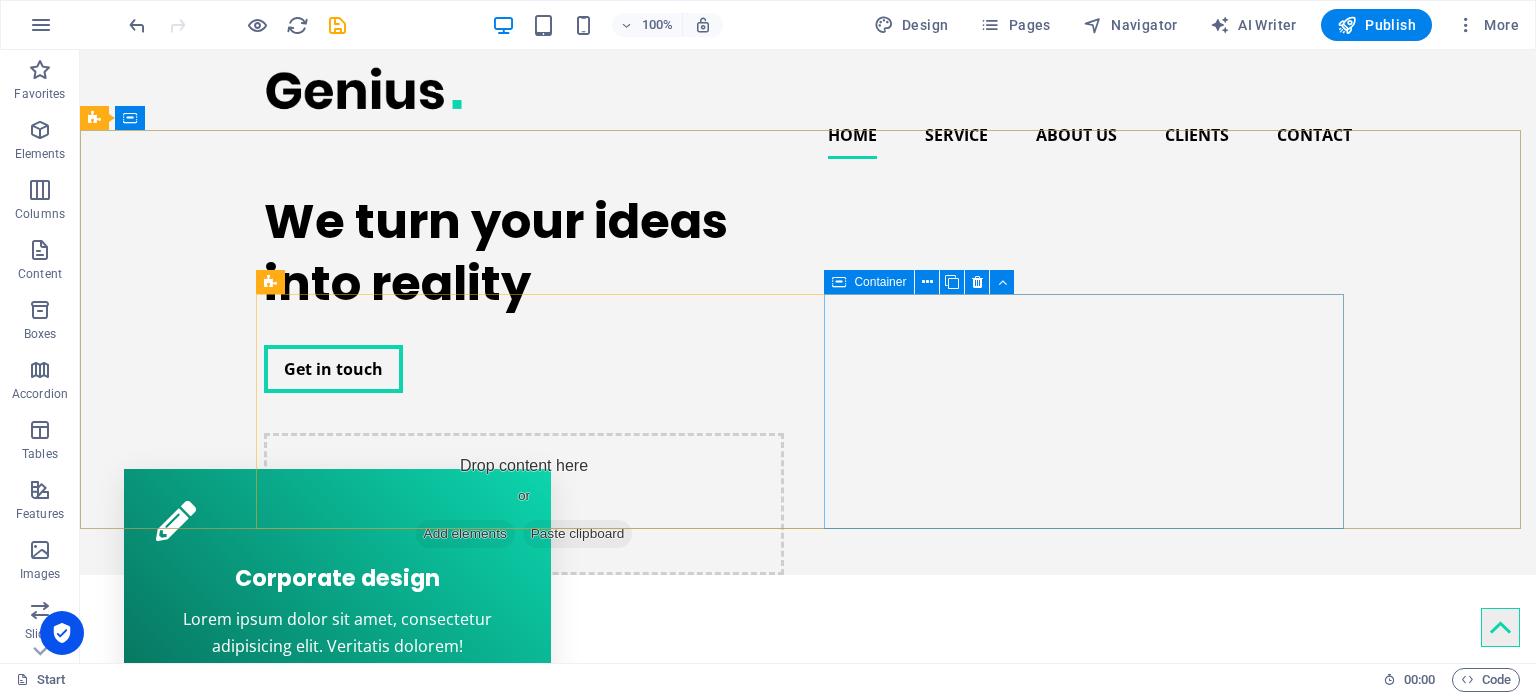 click on "Container" at bounding box center (925, 282) 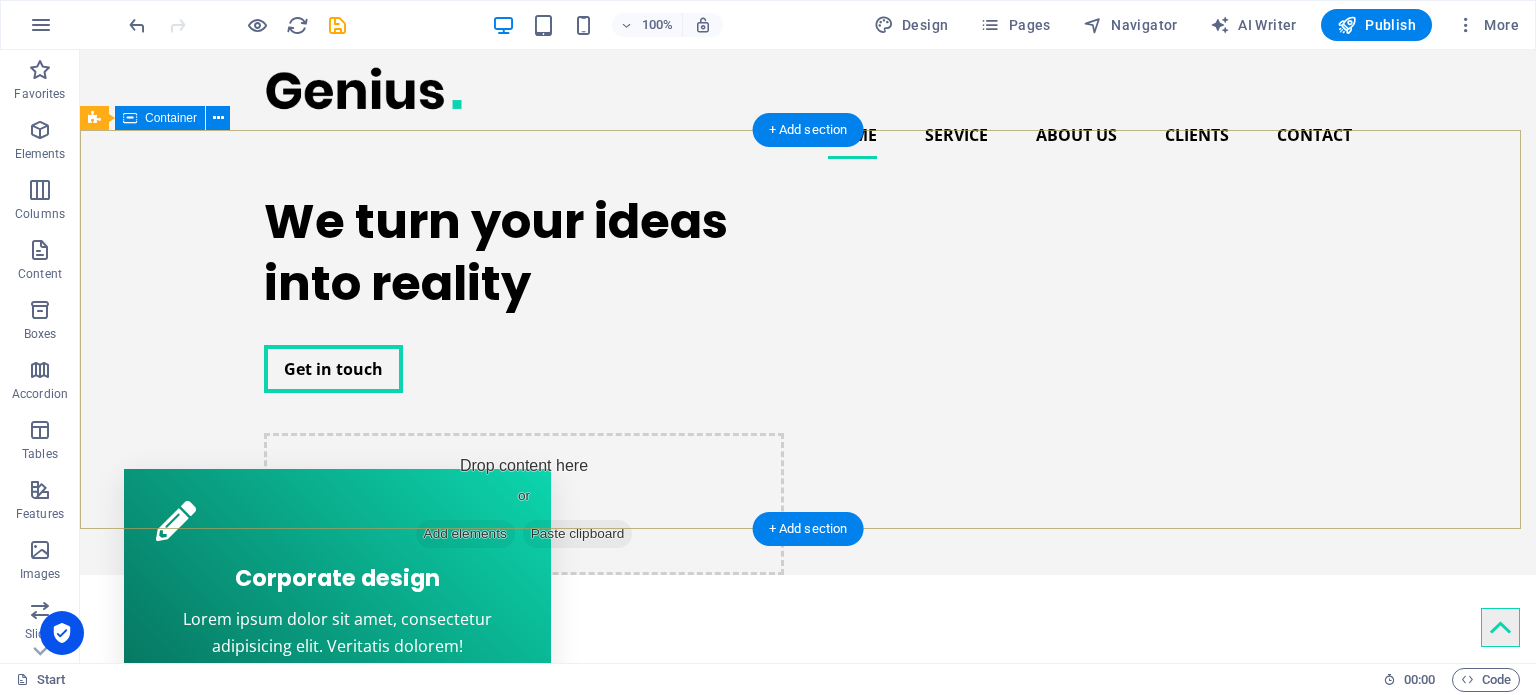 drag, startPoint x: 824, startPoint y: 294, endPoint x: 789, endPoint y: 251, distance: 55.443665 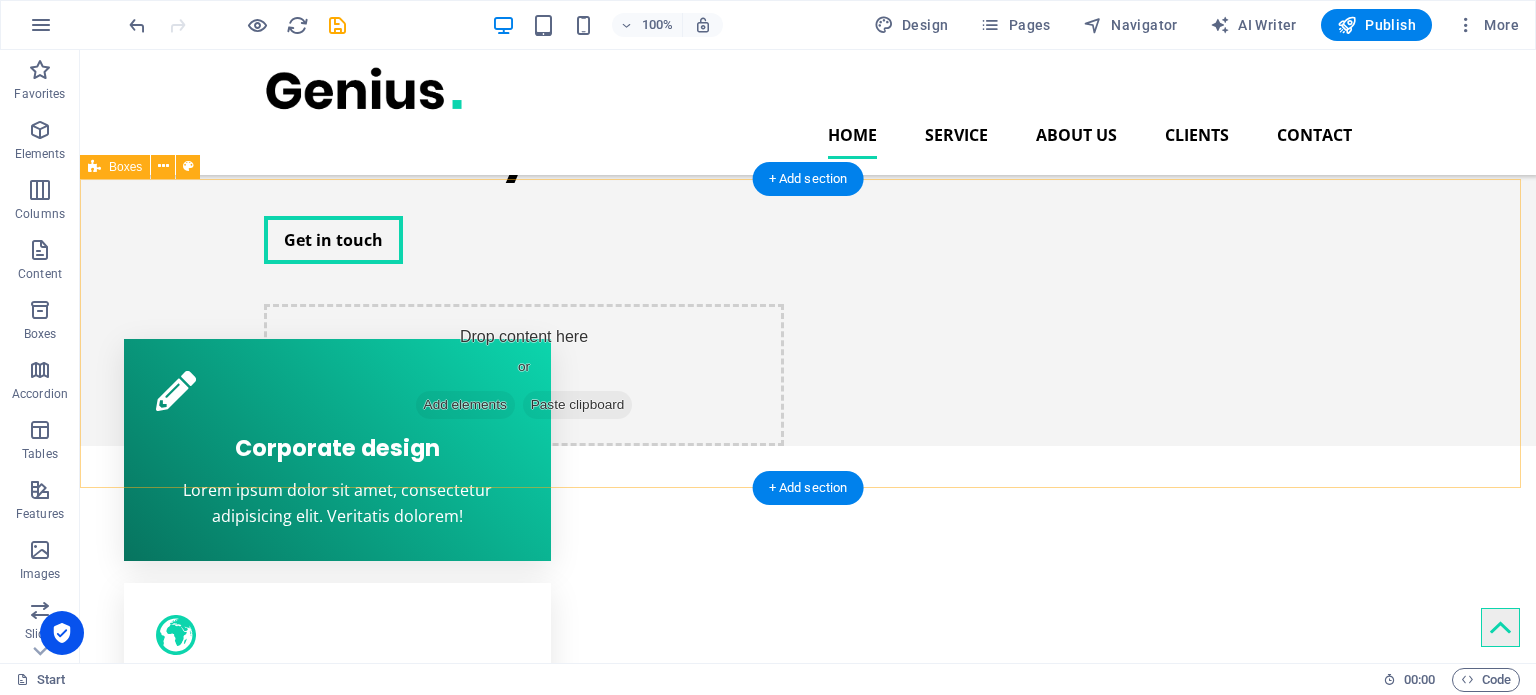 scroll, scrollTop: 0, scrollLeft: 0, axis: both 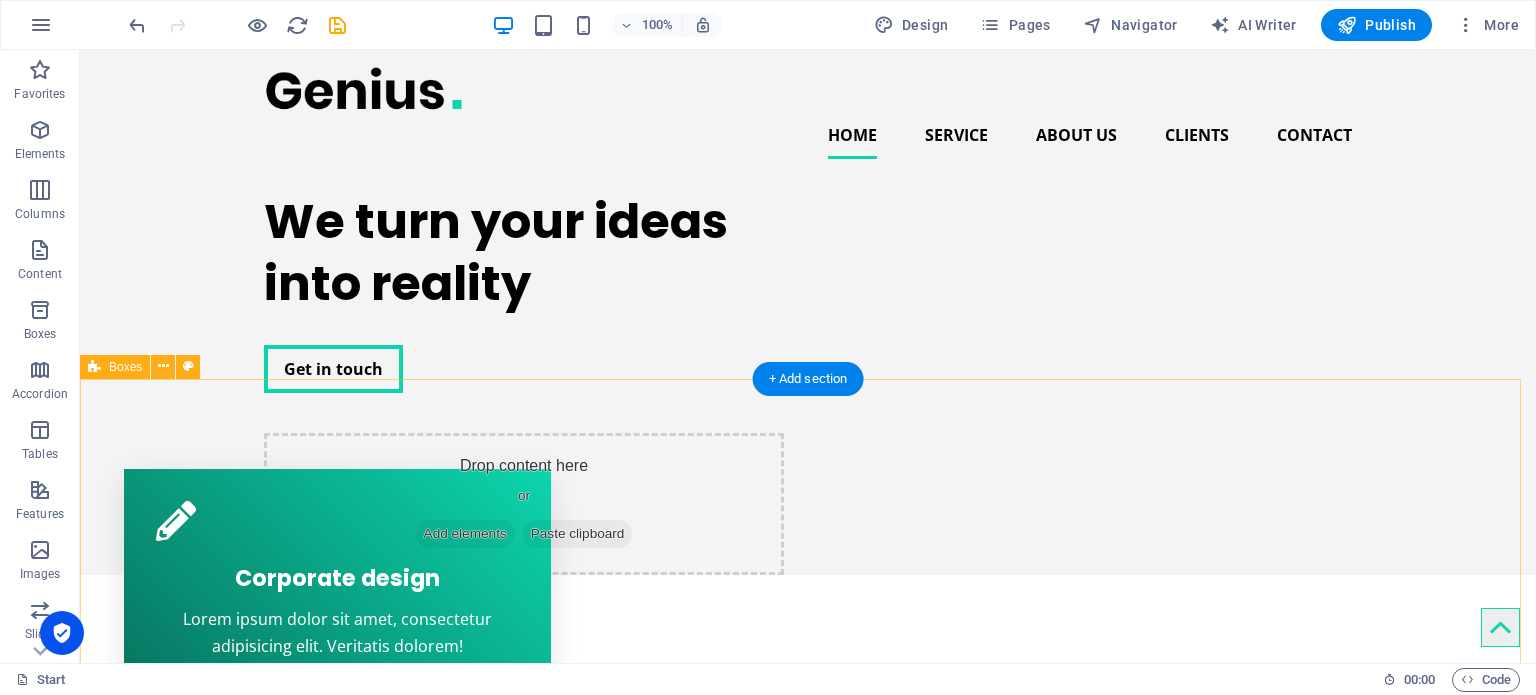 click on "Corporate design Lorem ipsum dolor sit amet, consectetur adipisicing elit. Veritatis dolorem! Webdesign Lorem ipsum dolor sit amet, consectetur adipisicing elit. Veritatis dolorem! Mobile apps Lorem ipsum dolor sit amet, consectetur adipisicing elit. Veritatis dolorem!" at bounding box center (808, 823) 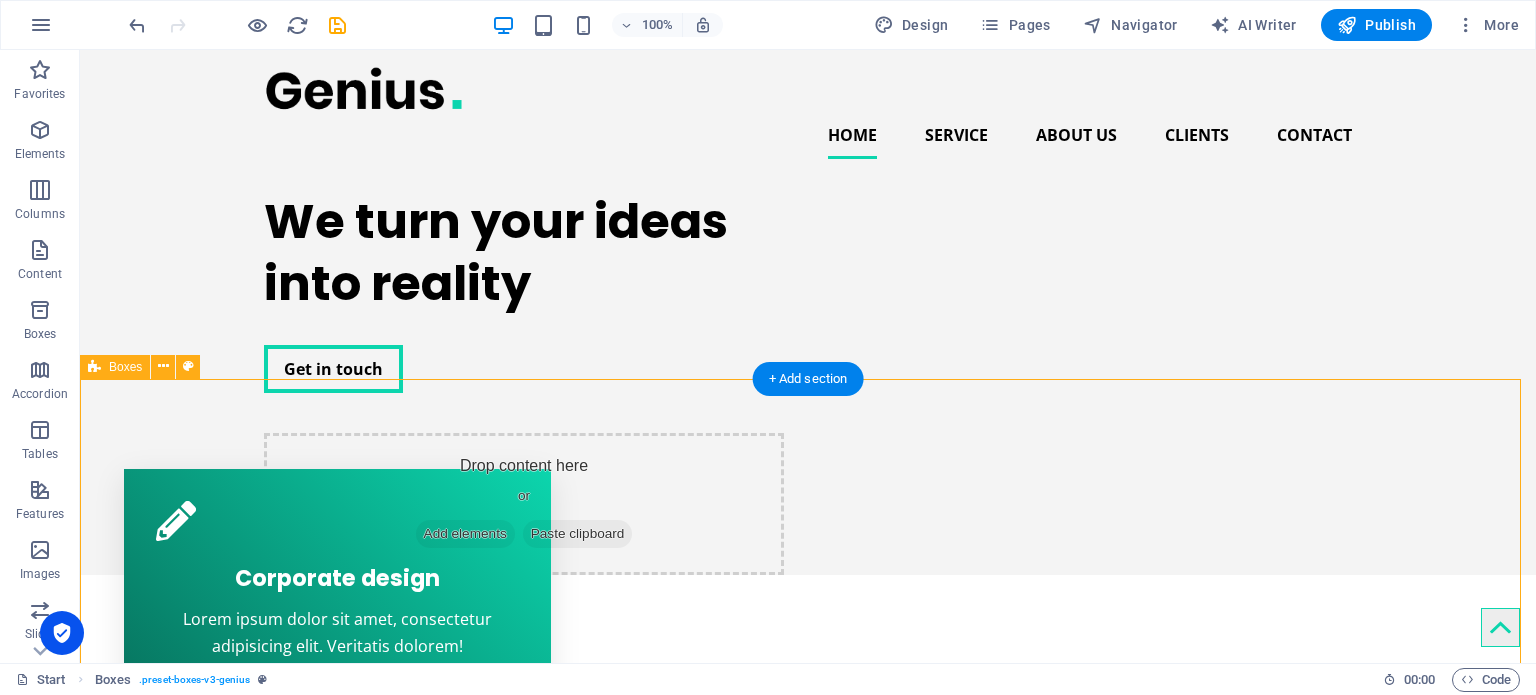 click on "Corporate design Lorem ipsum dolor sit amet, consectetur adipisicing elit. Veritatis dolorem! Webdesign Lorem ipsum dolor sit amet, consectetur adipisicing elit. Veritatis dolorem! Mobile apps Lorem ipsum dolor sit amet, consectetur adipisicing elit. Veritatis dolorem!" at bounding box center [808, 823] 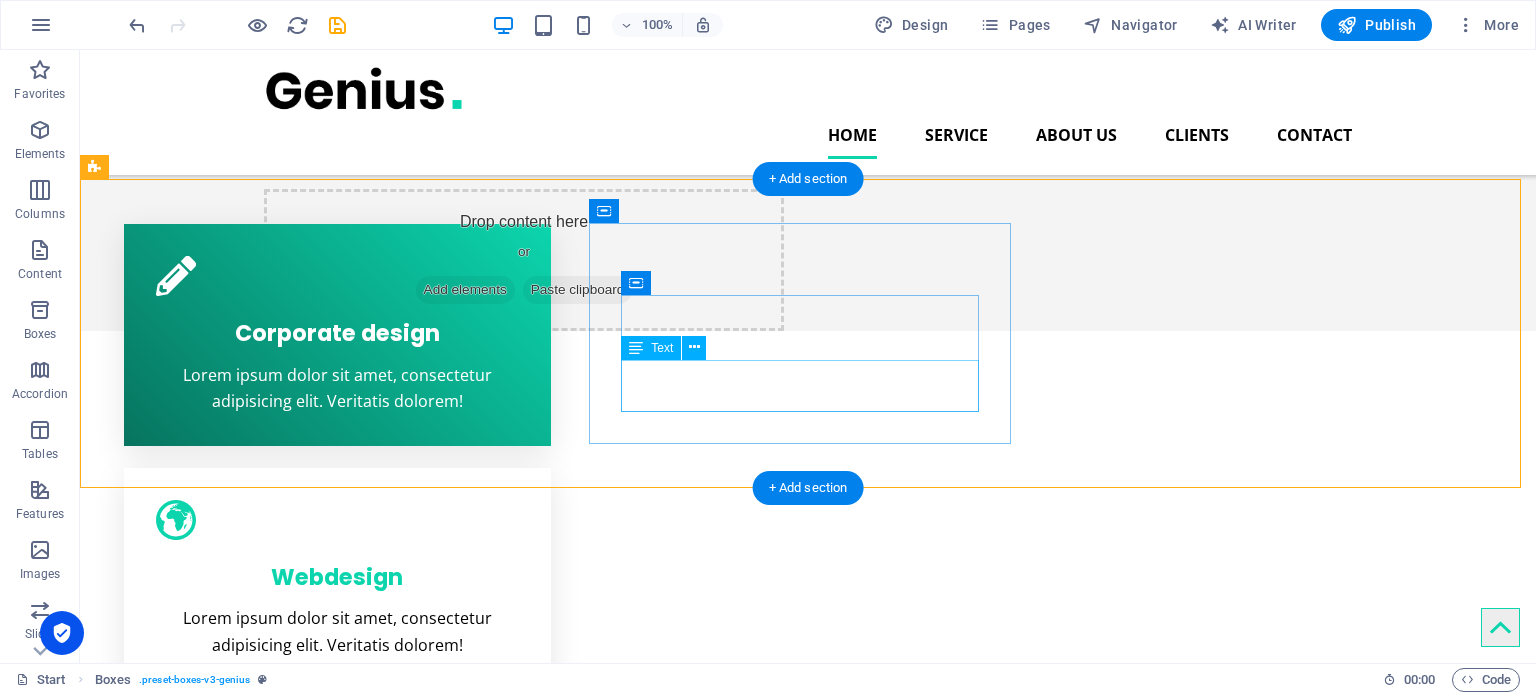 scroll, scrollTop: 0, scrollLeft: 0, axis: both 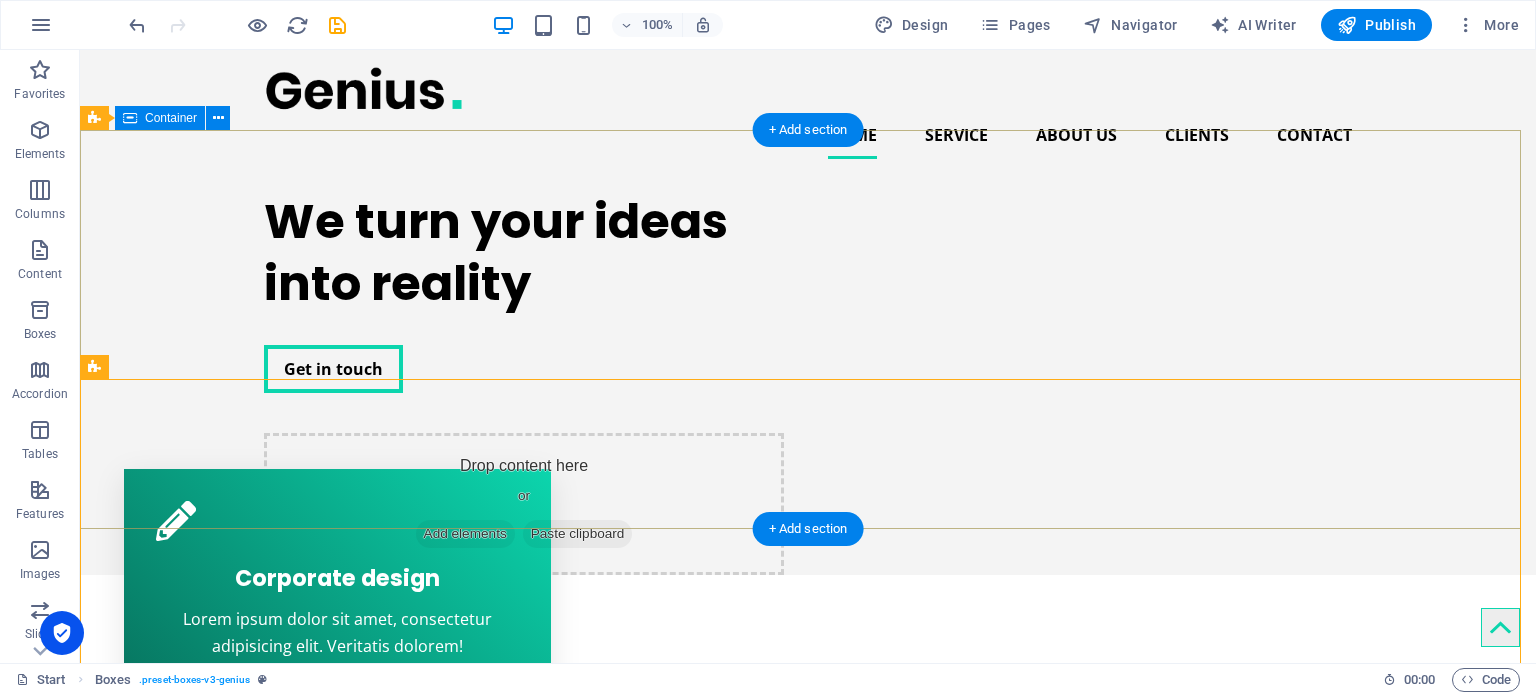 click on "We turn your ideas into reality  Get in touch Drop content here or  Add elements  Paste clipboard" at bounding box center (808, 375) 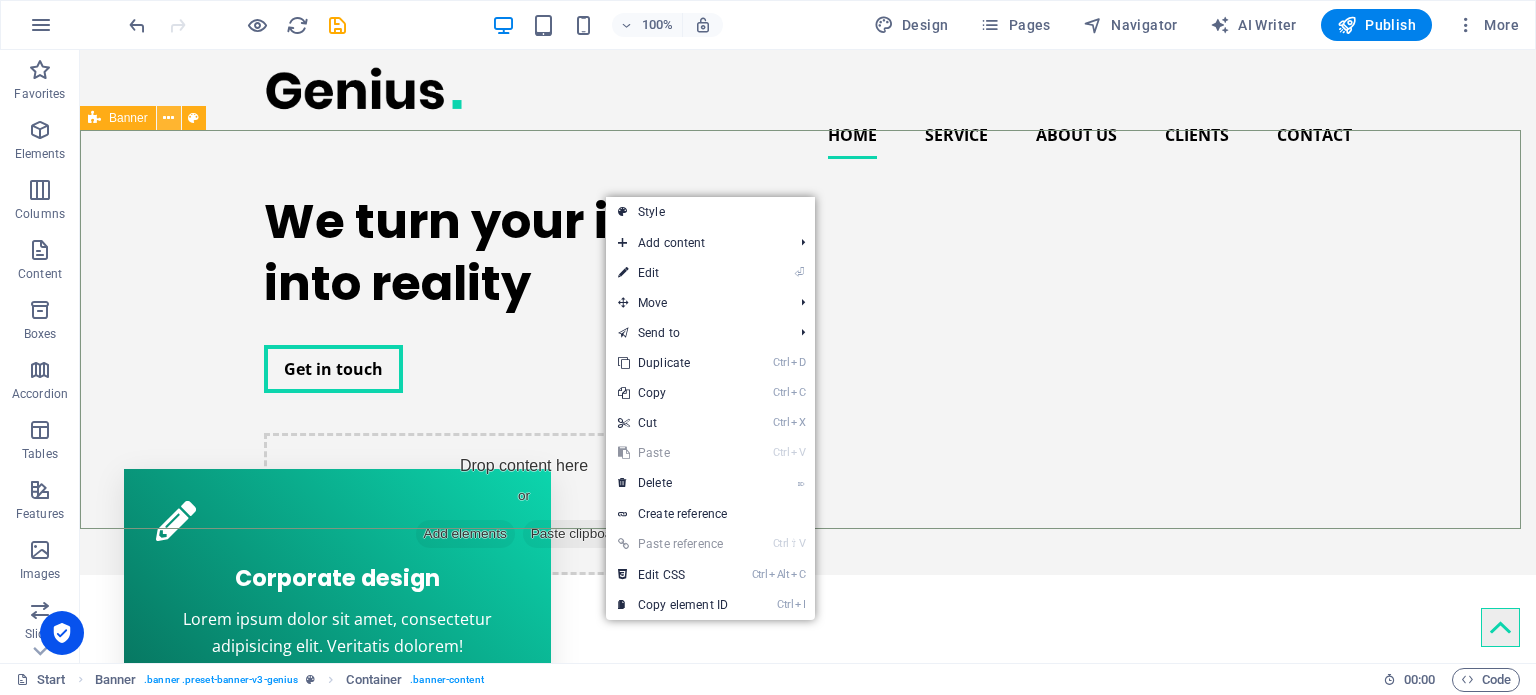 click at bounding box center (168, 118) 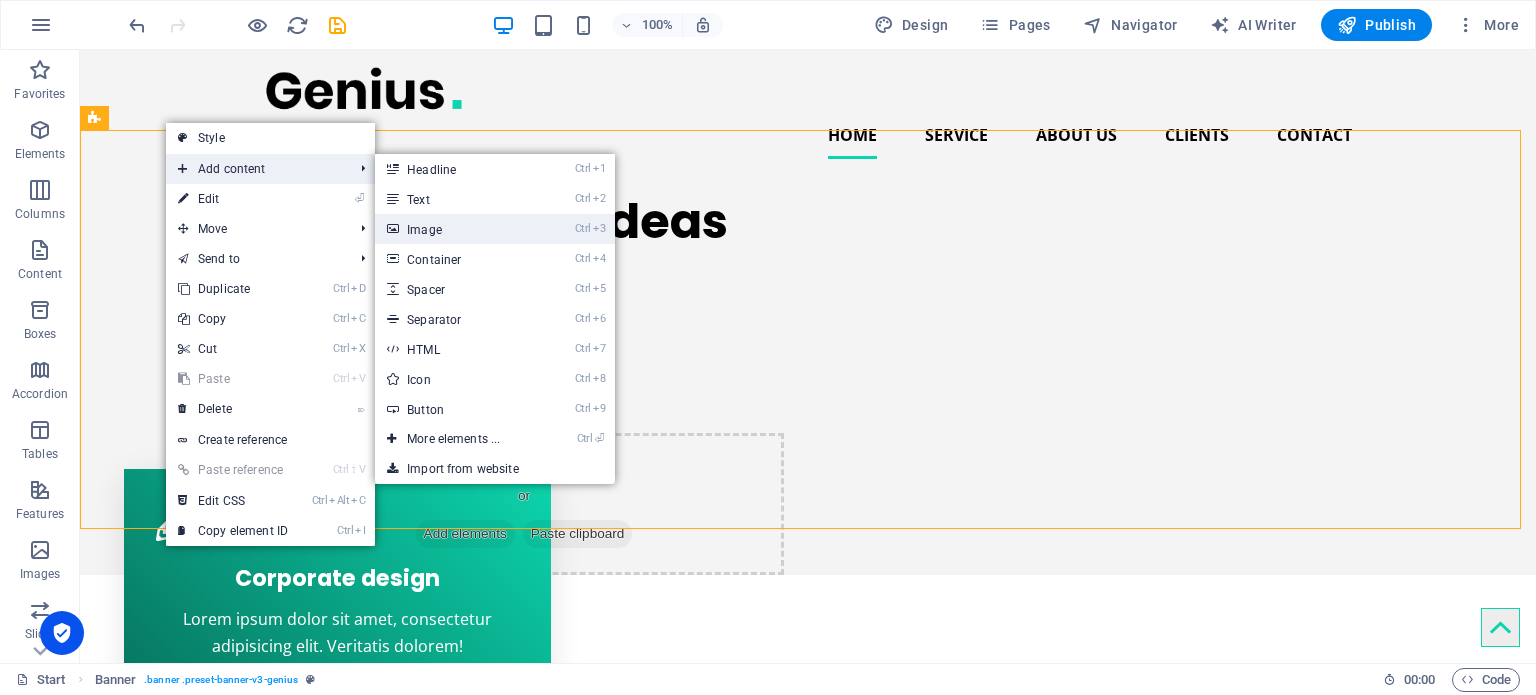 click on "Ctrl 3  Image" at bounding box center (457, 229) 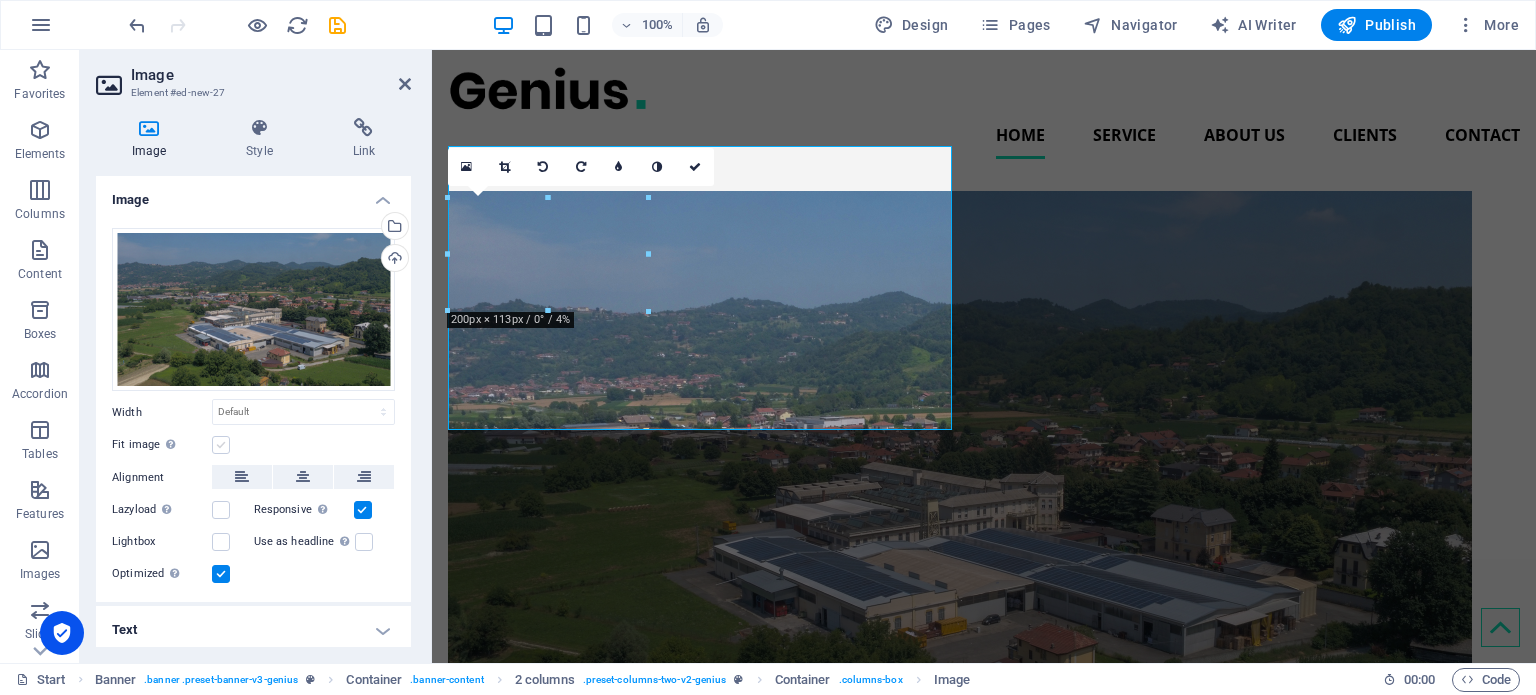 click at bounding box center (221, 445) 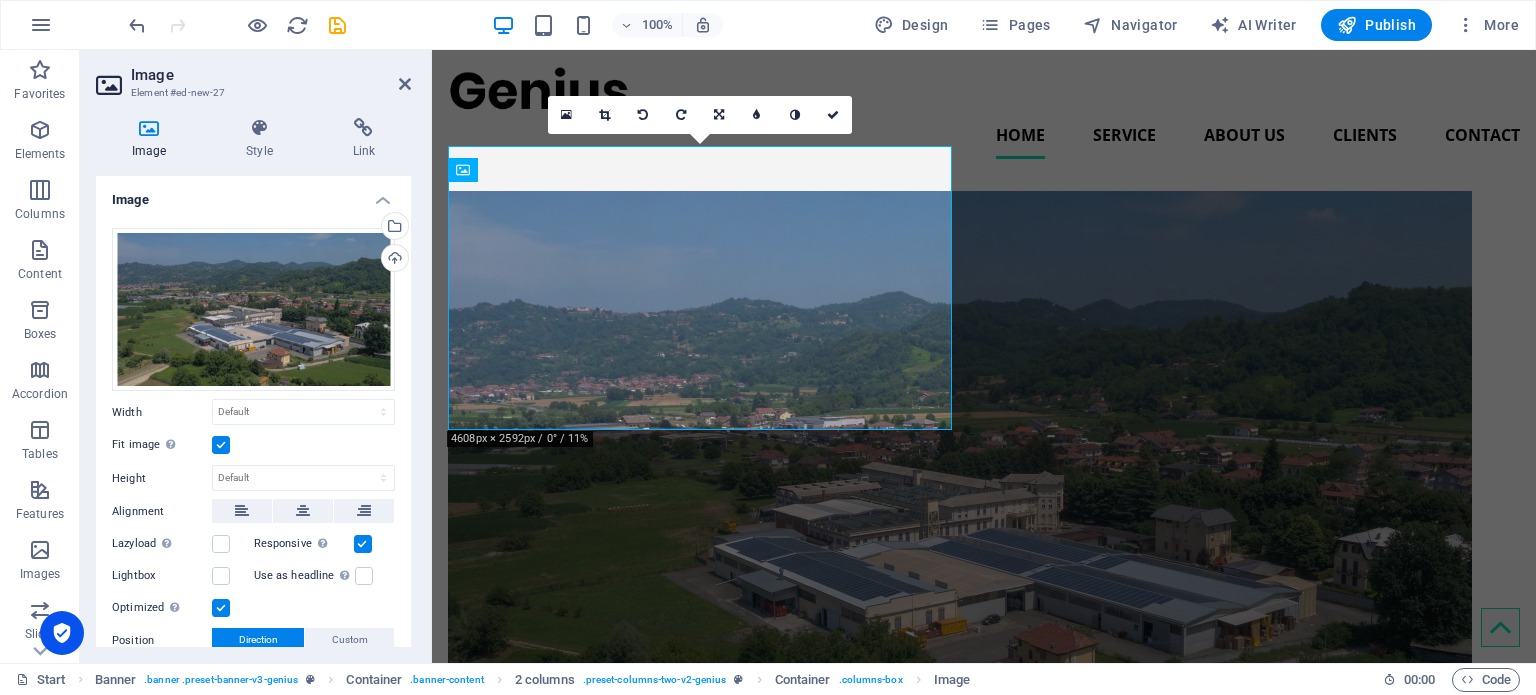 click at bounding box center [221, 445] 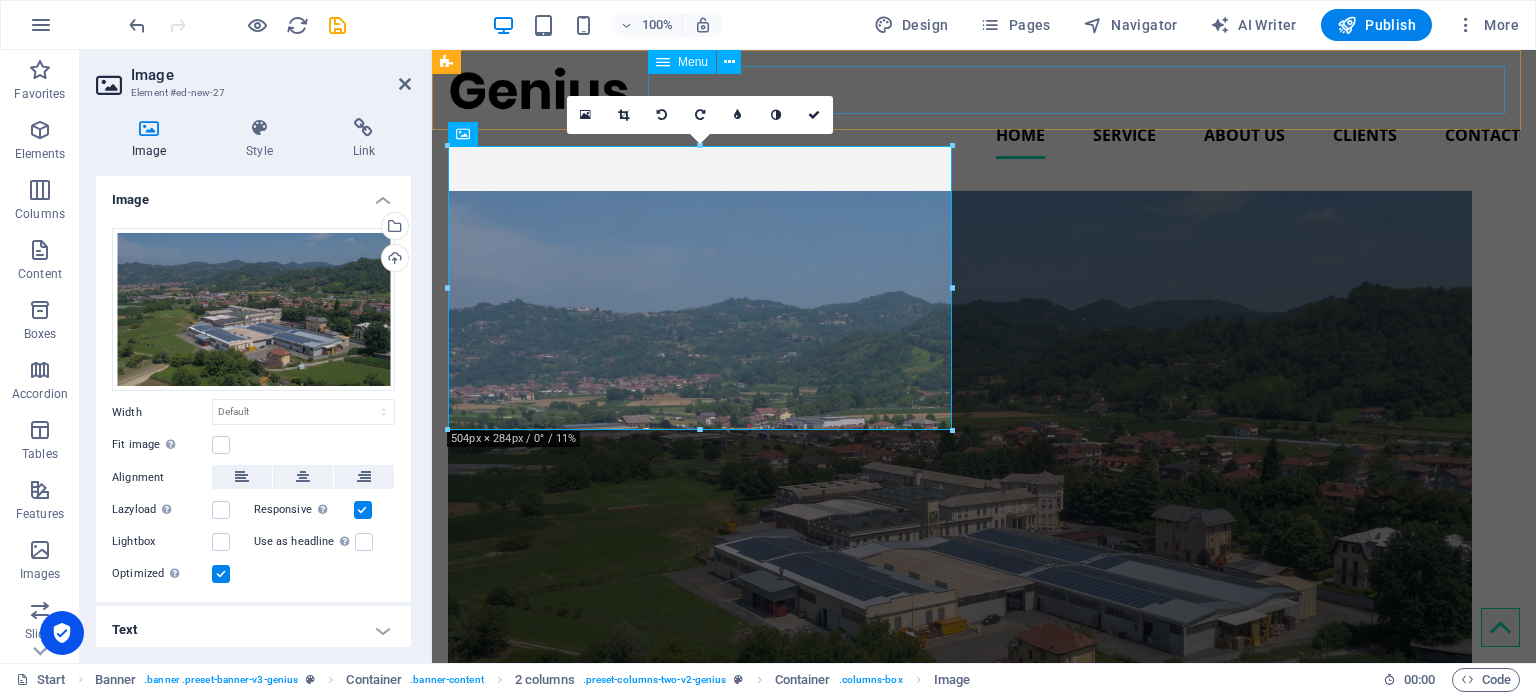 click on "Home Service About us Clients Contact" at bounding box center (984, 135) 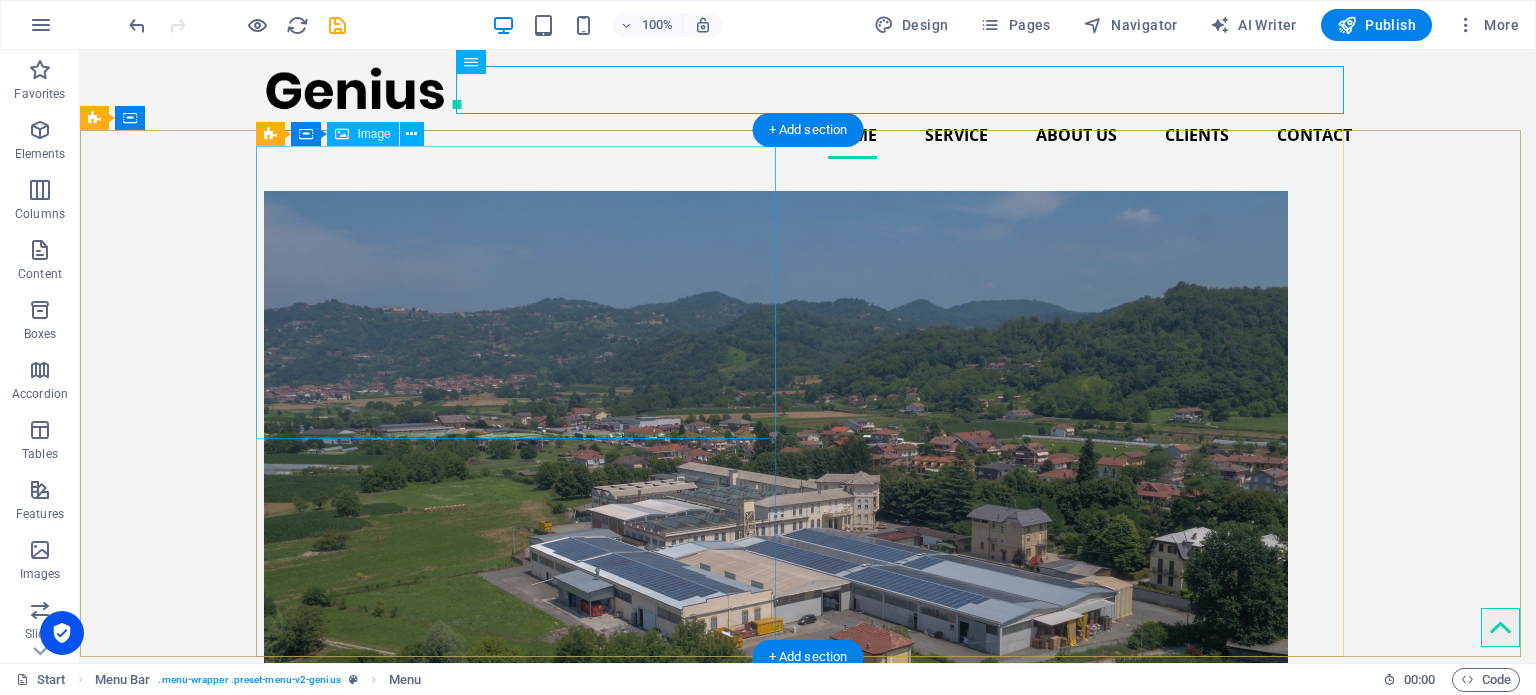 click at bounding box center (524, 479) 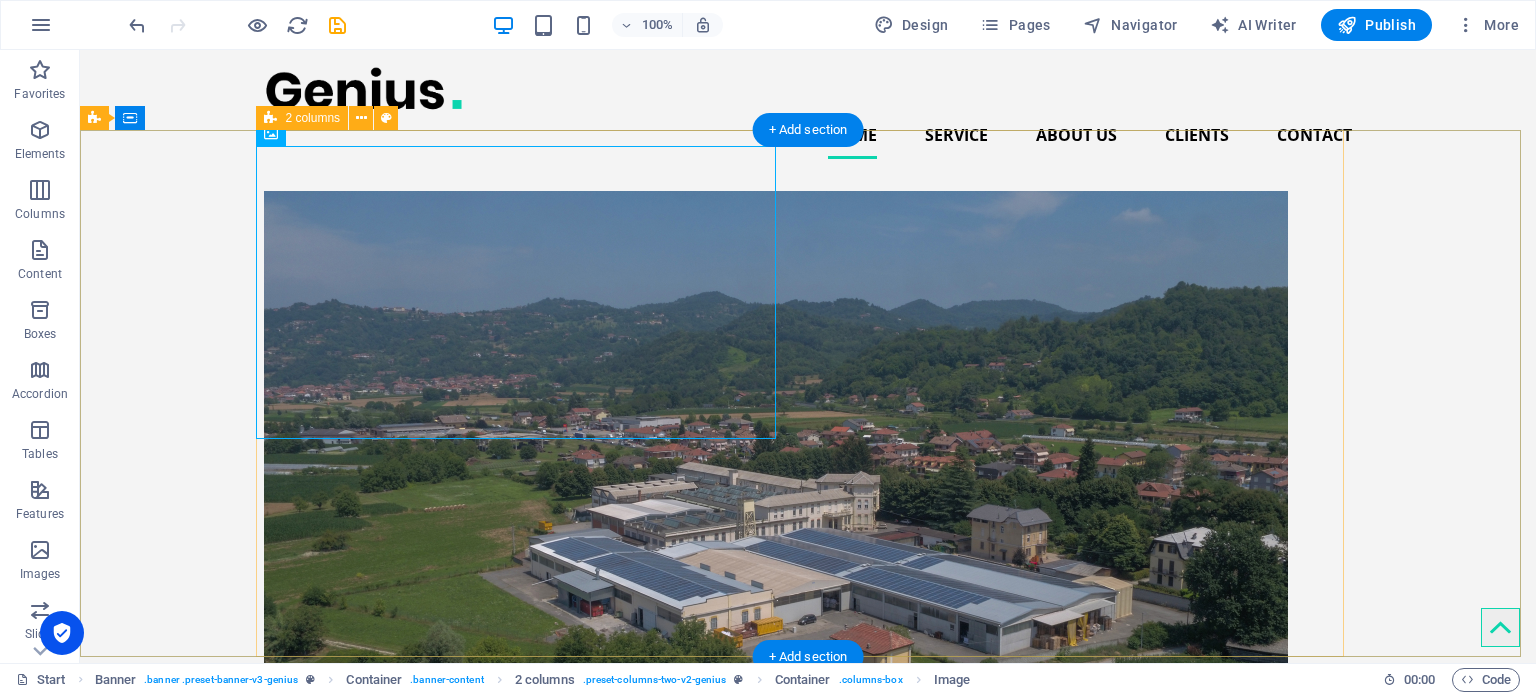 click on "We turn your ideas into reality  Get in touch Drop content here or  Add elements  Paste clipboard" at bounding box center (808, 663) 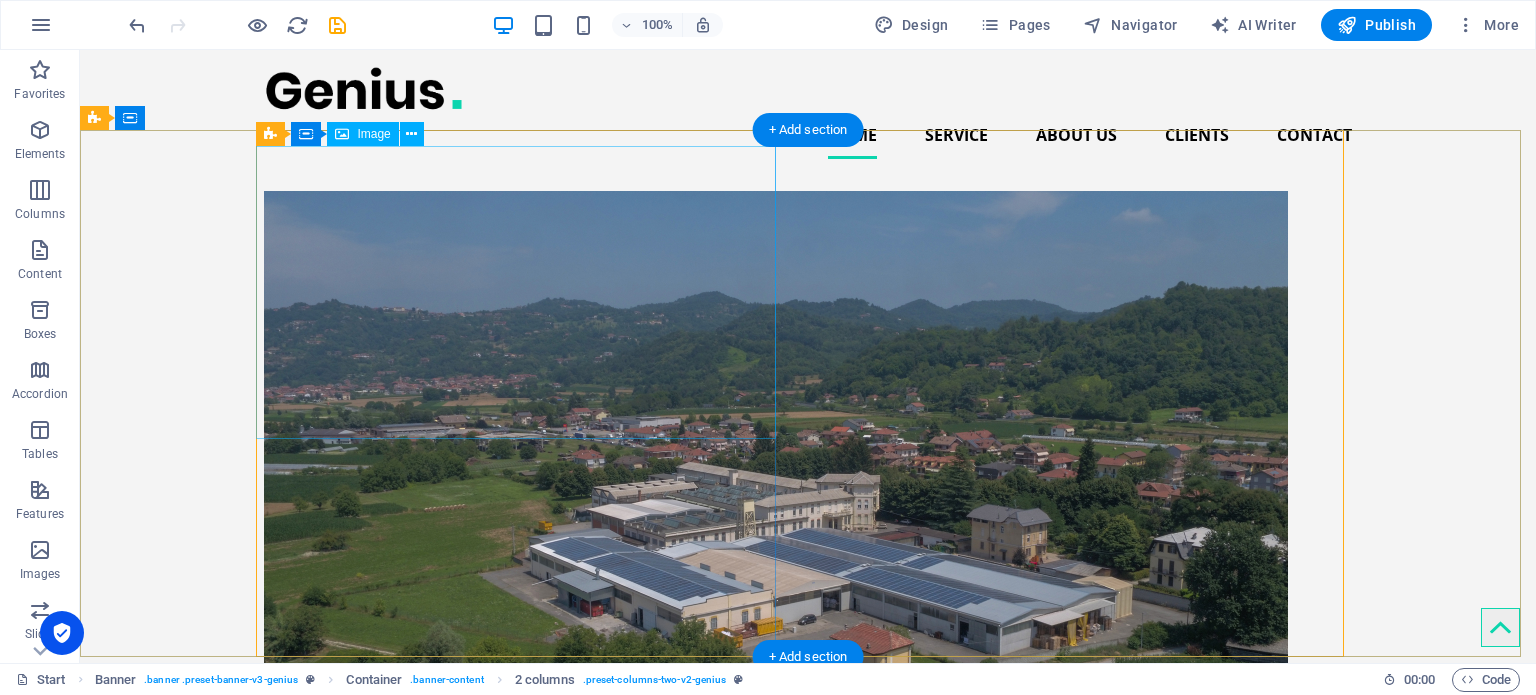 click at bounding box center [524, 479] 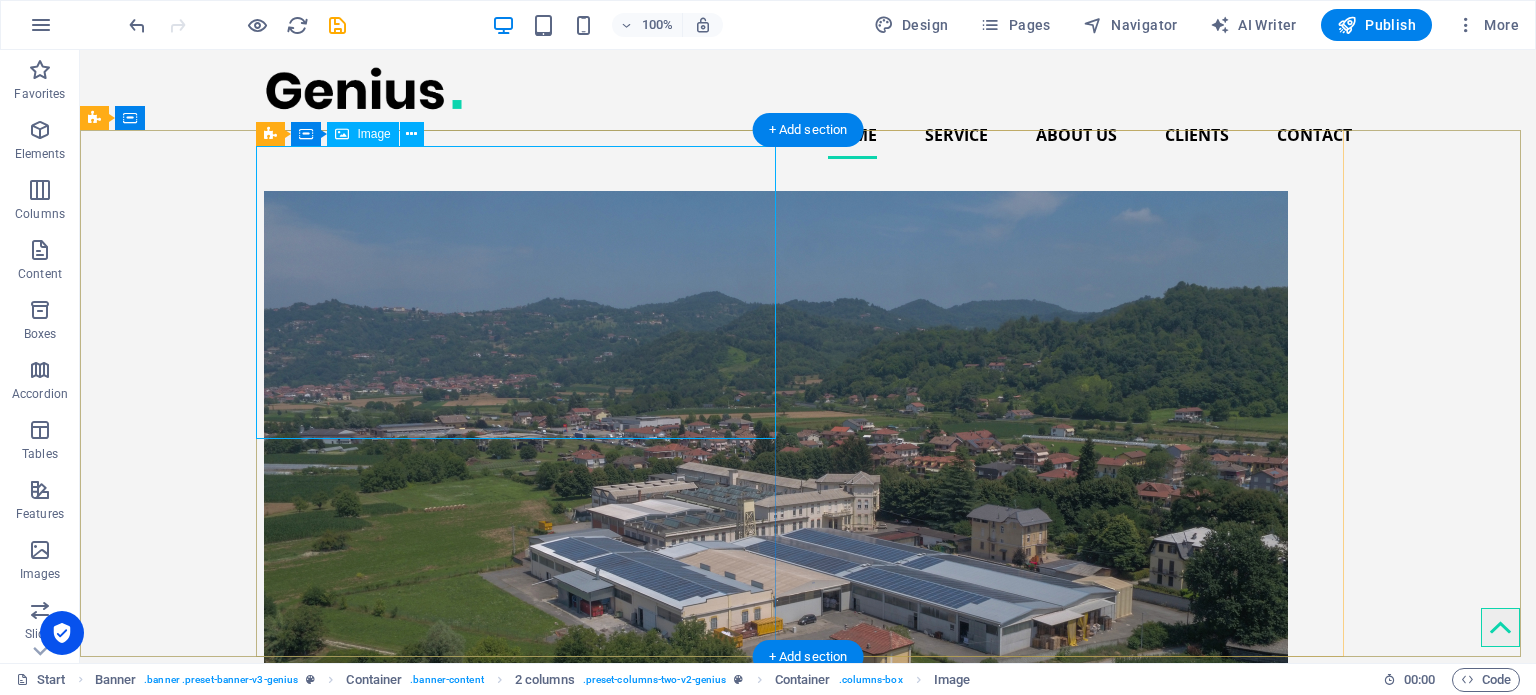 click at bounding box center (524, 479) 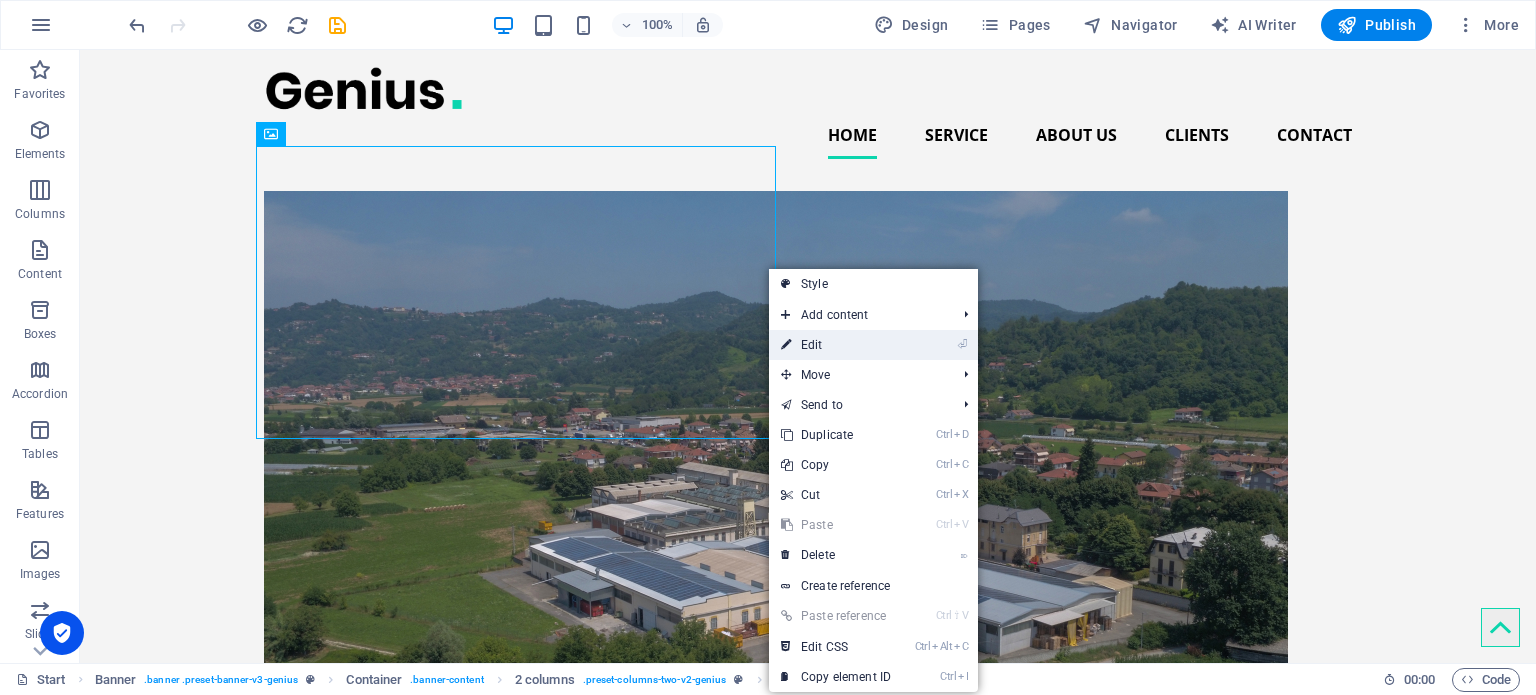 click on "⏎  Edit" at bounding box center [836, 345] 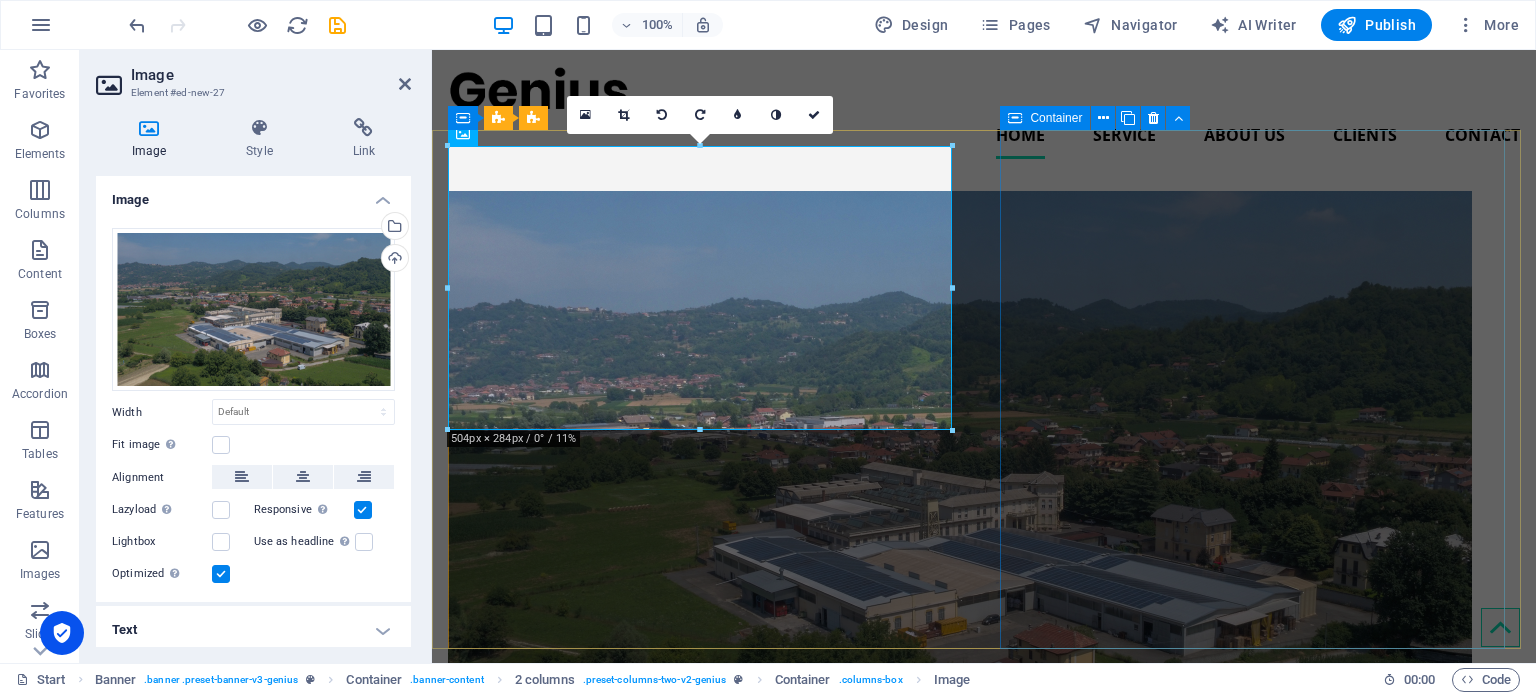drag, startPoint x: 1384, startPoint y: 335, endPoint x: 1337, endPoint y: 243, distance: 103.31021 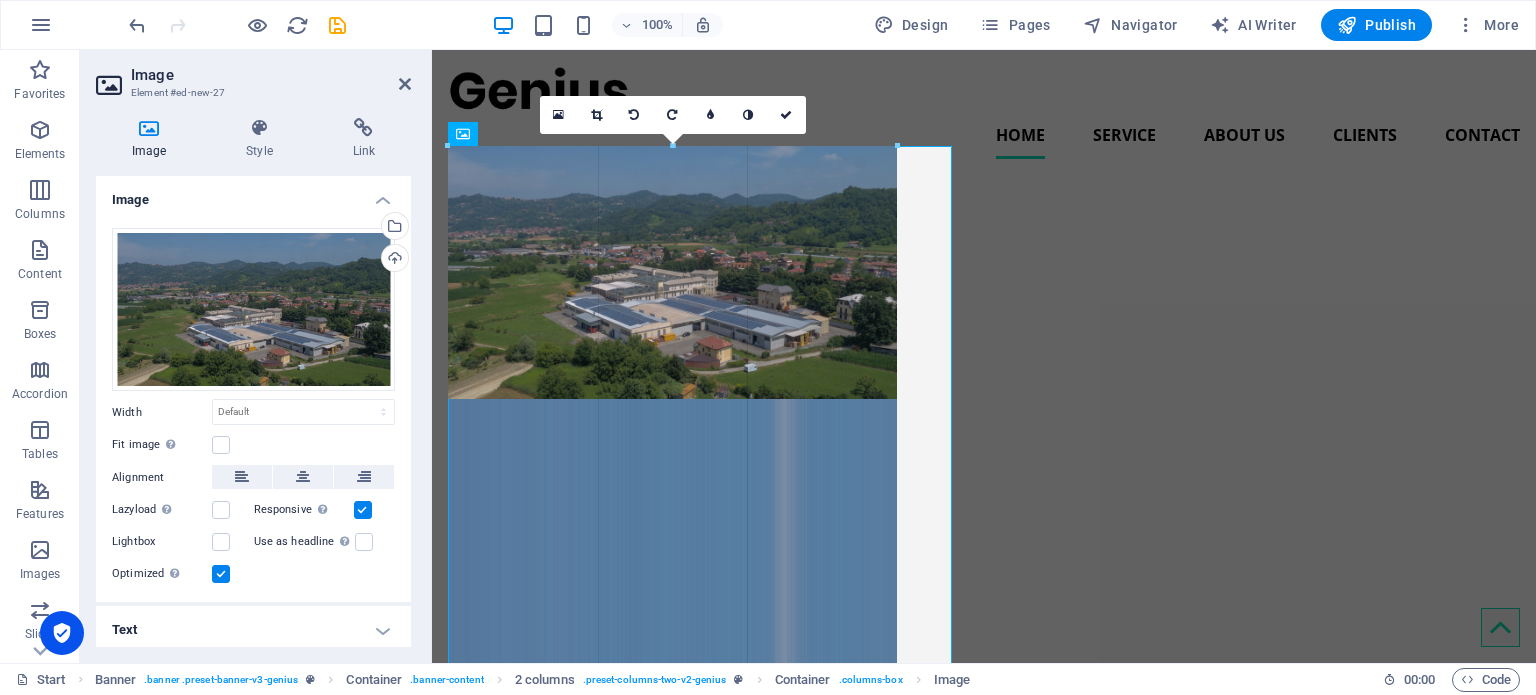 drag, startPoint x: 951, startPoint y: 379, endPoint x: 892, endPoint y: 375, distance: 59.135437 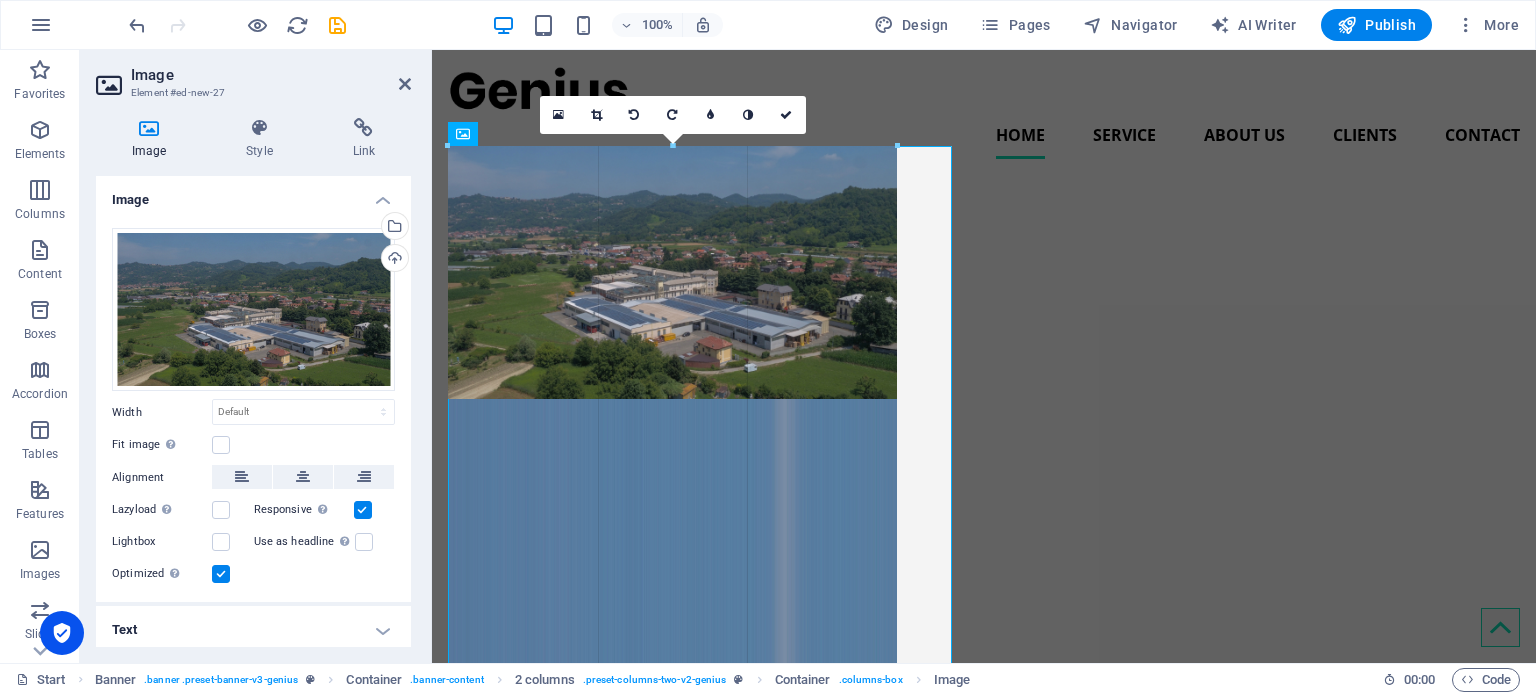 type on "449" 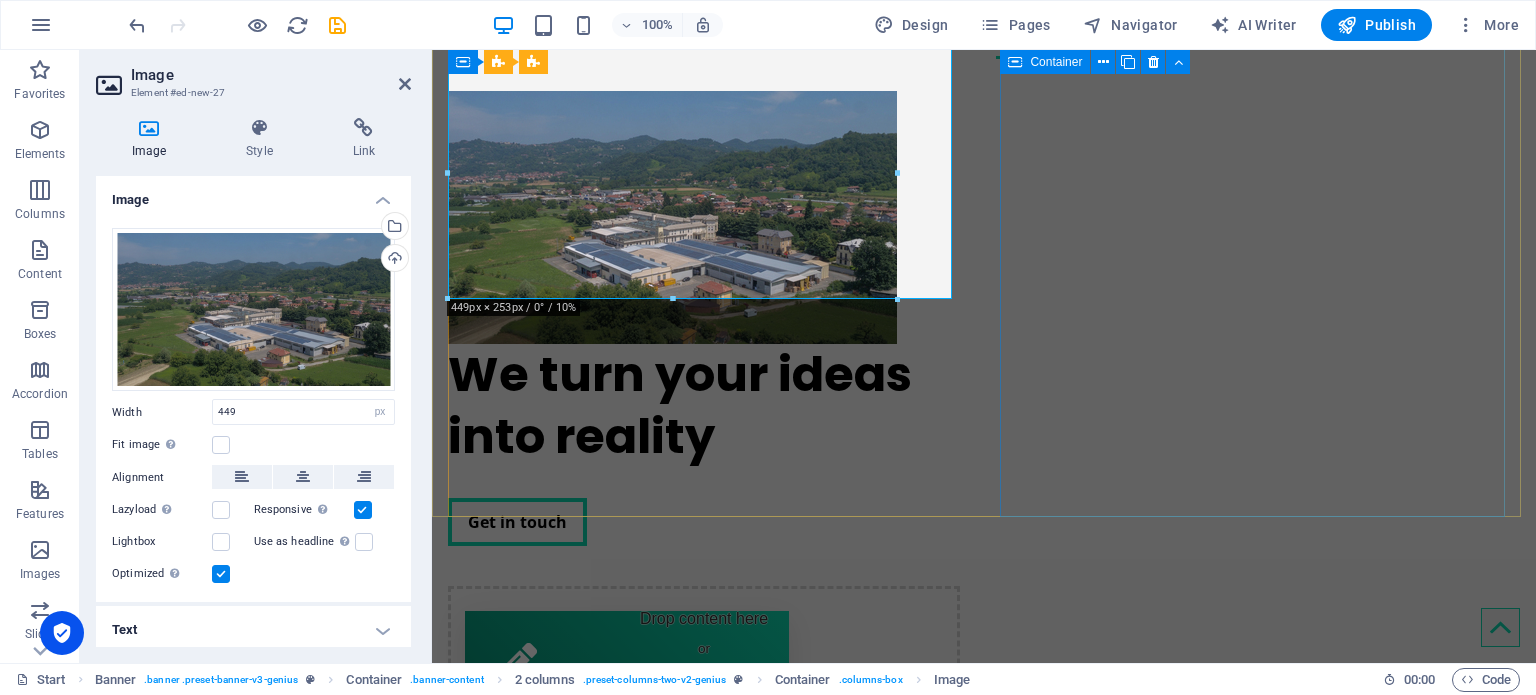 scroll, scrollTop: 0, scrollLeft: 0, axis: both 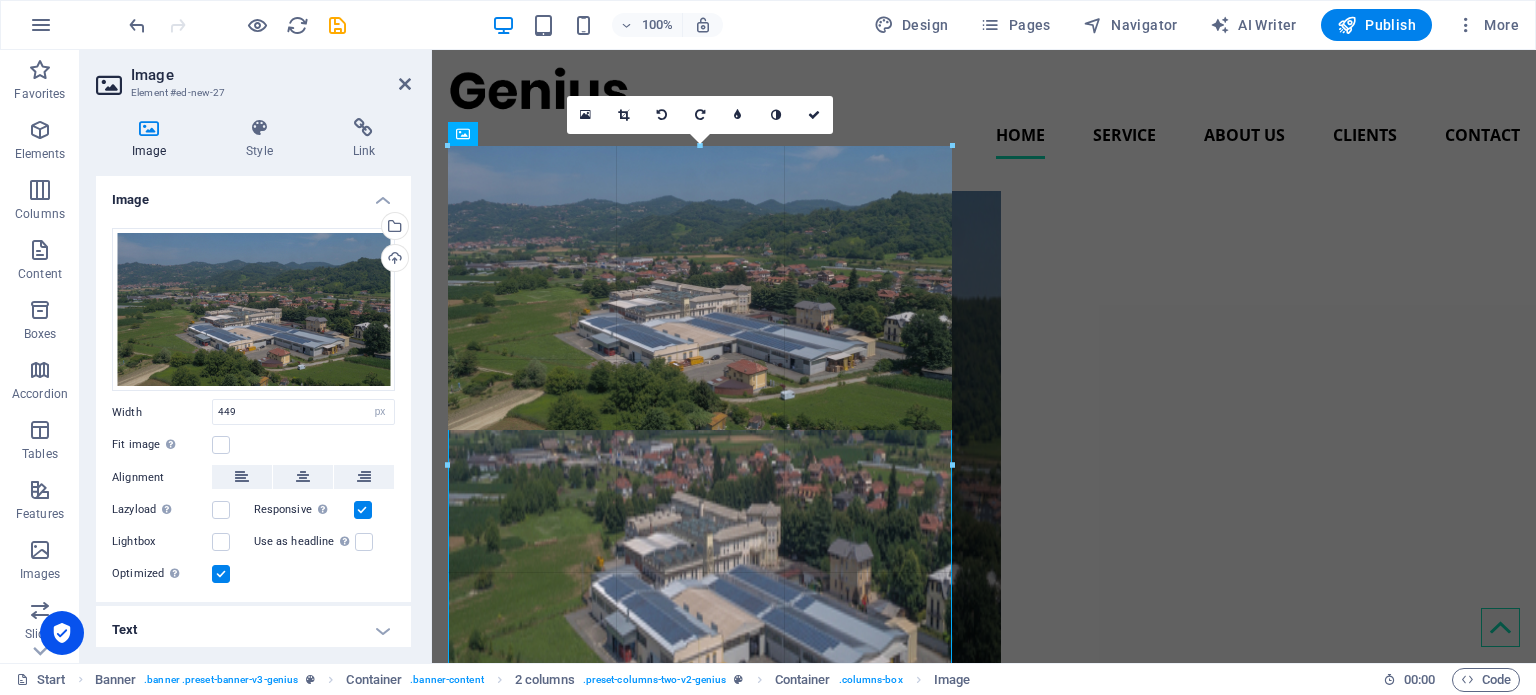 drag, startPoint x: 896, startPoint y: 399, endPoint x: 568, endPoint y: 370, distance: 329.2795 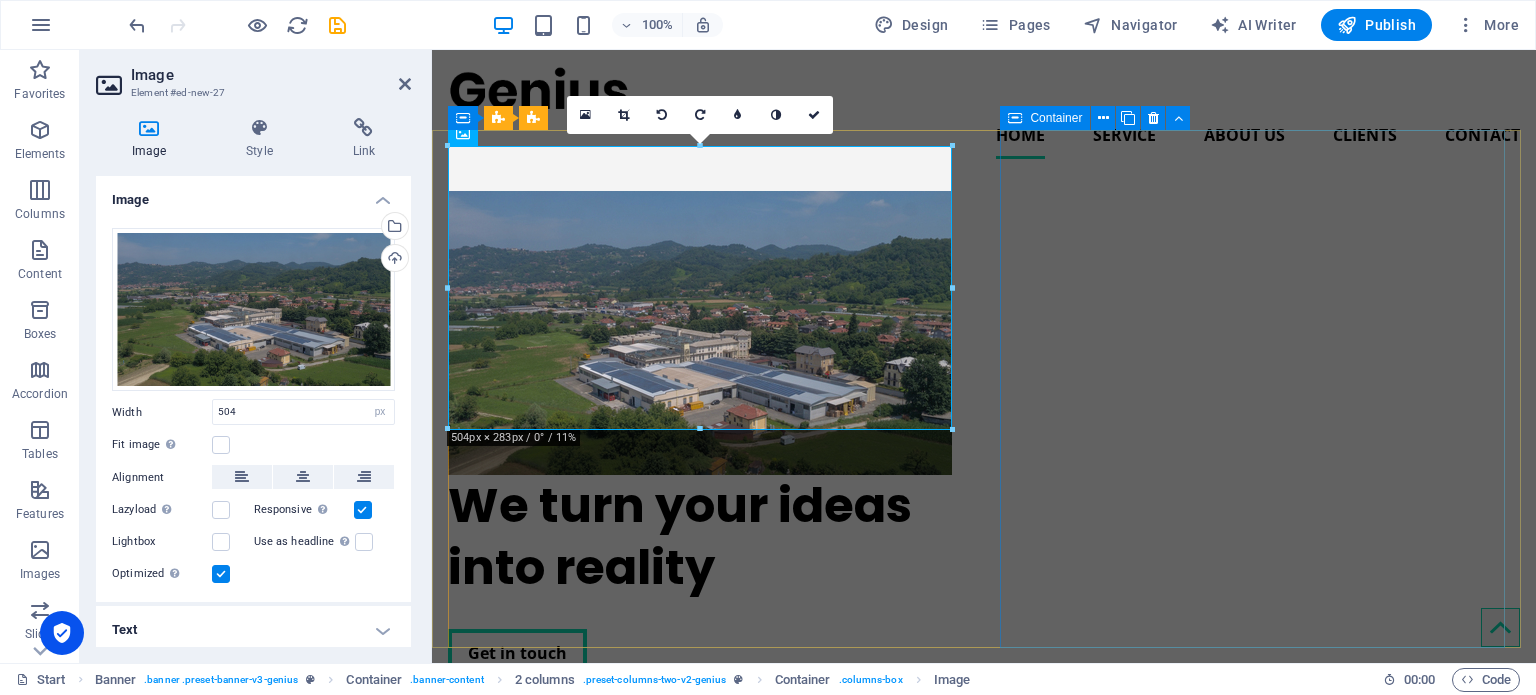 click on "Drop content here or  Add elements  Paste clipboard" at bounding box center (704, 788) 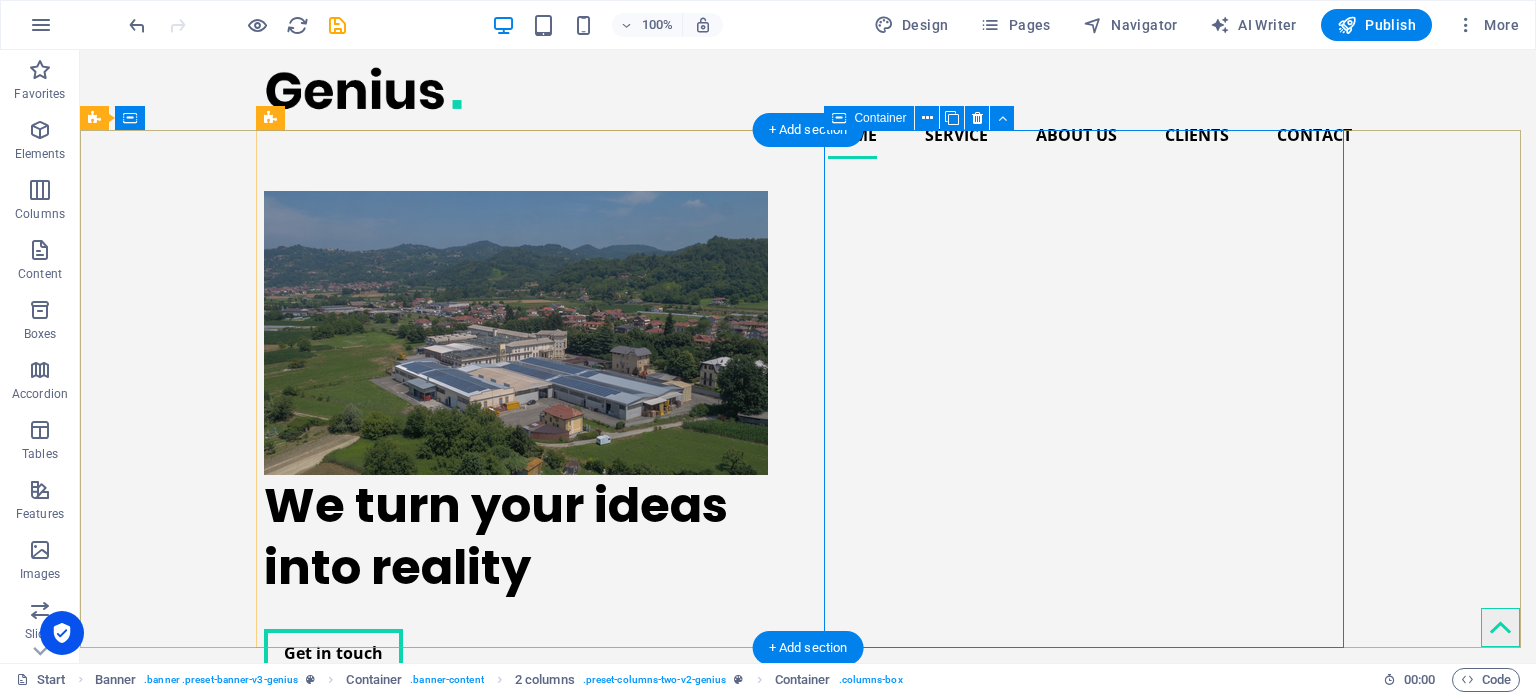 click on "Drop content here or  Add elements  Paste clipboard" at bounding box center (524, 788) 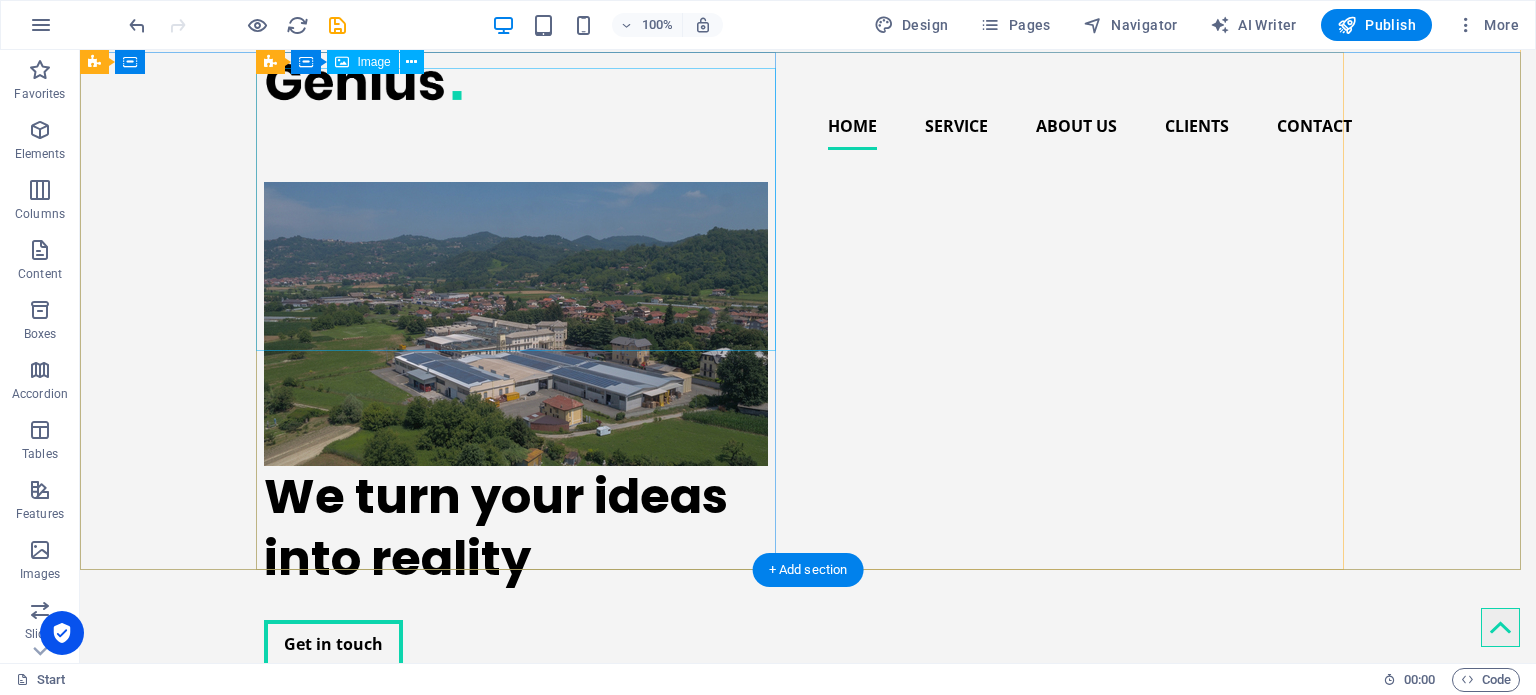 scroll, scrollTop: 0, scrollLeft: 0, axis: both 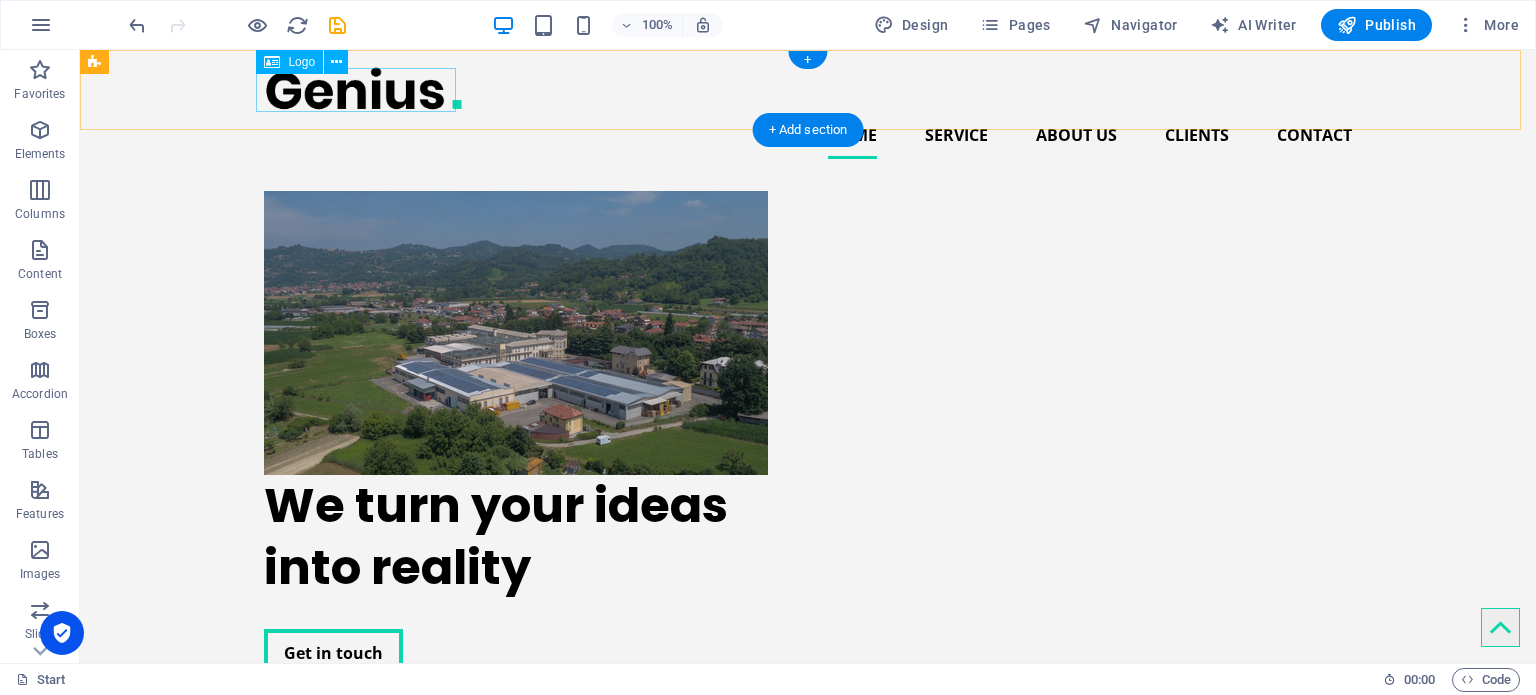 click at bounding box center (808, 88) 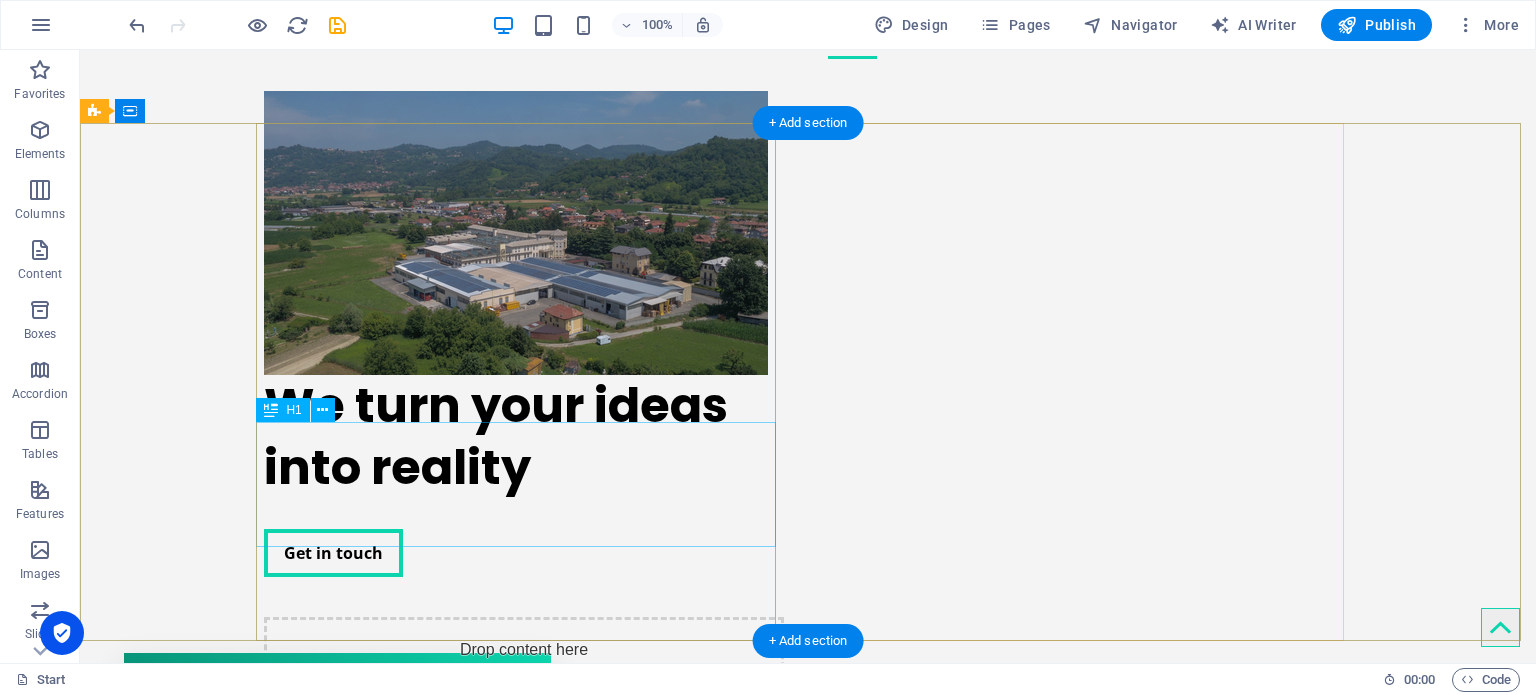 scroll, scrollTop: 0, scrollLeft: 0, axis: both 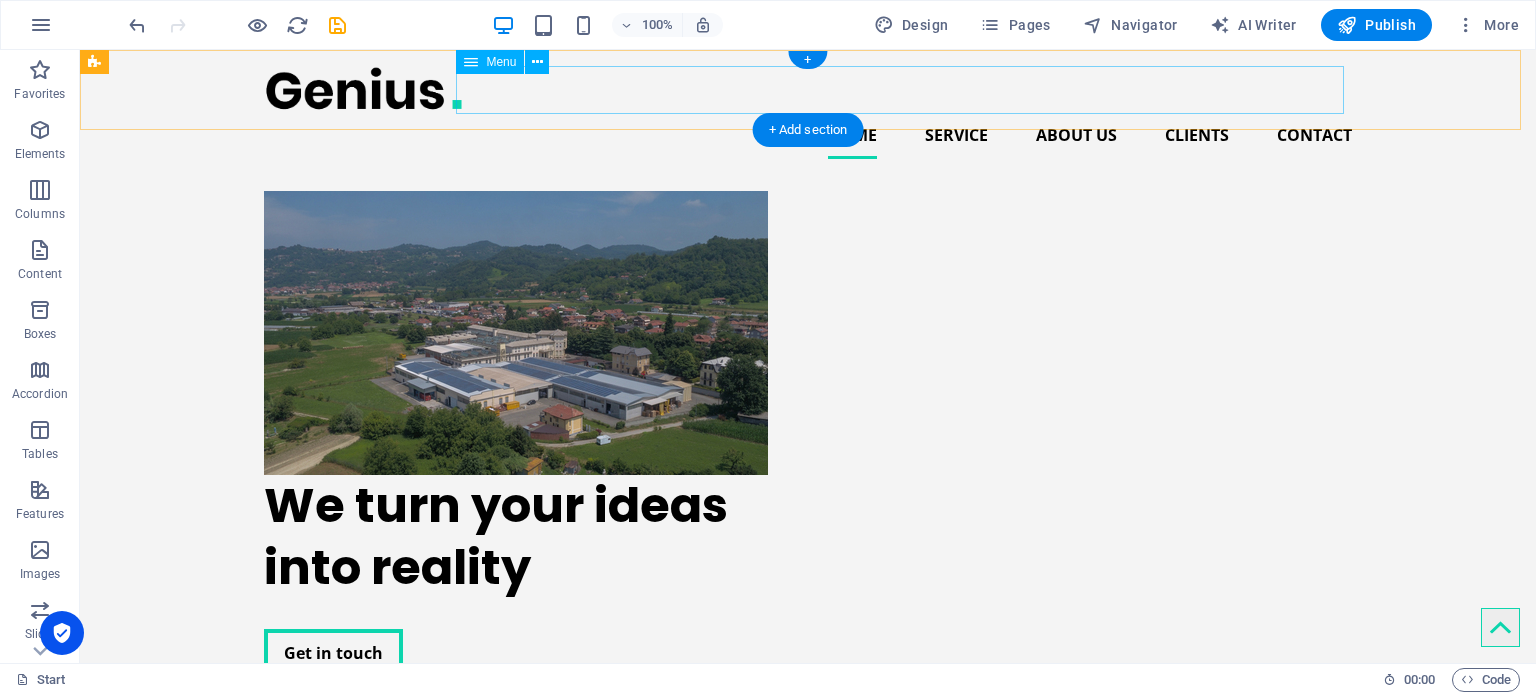 click on "Home Service About us Clients Contact" at bounding box center [808, 135] 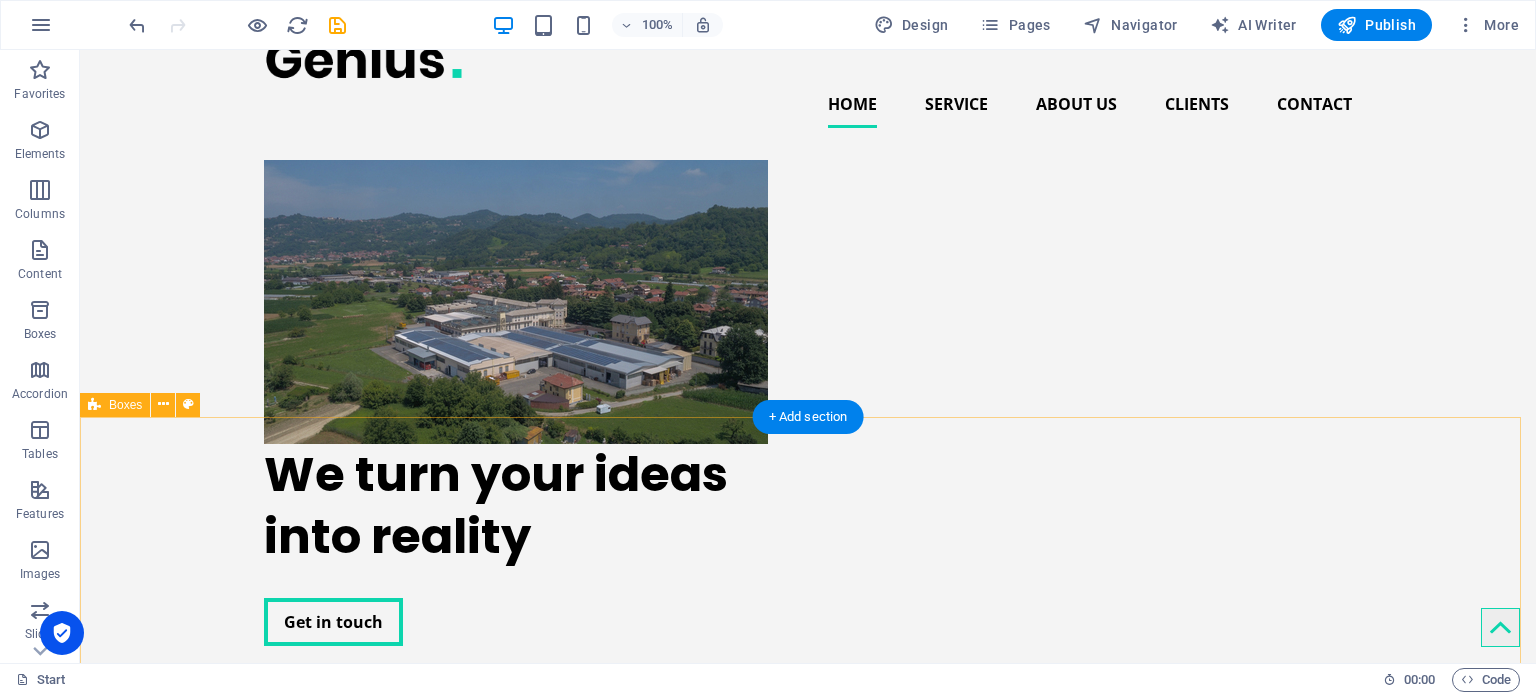 scroll, scrollTop: 0, scrollLeft: 0, axis: both 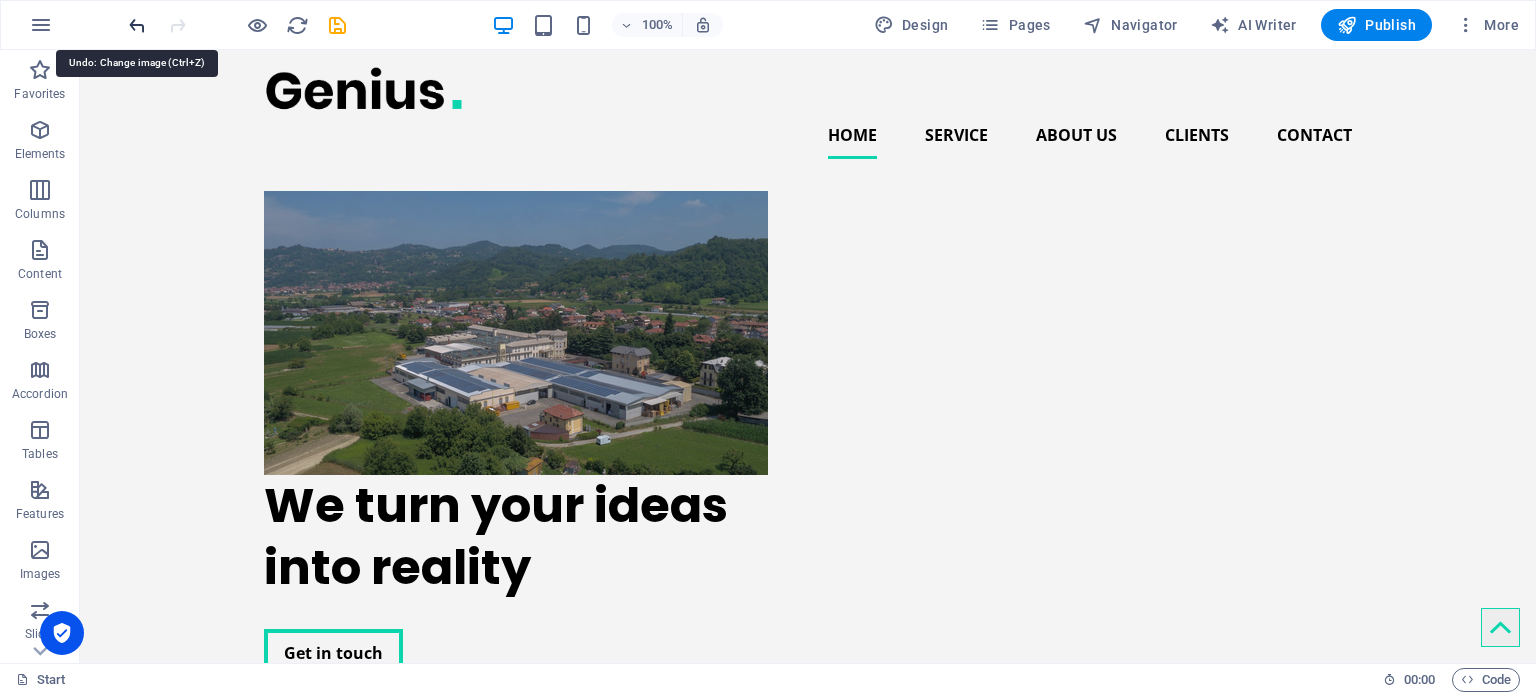 click at bounding box center (137, 25) 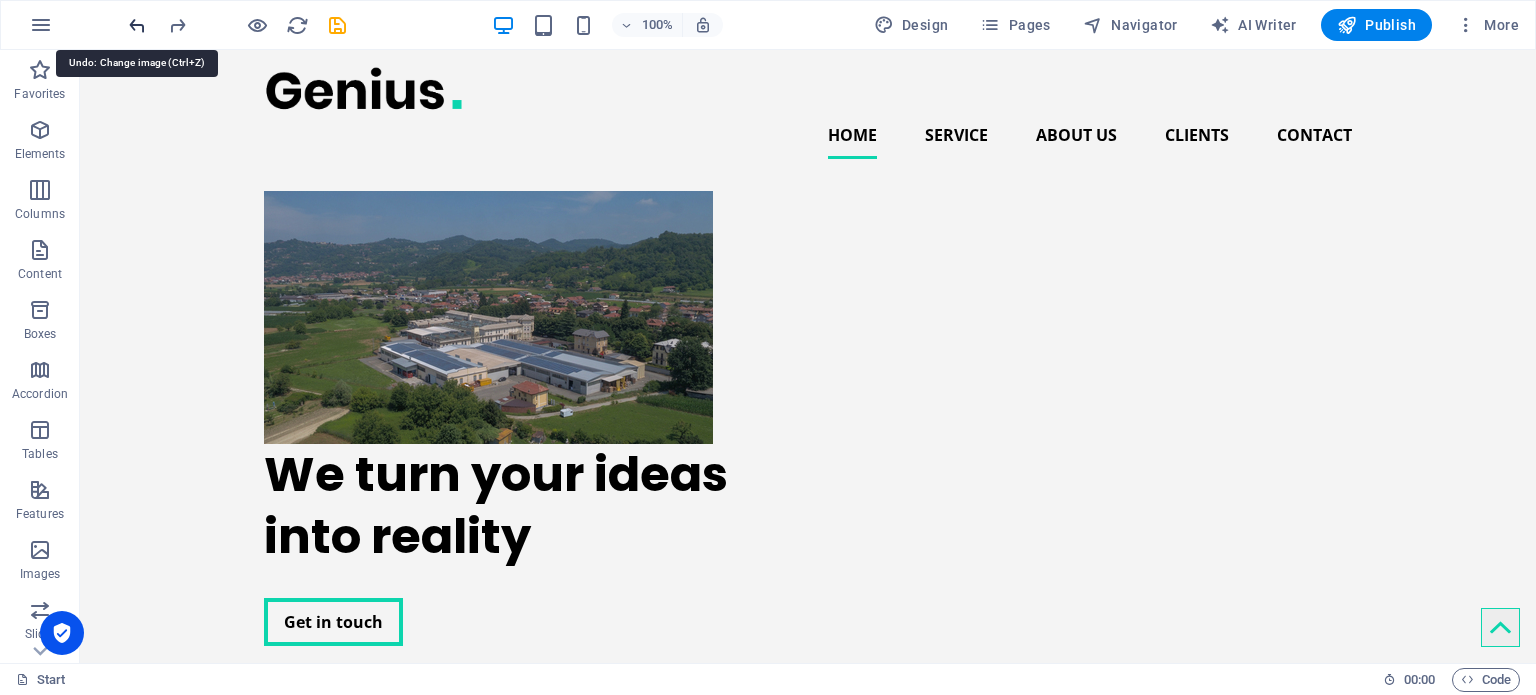 click at bounding box center [137, 25] 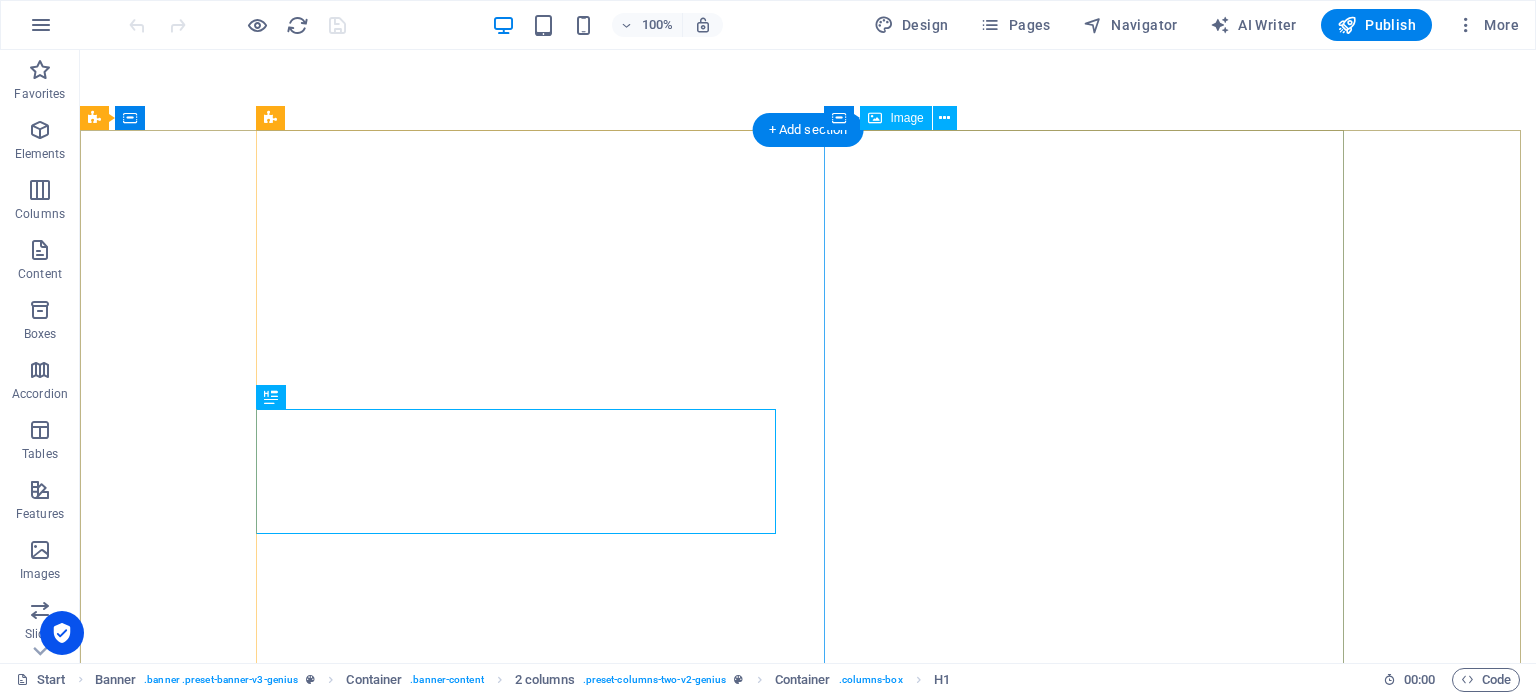scroll, scrollTop: 0, scrollLeft: 0, axis: both 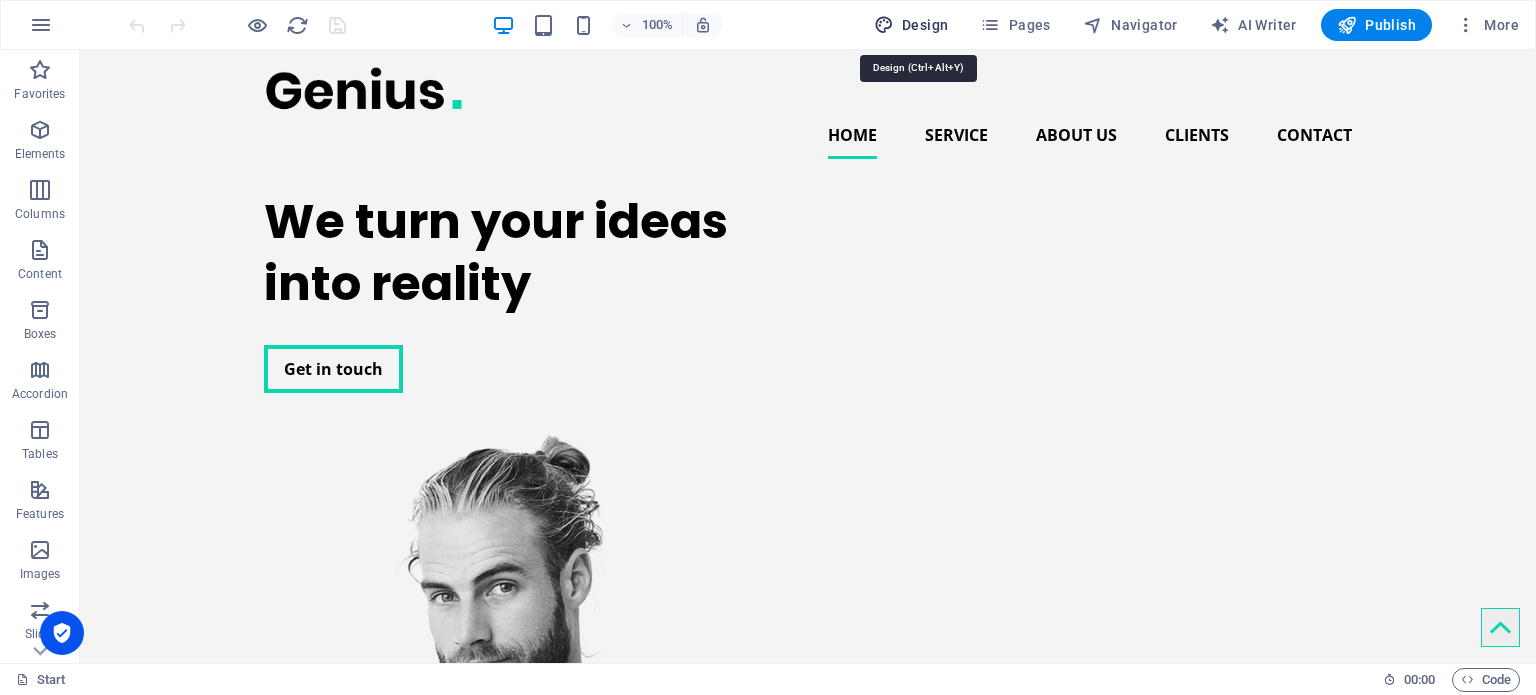 click on "Design" at bounding box center [911, 25] 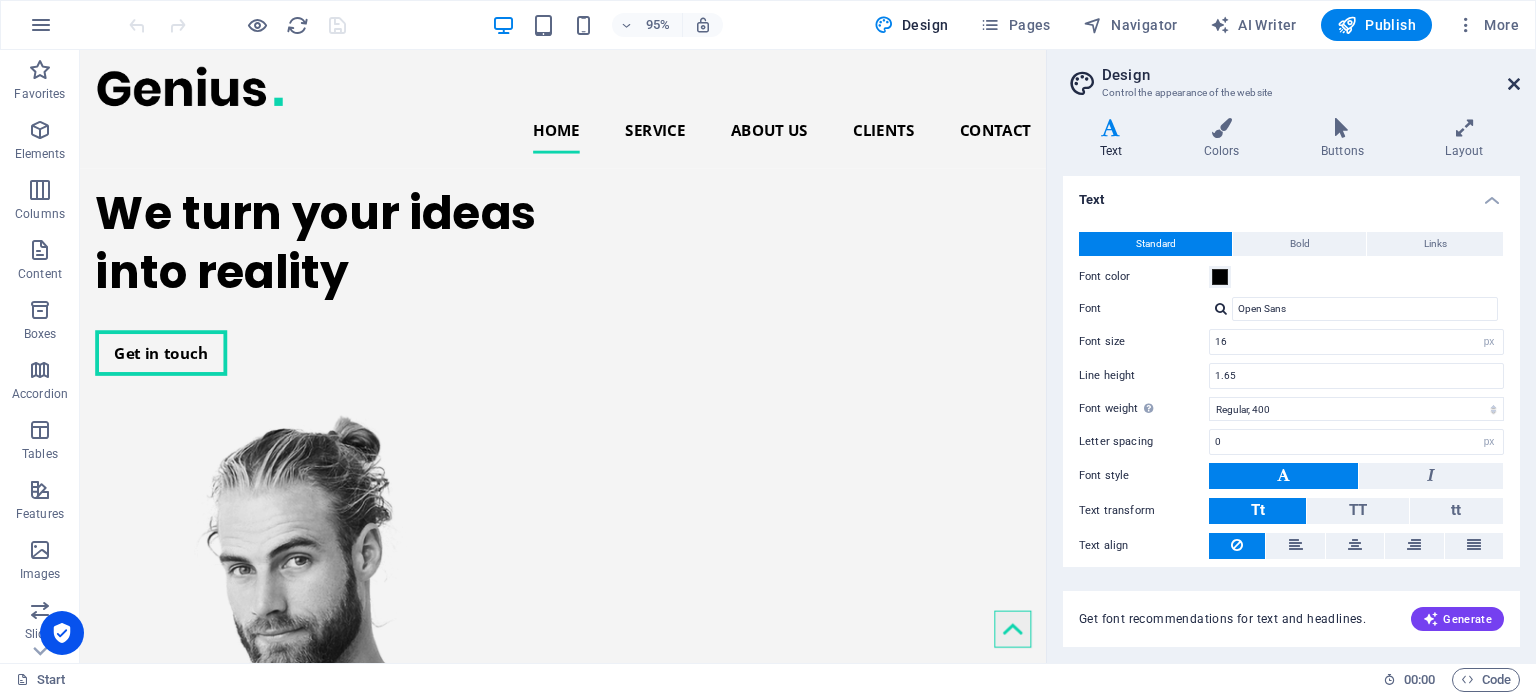 click at bounding box center (1514, 84) 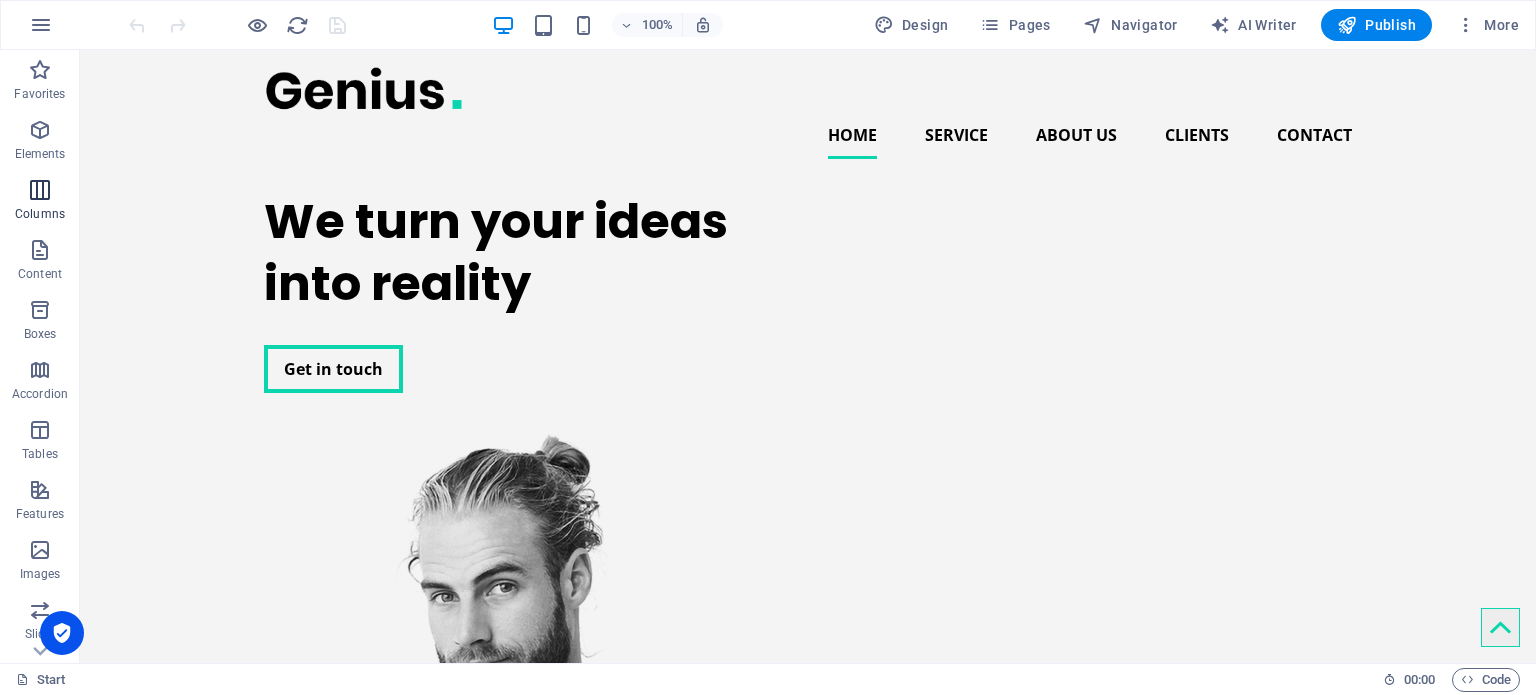 click at bounding box center (40, 190) 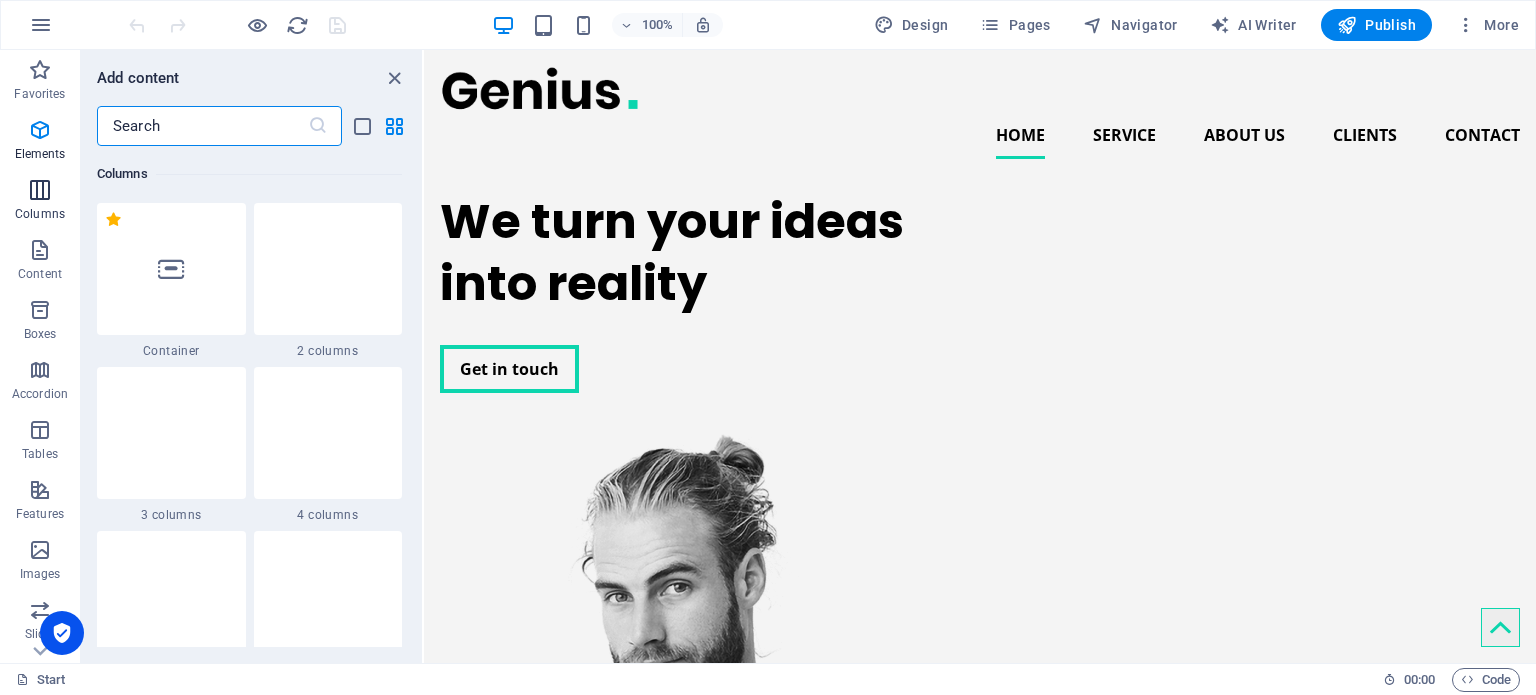 scroll, scrollTop: 990, scrollLeft: 0, axis: vertical 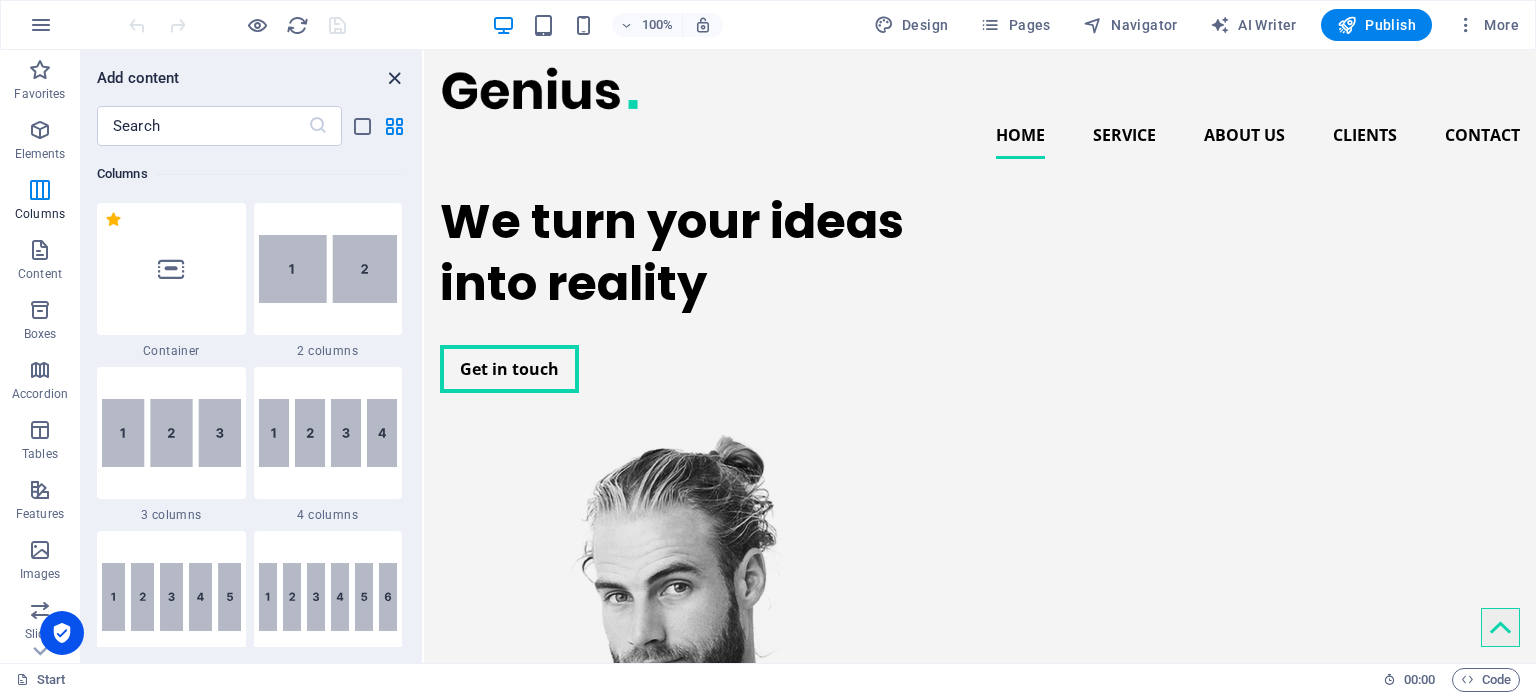 click at bounding box center [394, 78] 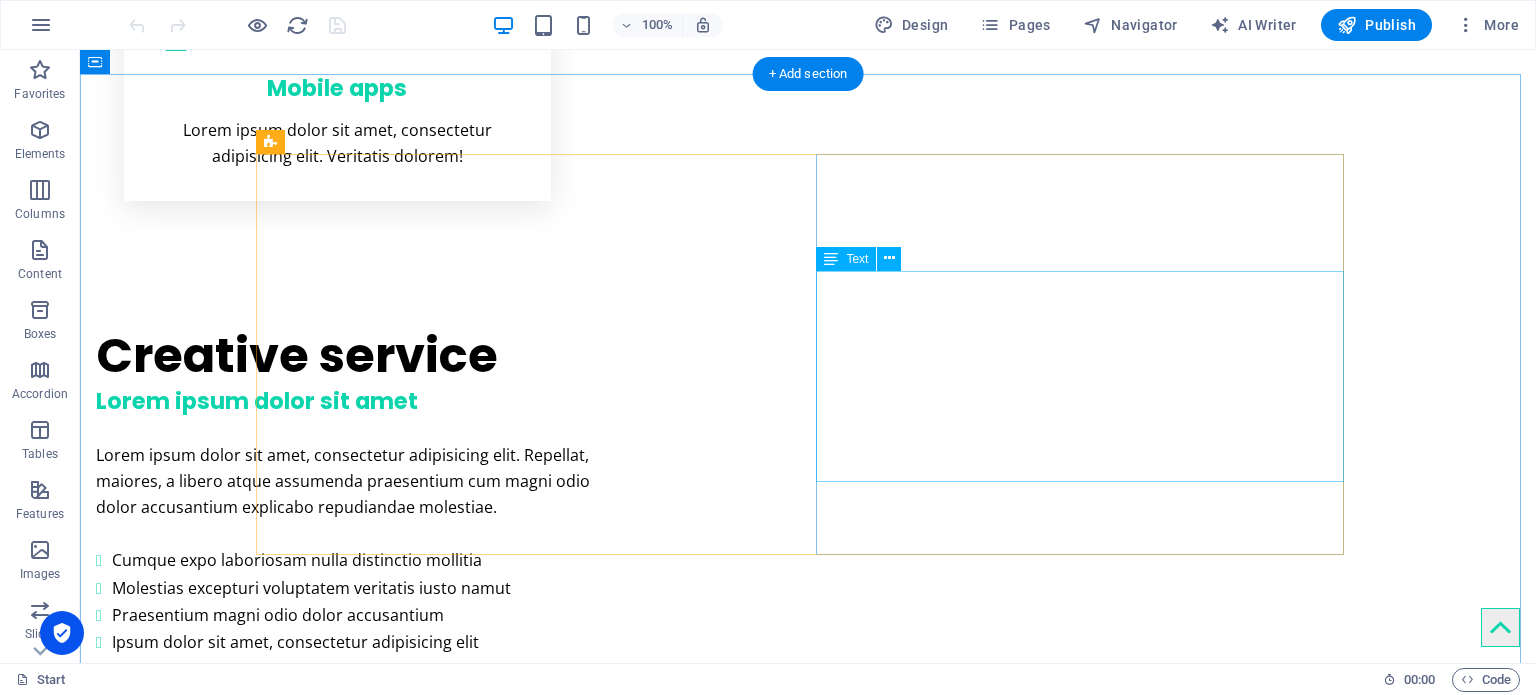 scroll, scrollTop: 1600, scrollLeft: 0, axis: vertical 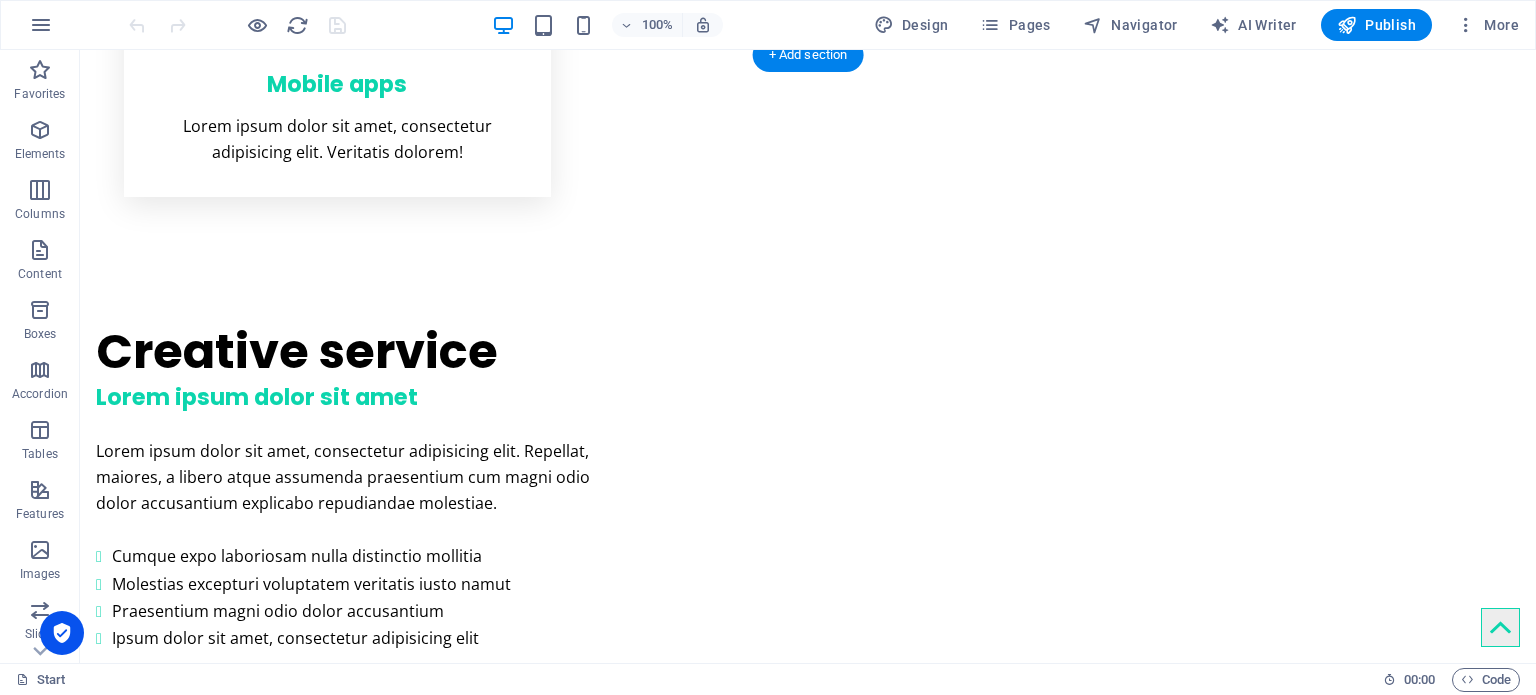click at bounding box center [808, 1764] 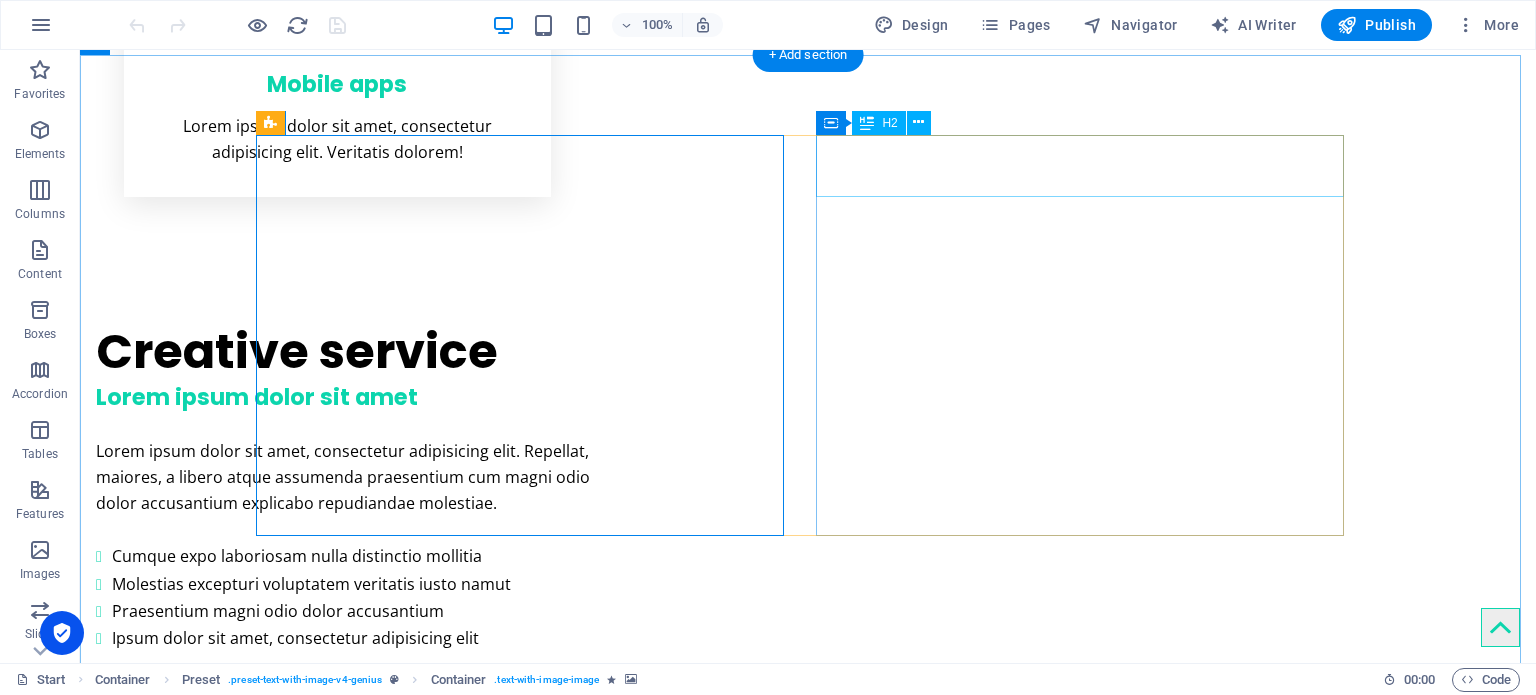 click on "About Genius" at bounding box center (808, 2154) 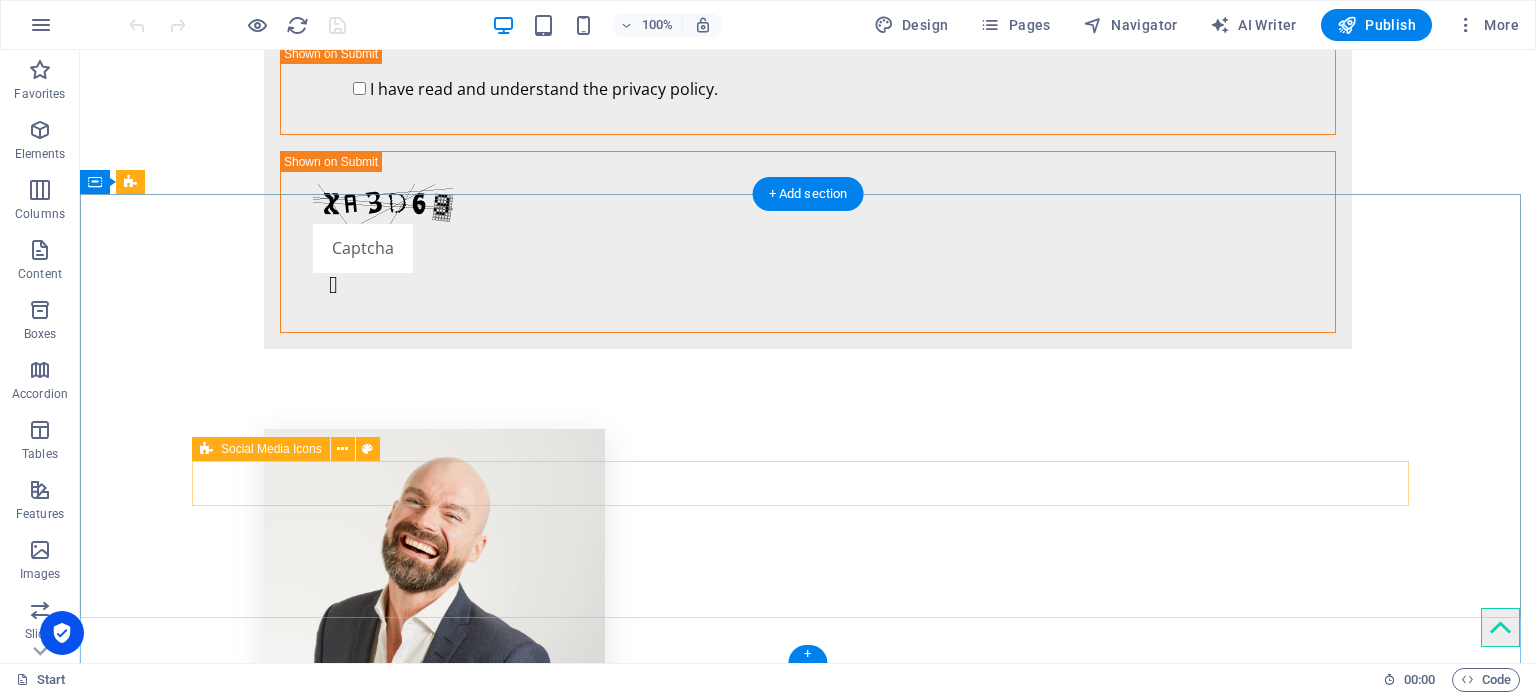scroll, scrollTop: 4197, scrollLeft: 0, axis: vertical 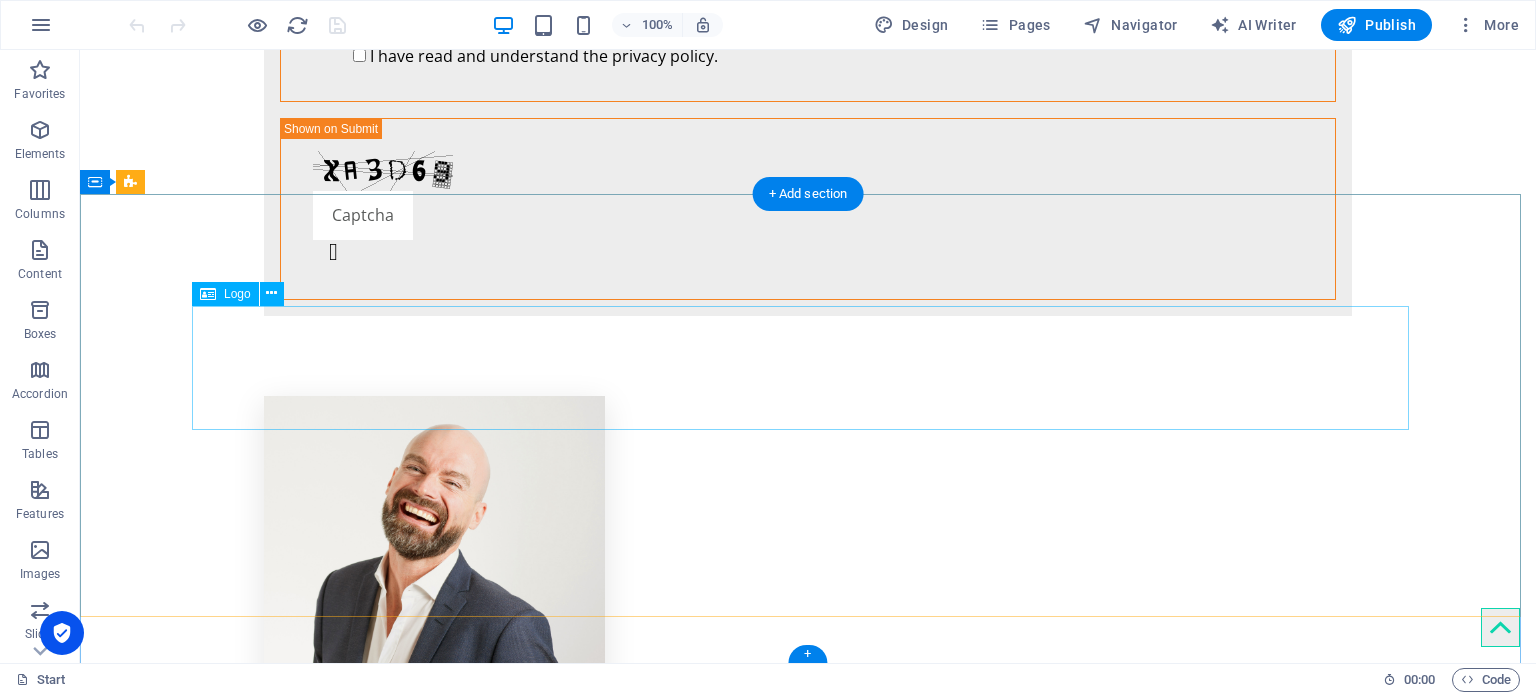 click at bounding box center [808, 5482] 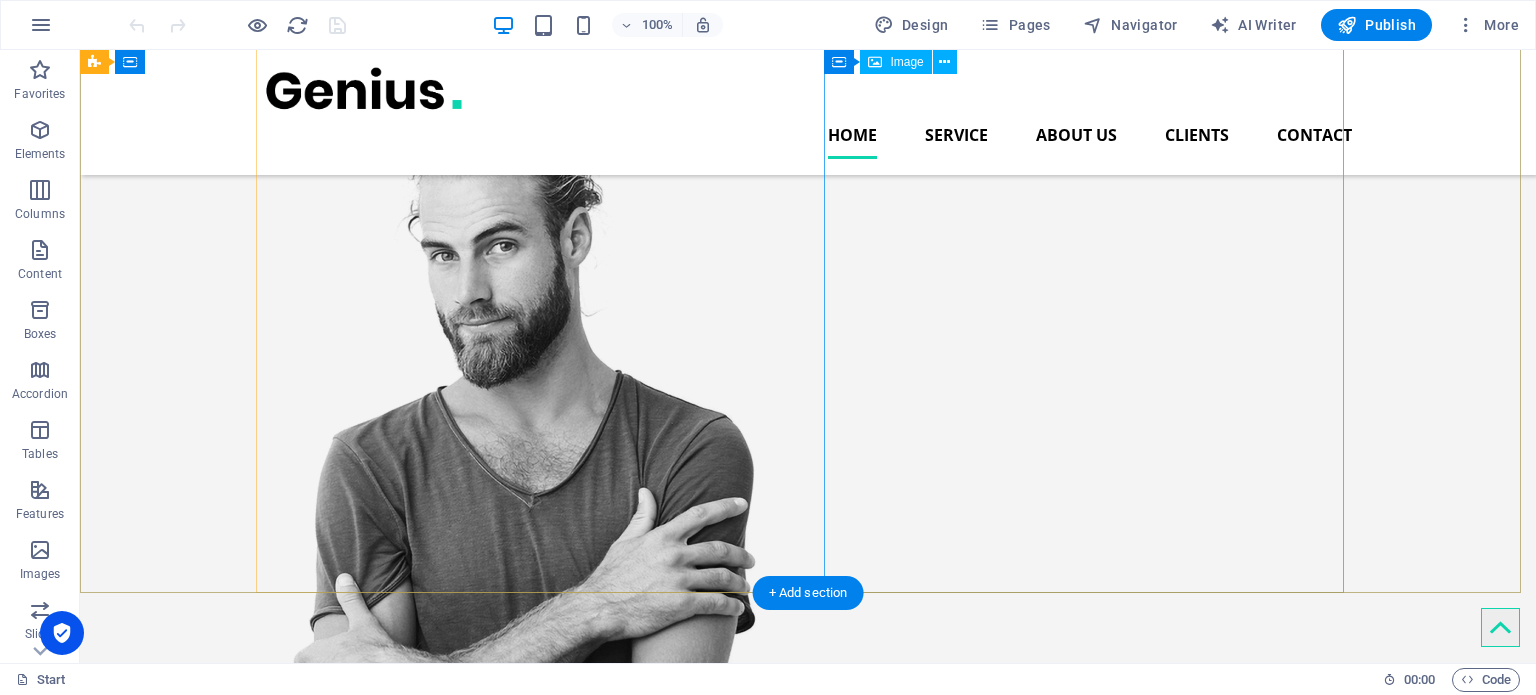 scroll, scrollTop: 0, scrollLeft: 0, axis: both 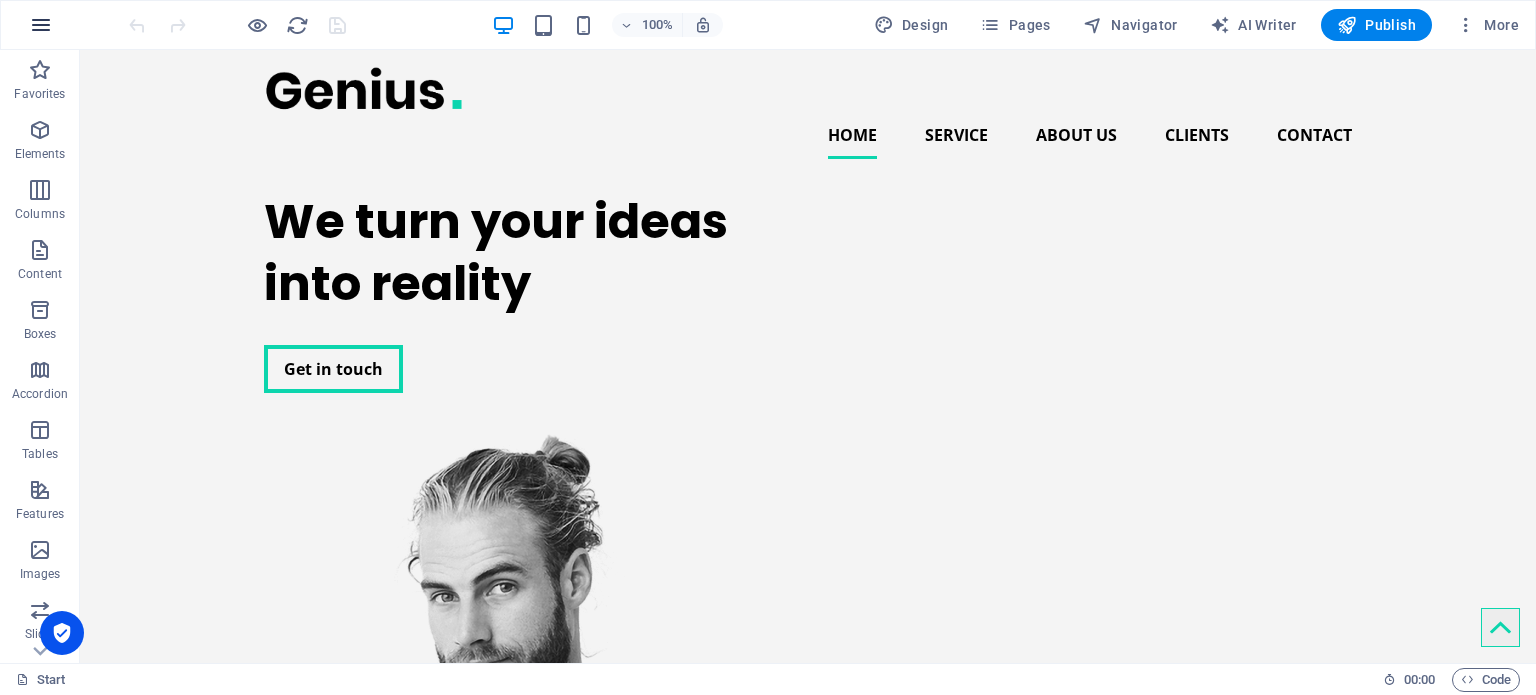click at bounding box center [41, 25] 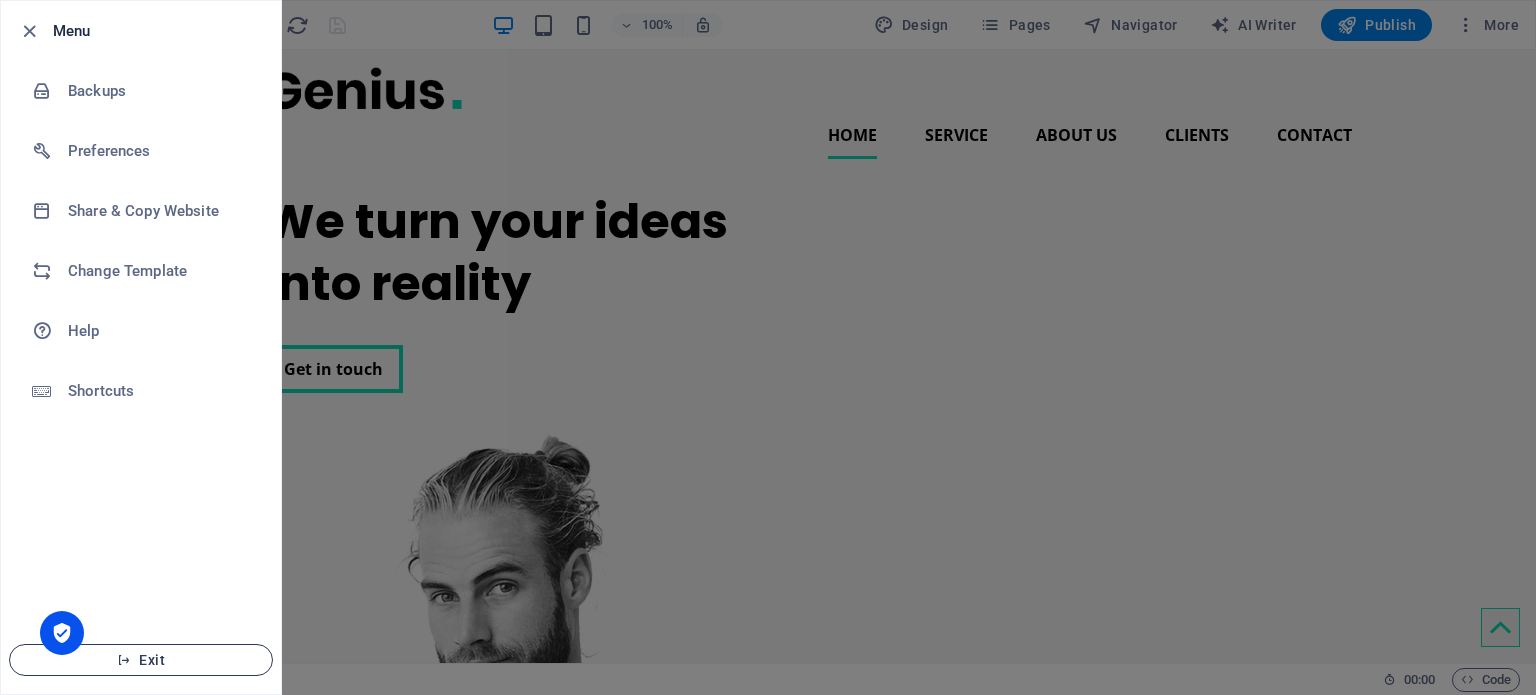 click on "Exit" at bounding box center [141, 660] 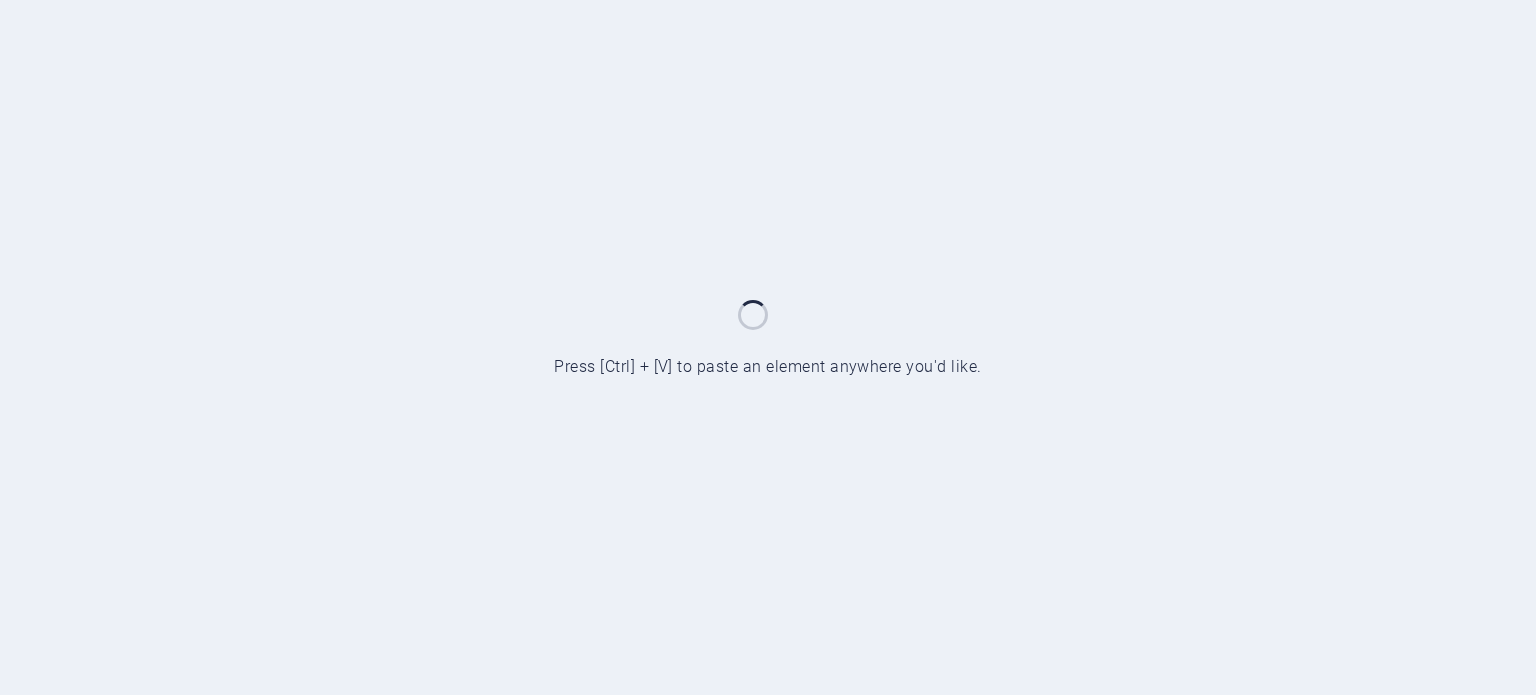 scroll, scrollTop: 0, scrollLeft: 0, axis: both 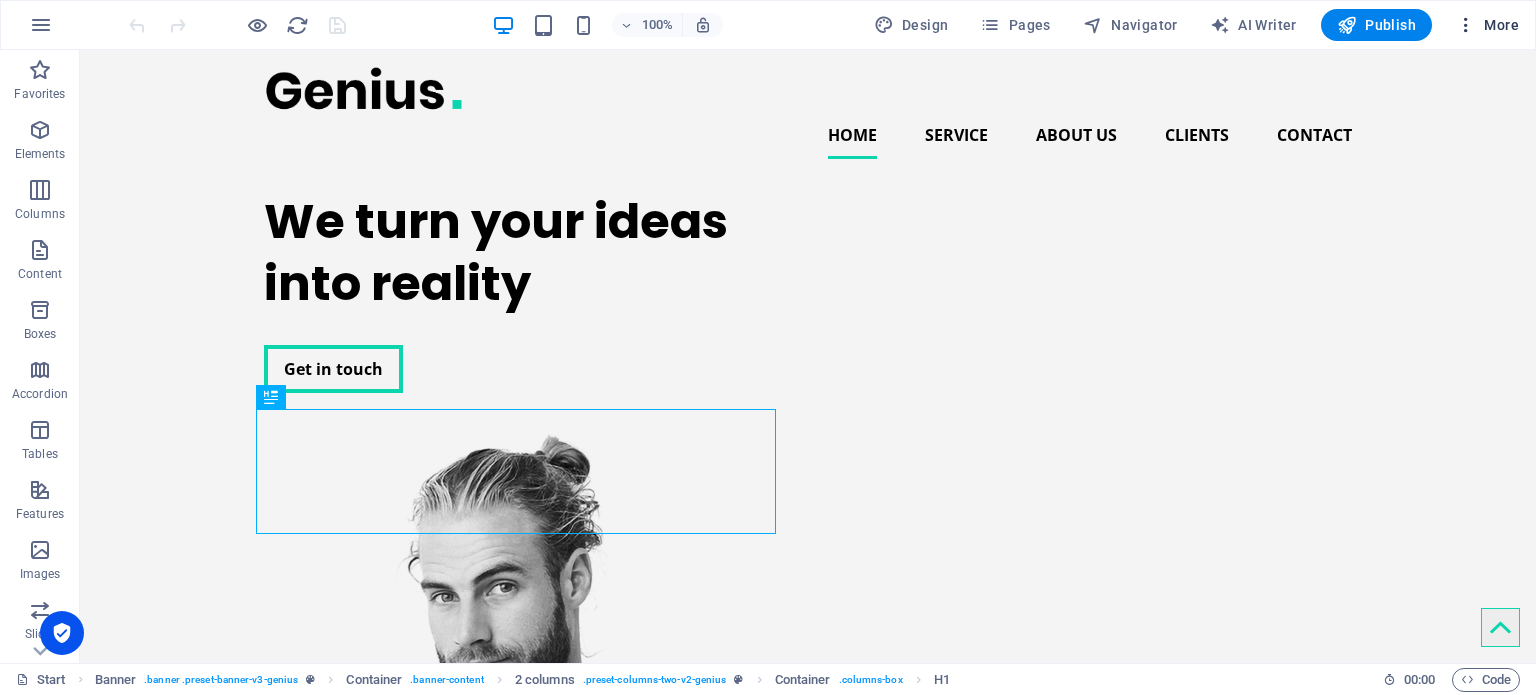 click on "More" at bounding box center (1487, 25) 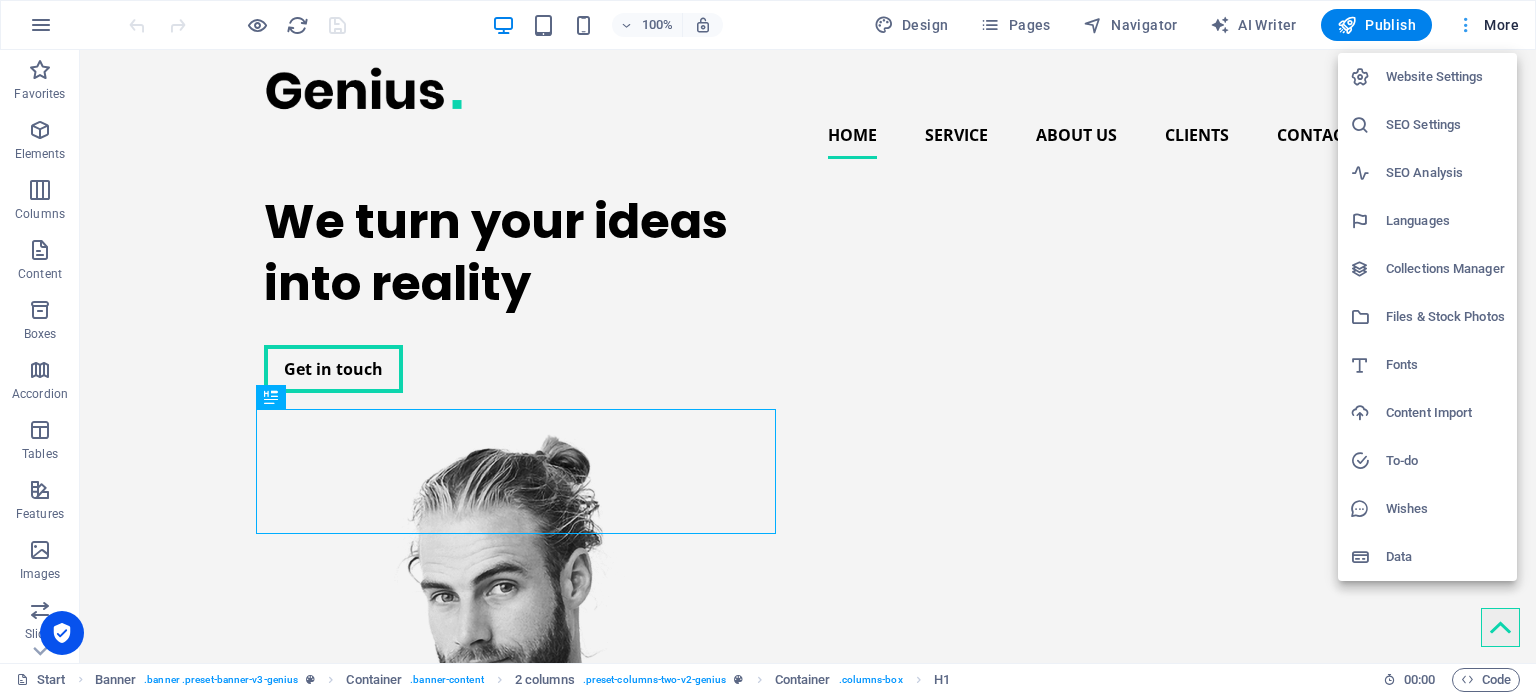 click at bounding box center (768, 347) 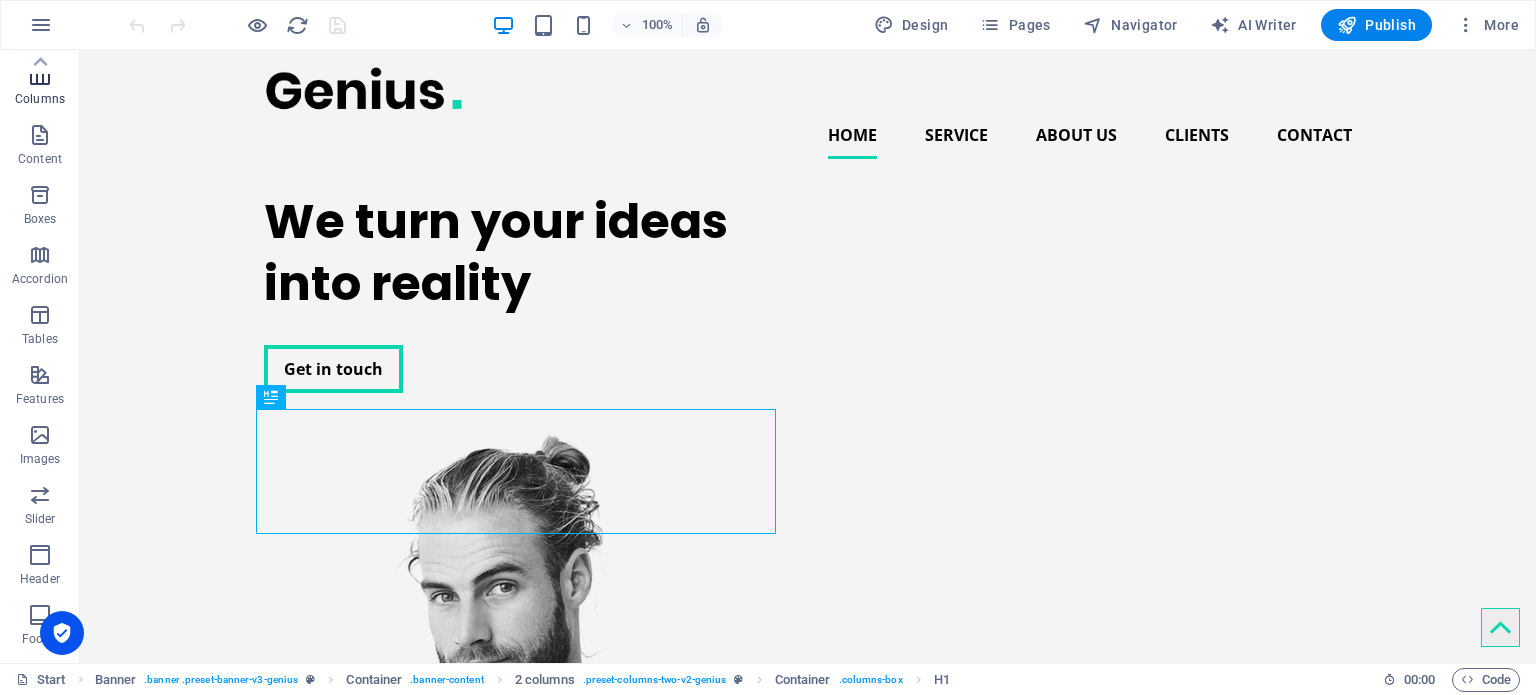 scroll, scrollTop: 0, scrollLeft: 0, axis: both 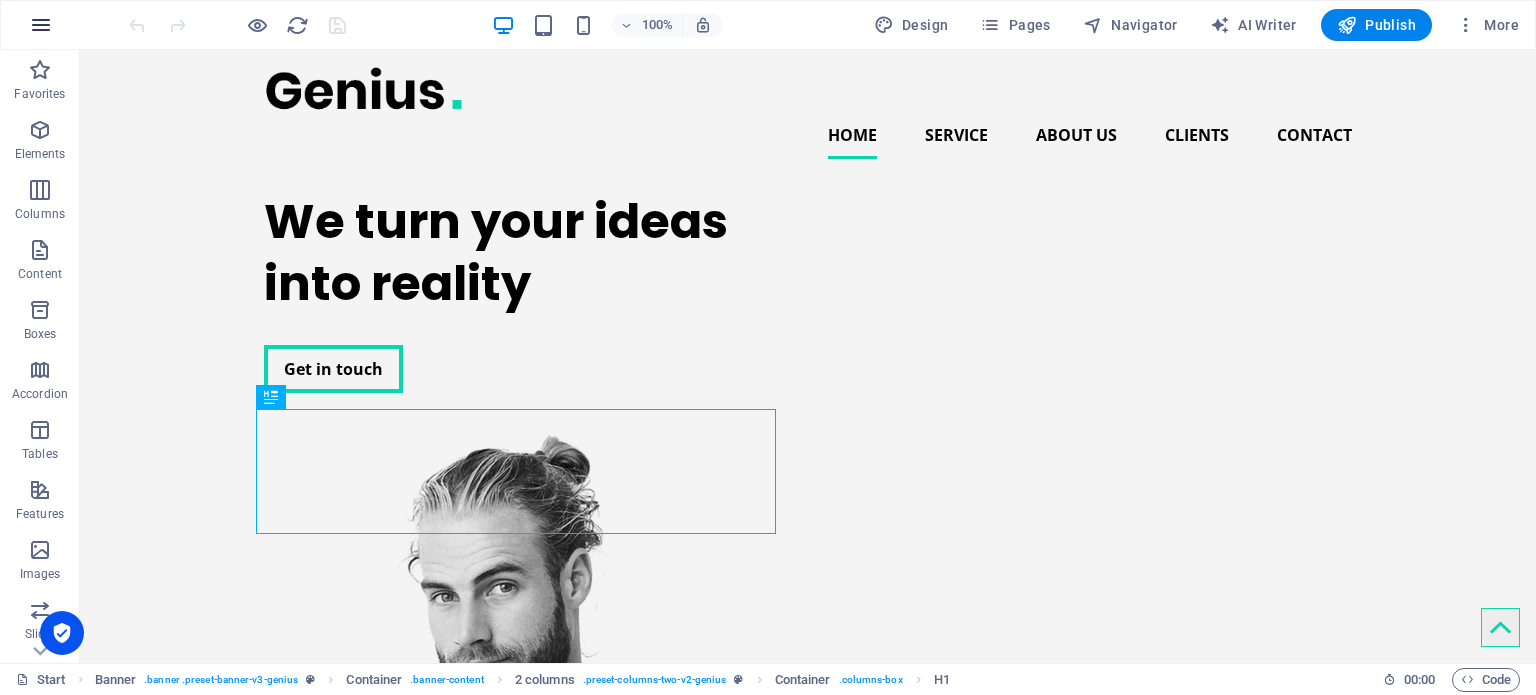 click at bounding box center (41, 25) 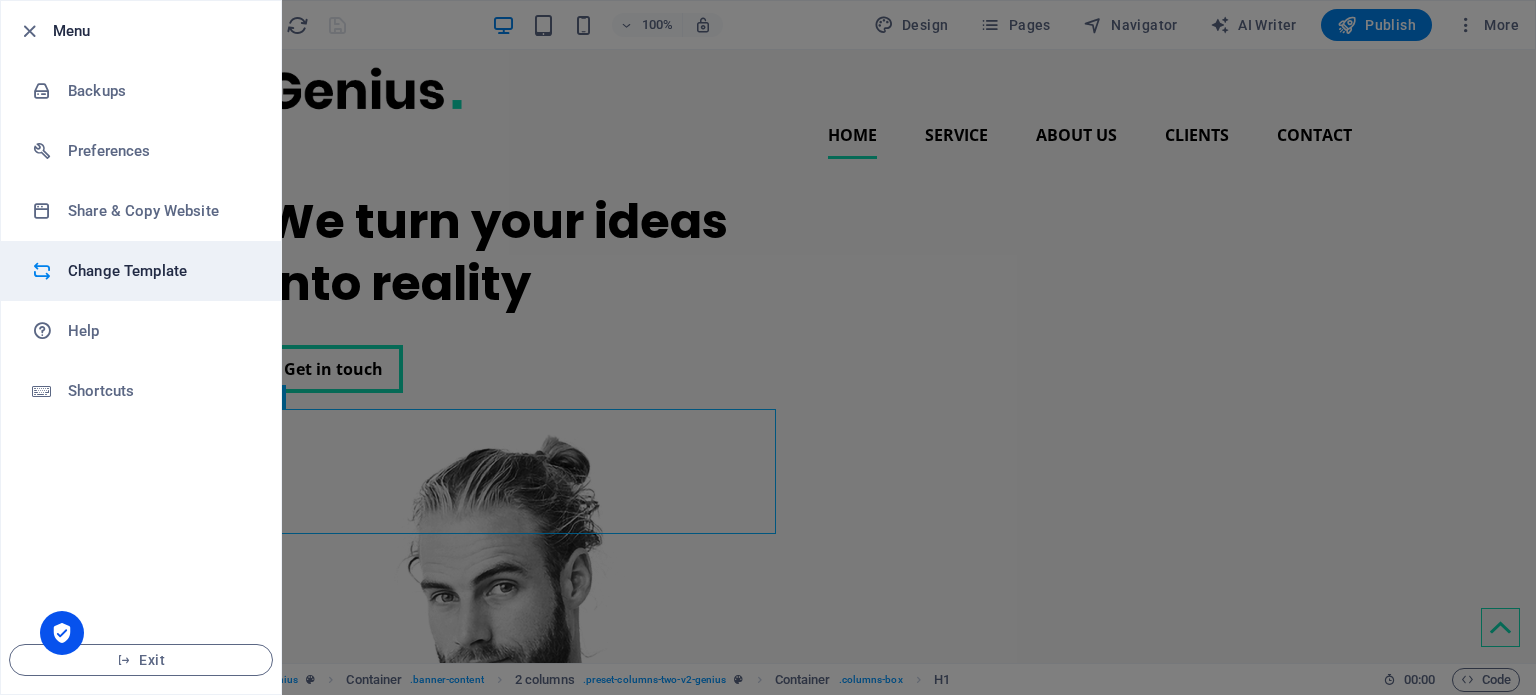 click on "Change Template" at bounding box center (160, 271) 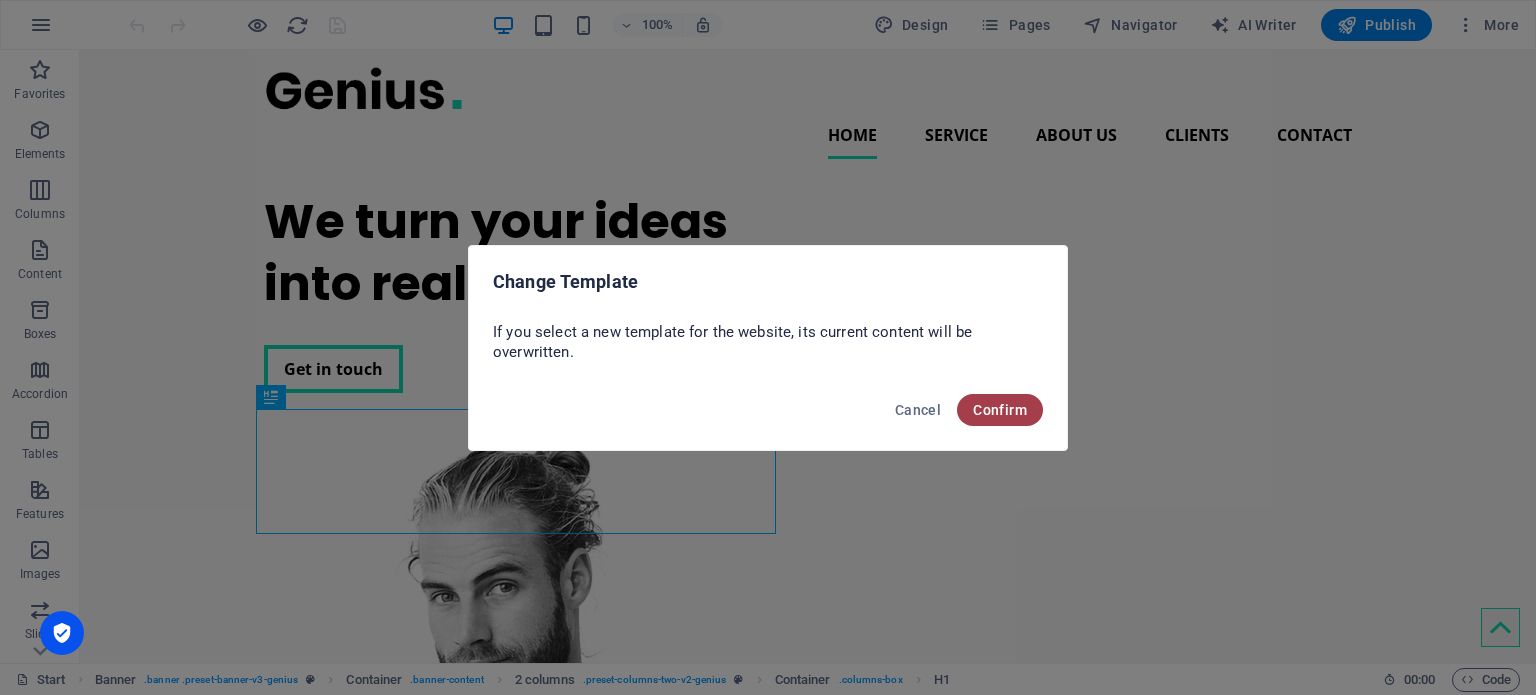 click on "Confirm" at bounding box center [1000, 410] 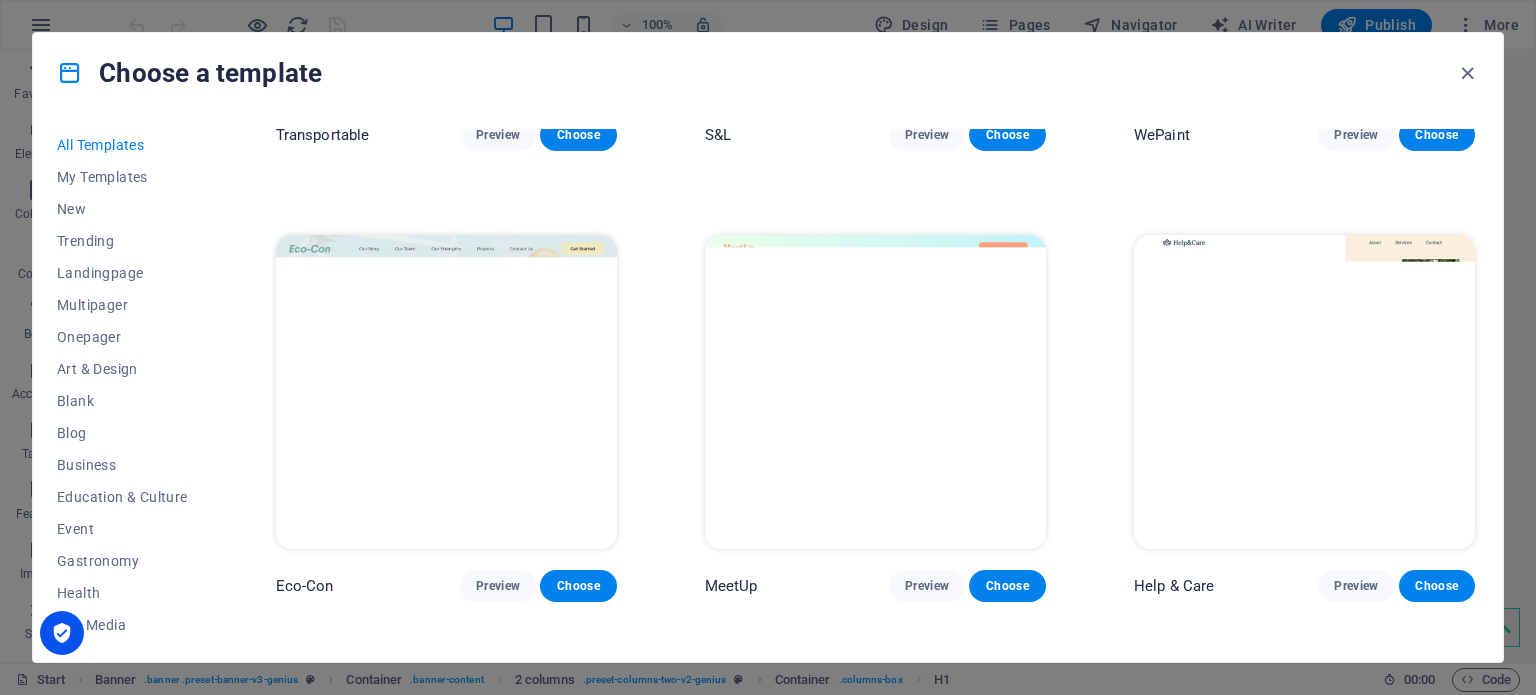 scroll, scrollTop: 0, scrollLeft: 0, axis: both 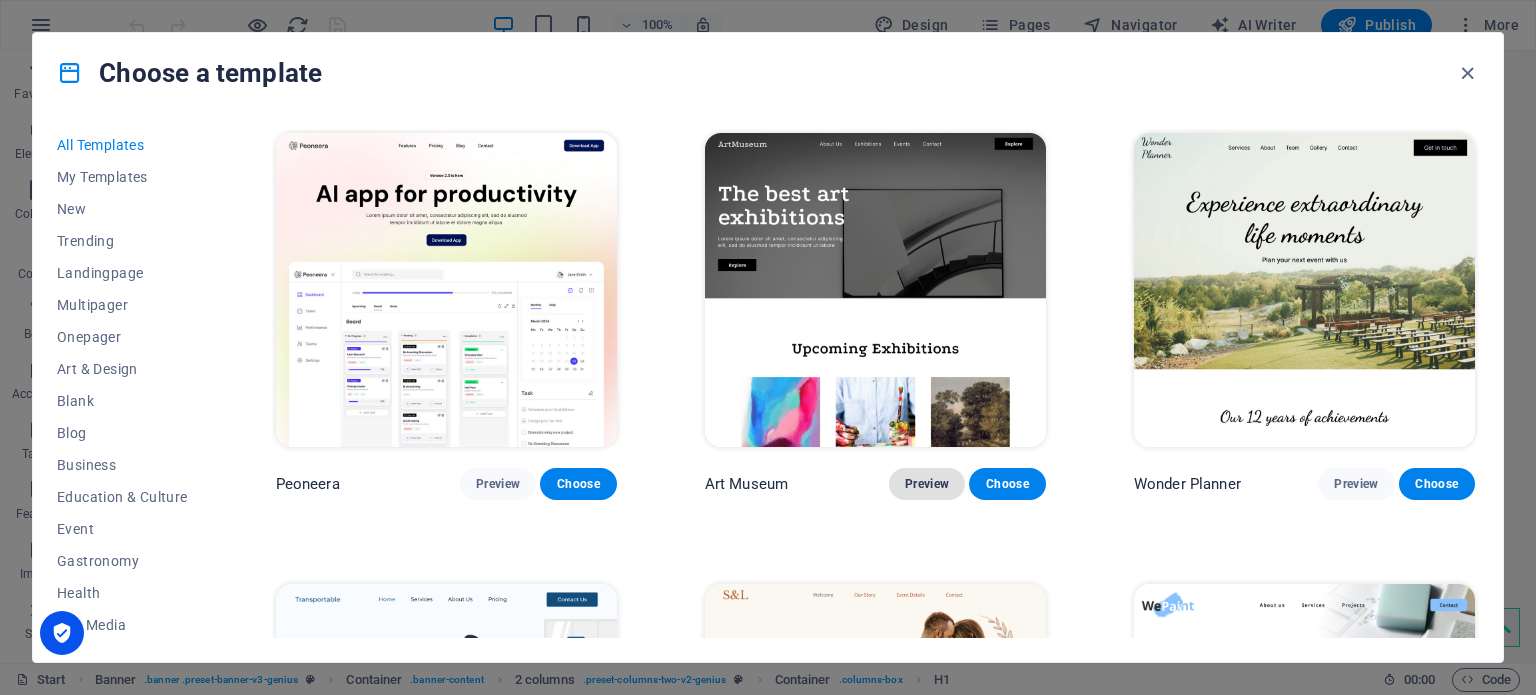 click on "Preview" at bounding box center (927, 484) 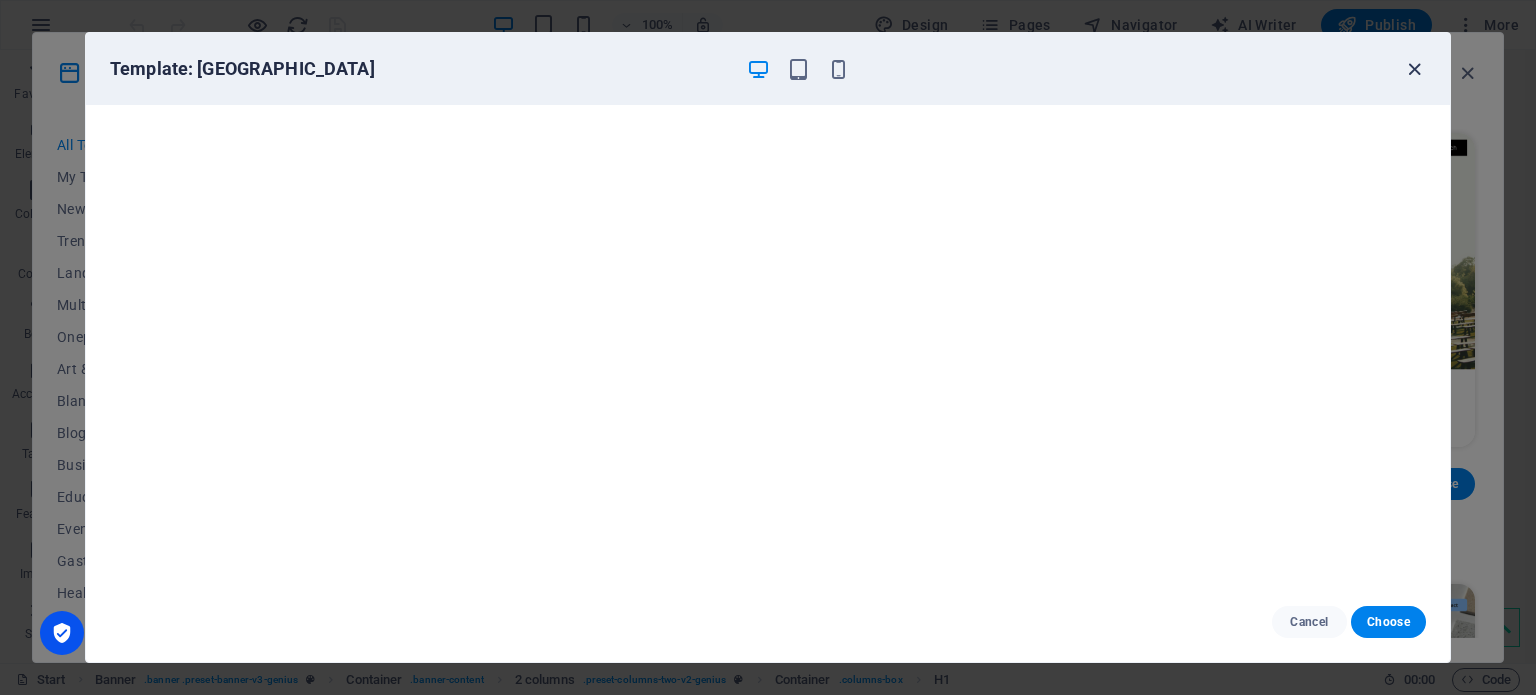 click at bounding box center [1414, 69] 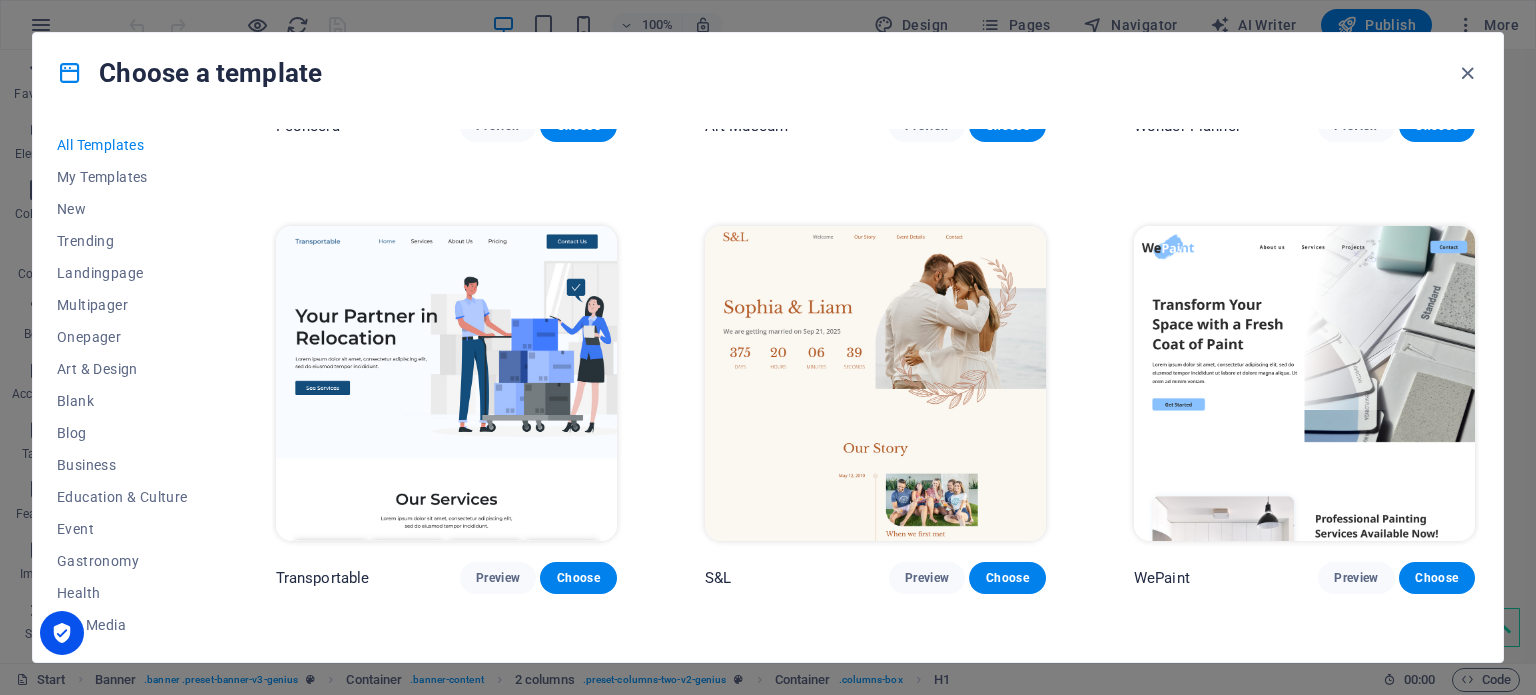 scroll, scrollTop: 0, scrollLeft: 0, axis: both 